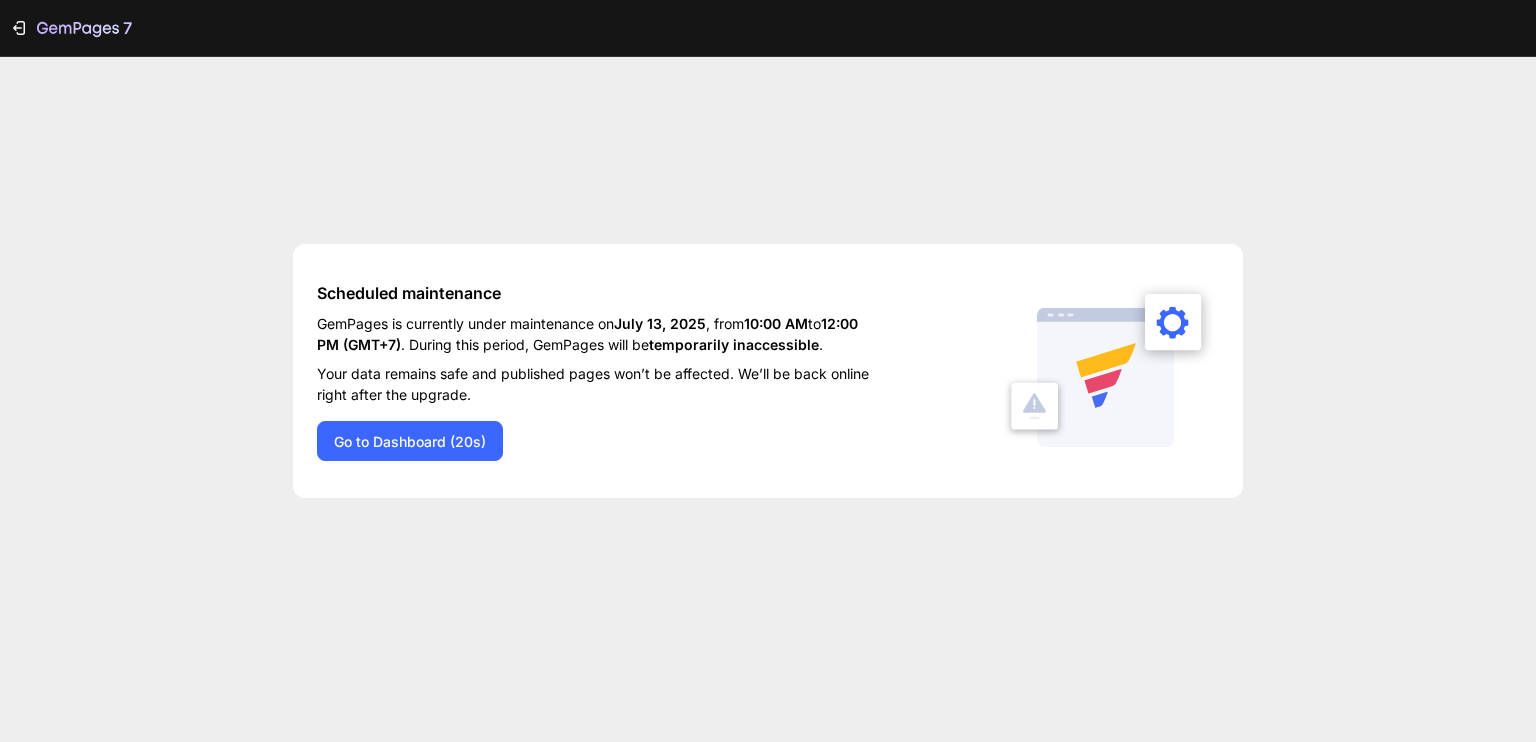 scroll, scrollTop: 0, scrollLeft: 0, axis: both 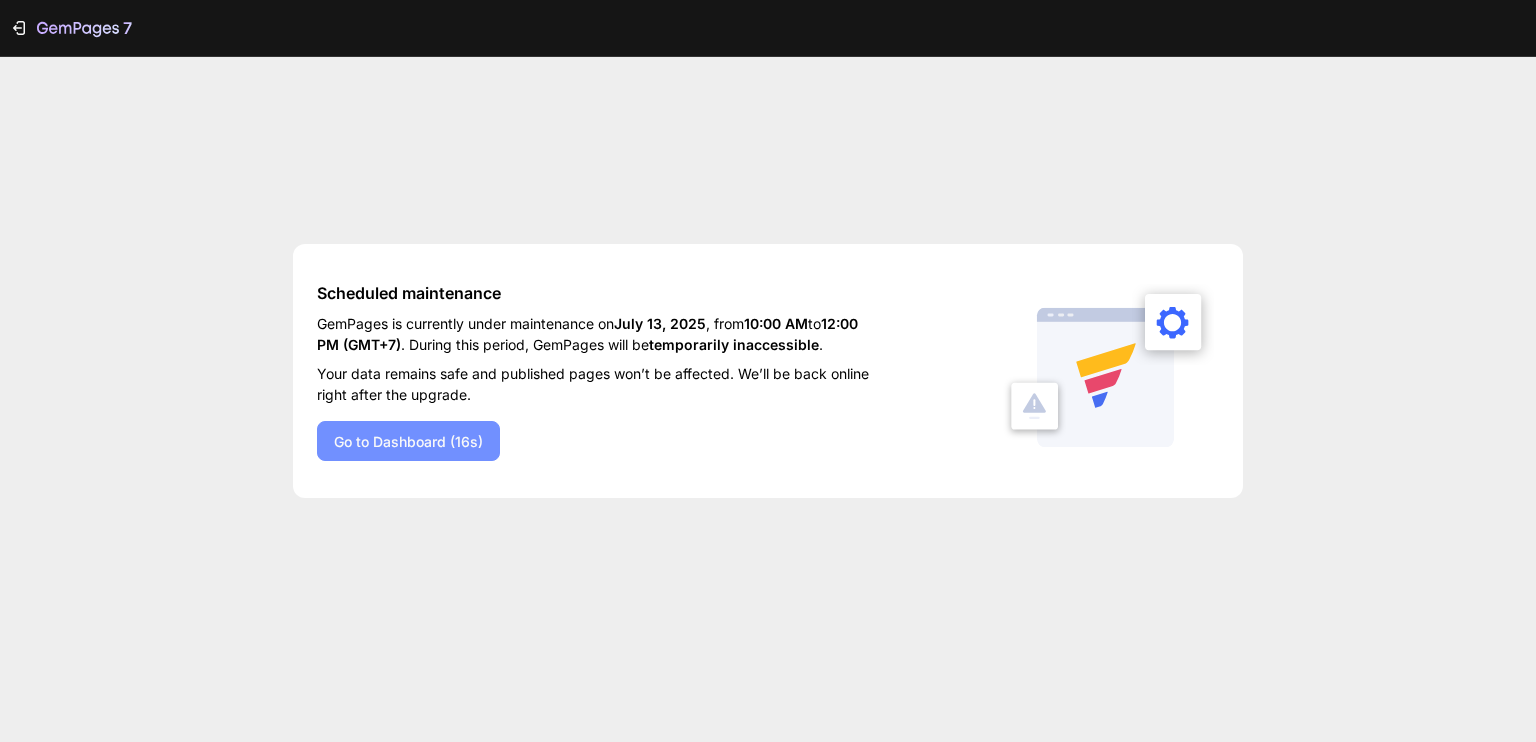 click on "Go to Dashboard (16s)" at bounding box center [408, 441] 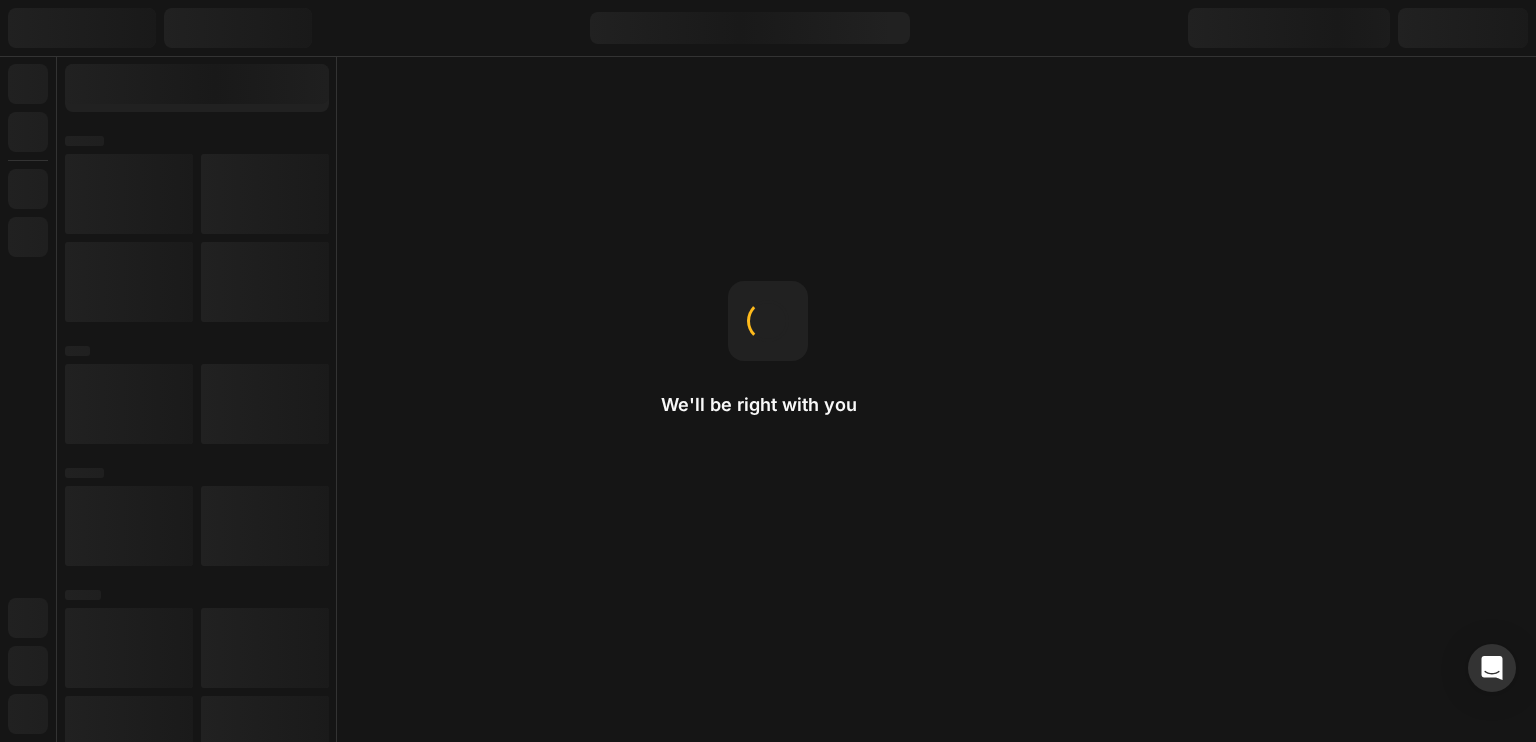 scroll, scrollTop: 0, scrollLeft: 0, axis: both 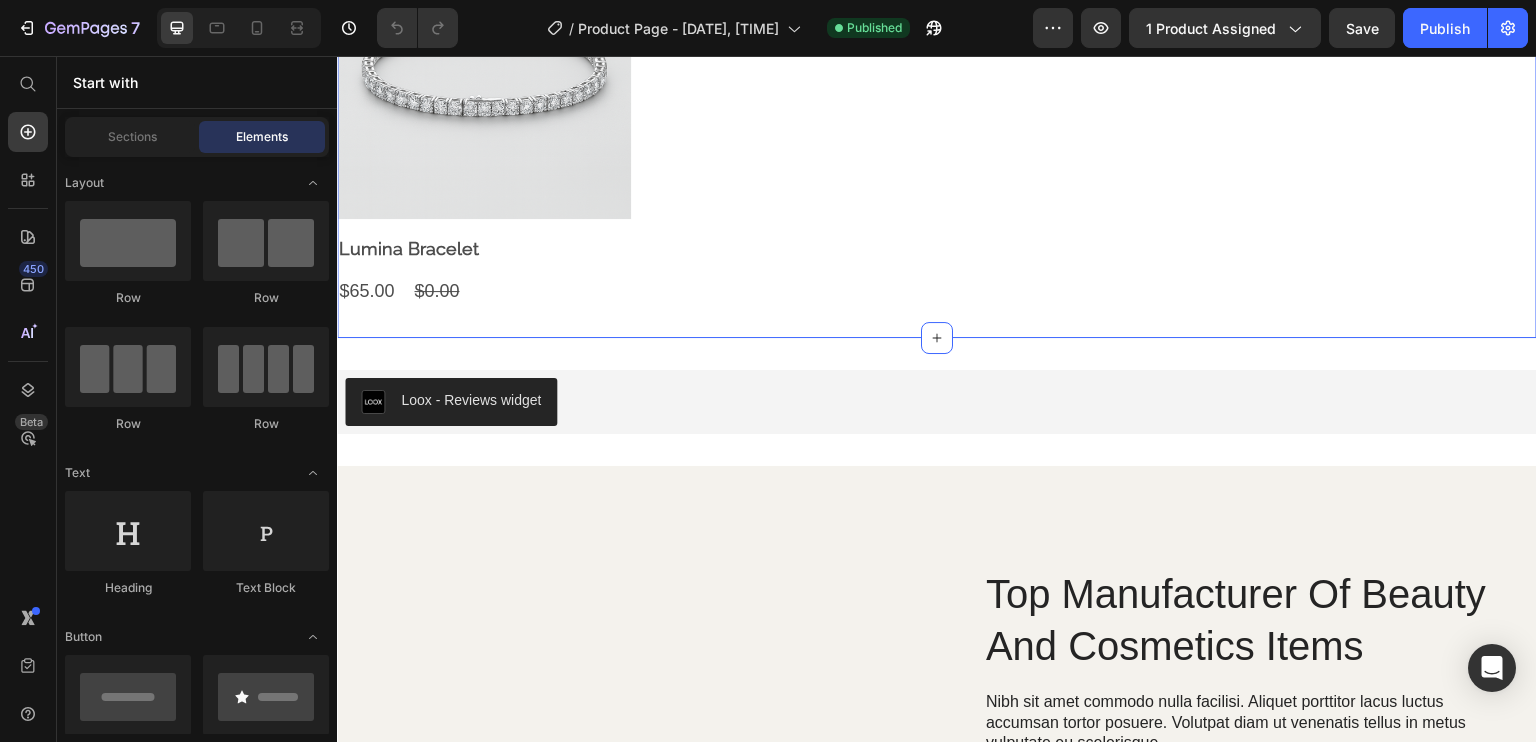 click on "Product Images Lumina Bracelet Product Title $65.00 Product Price $0.00 Product Price Row Row" at bounding box center [937, 115] 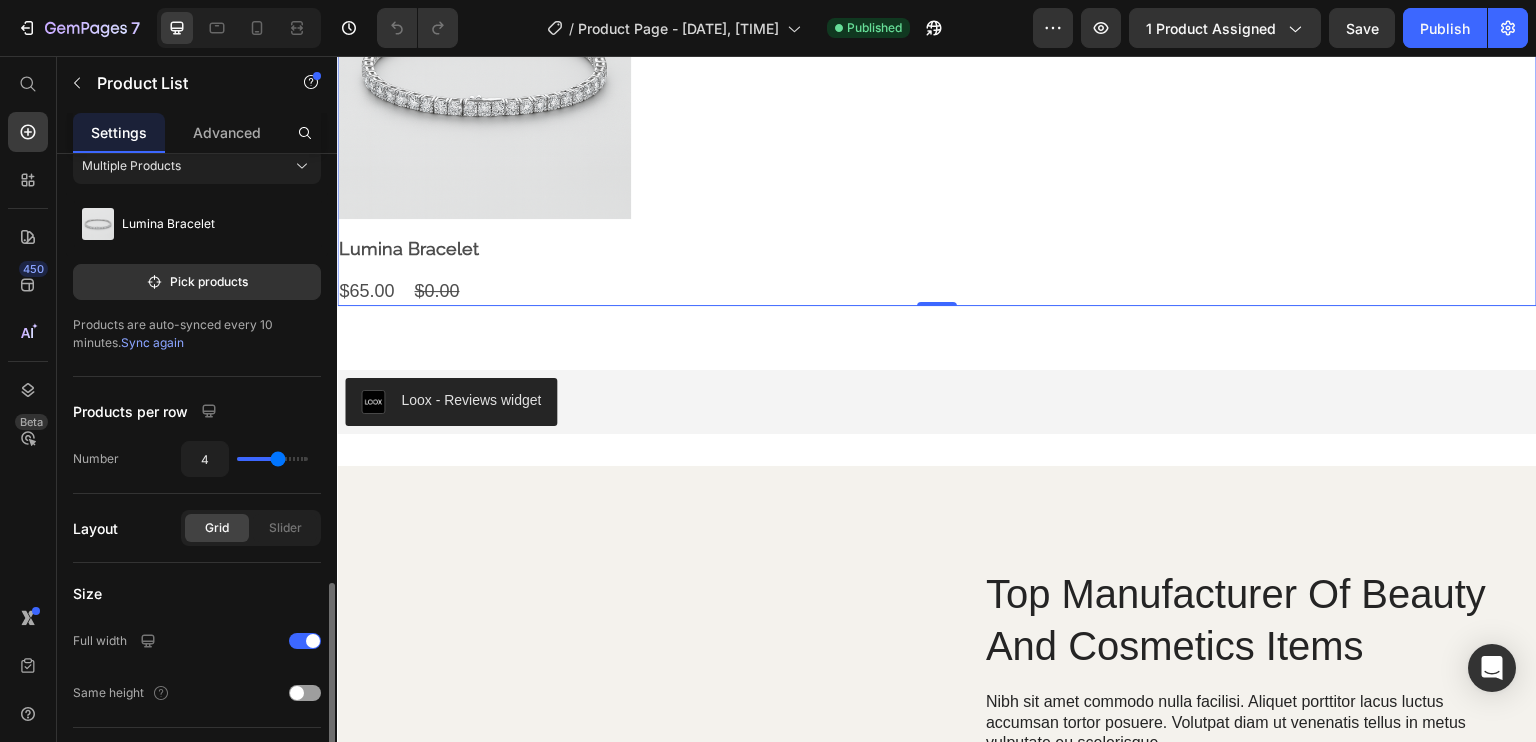 scroll, scrollTop: 293, scrollLeft: 0, axis: vertical 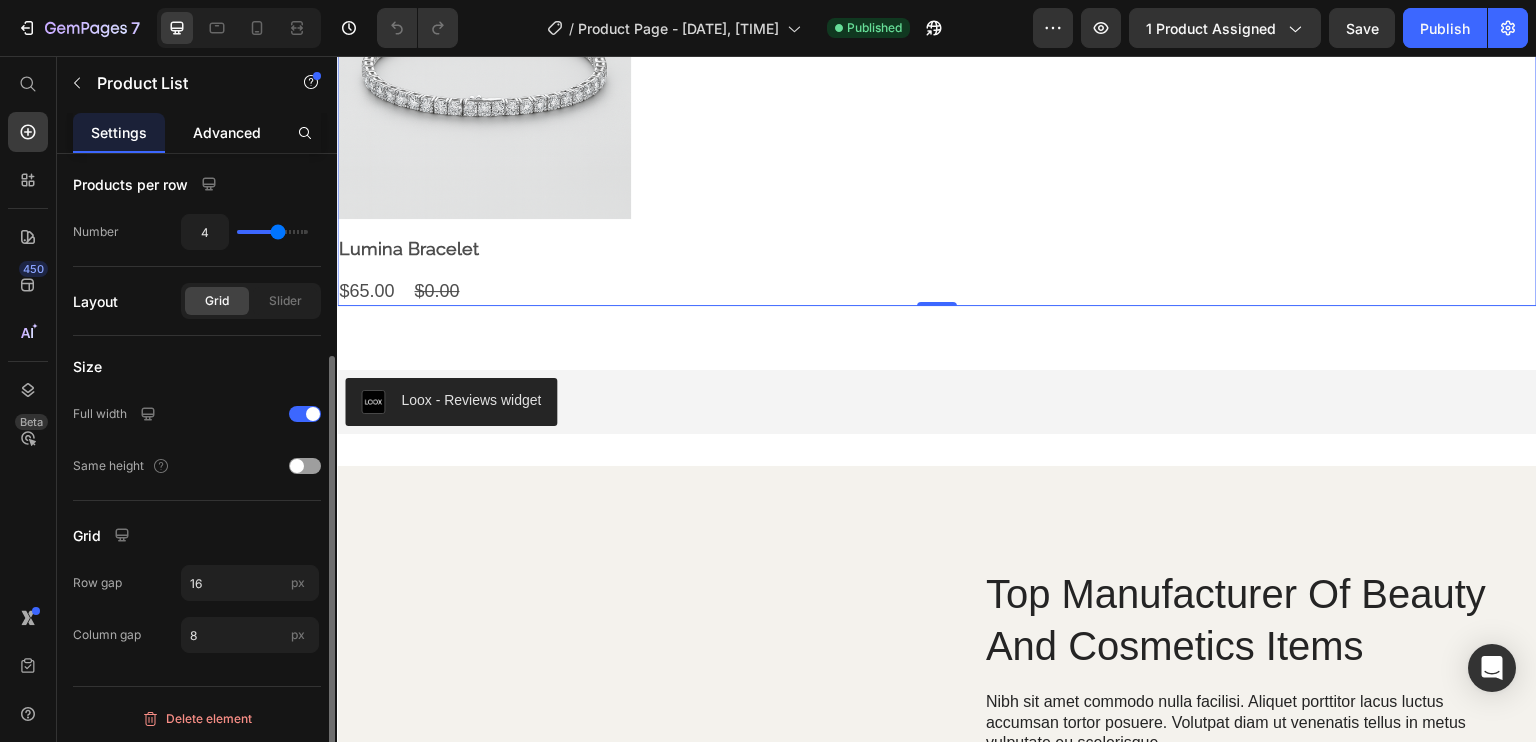 click on "Advanced" 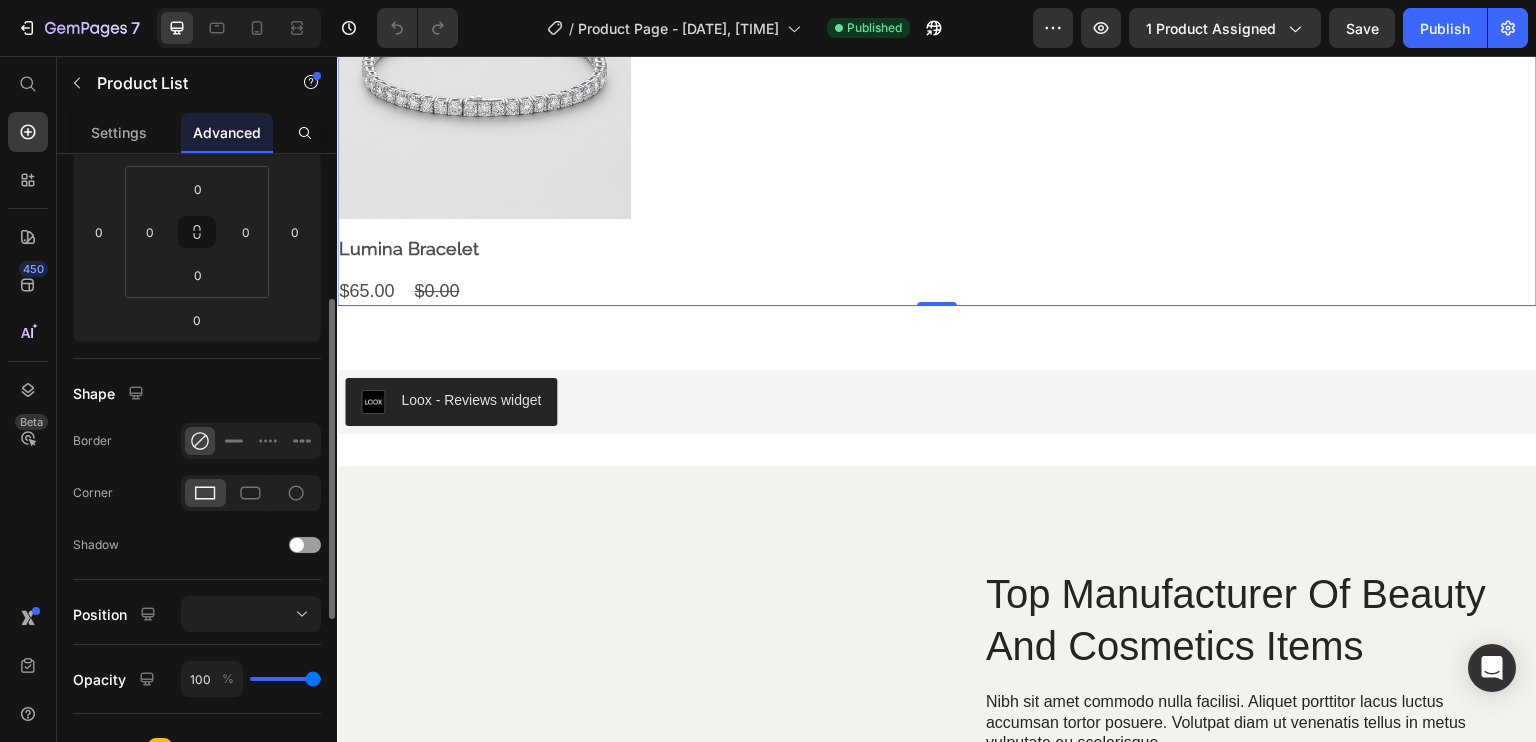 scroll, scrollTop: 0, scrollLeft: 0, axis: both 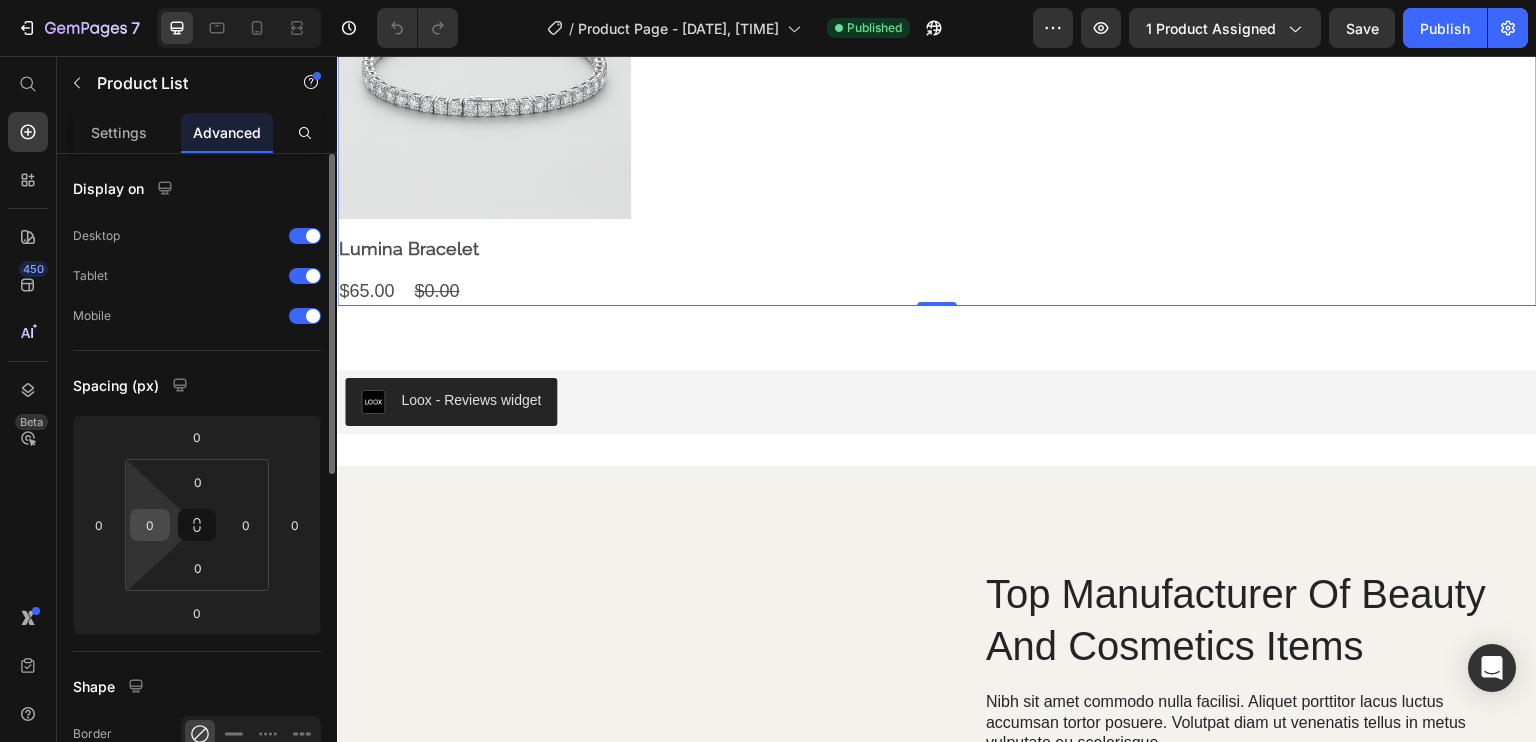click on "0" at bounding box center [150, 525] 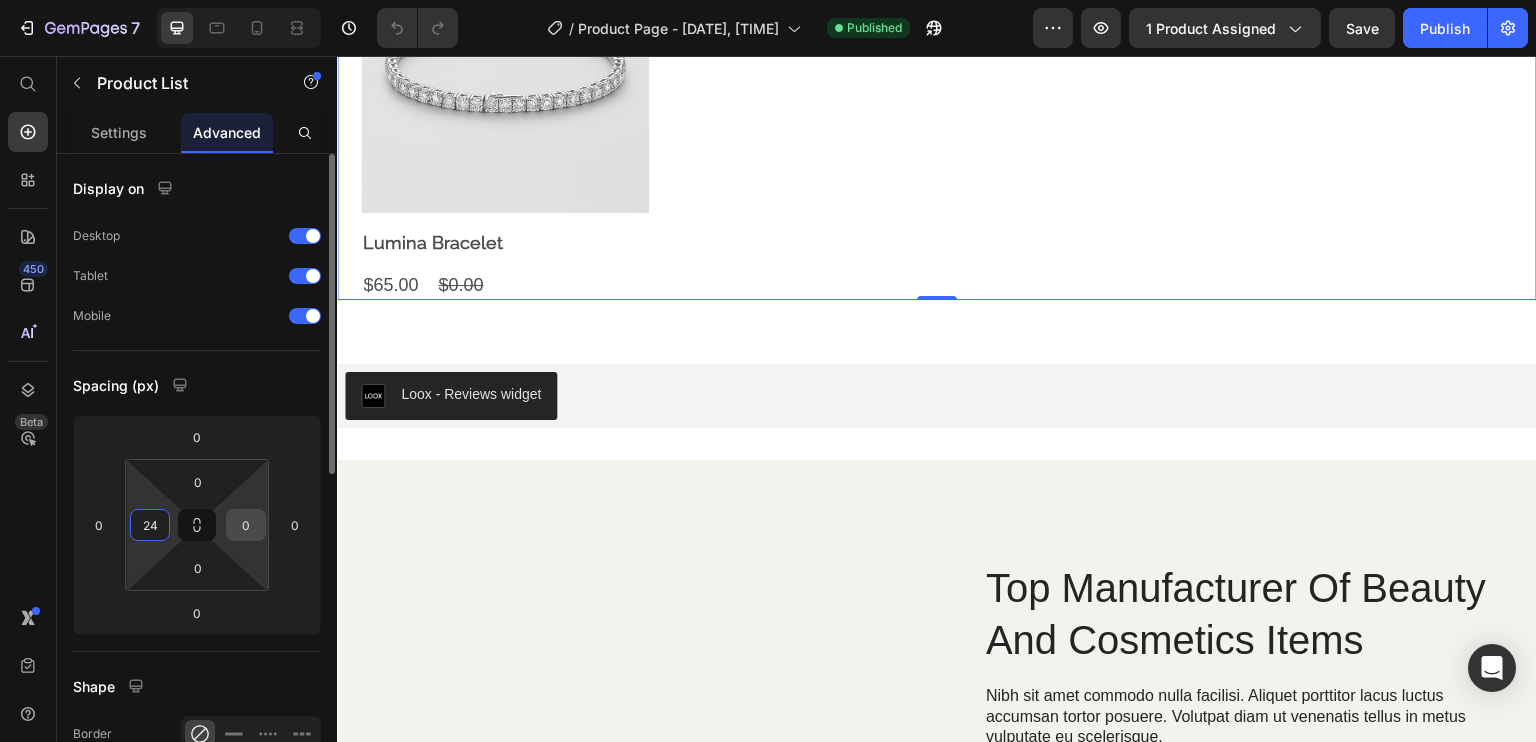 type on "24" 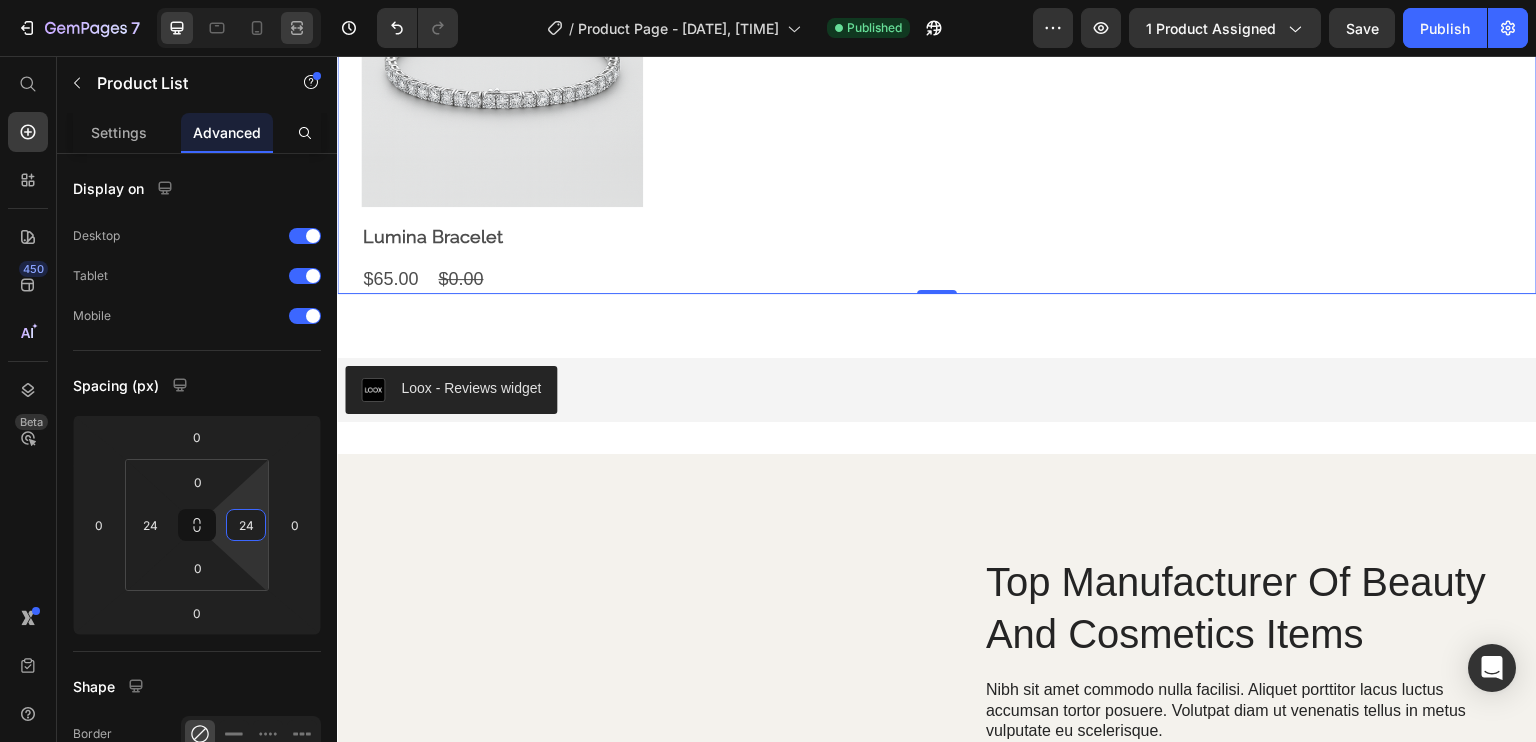 type on "24" 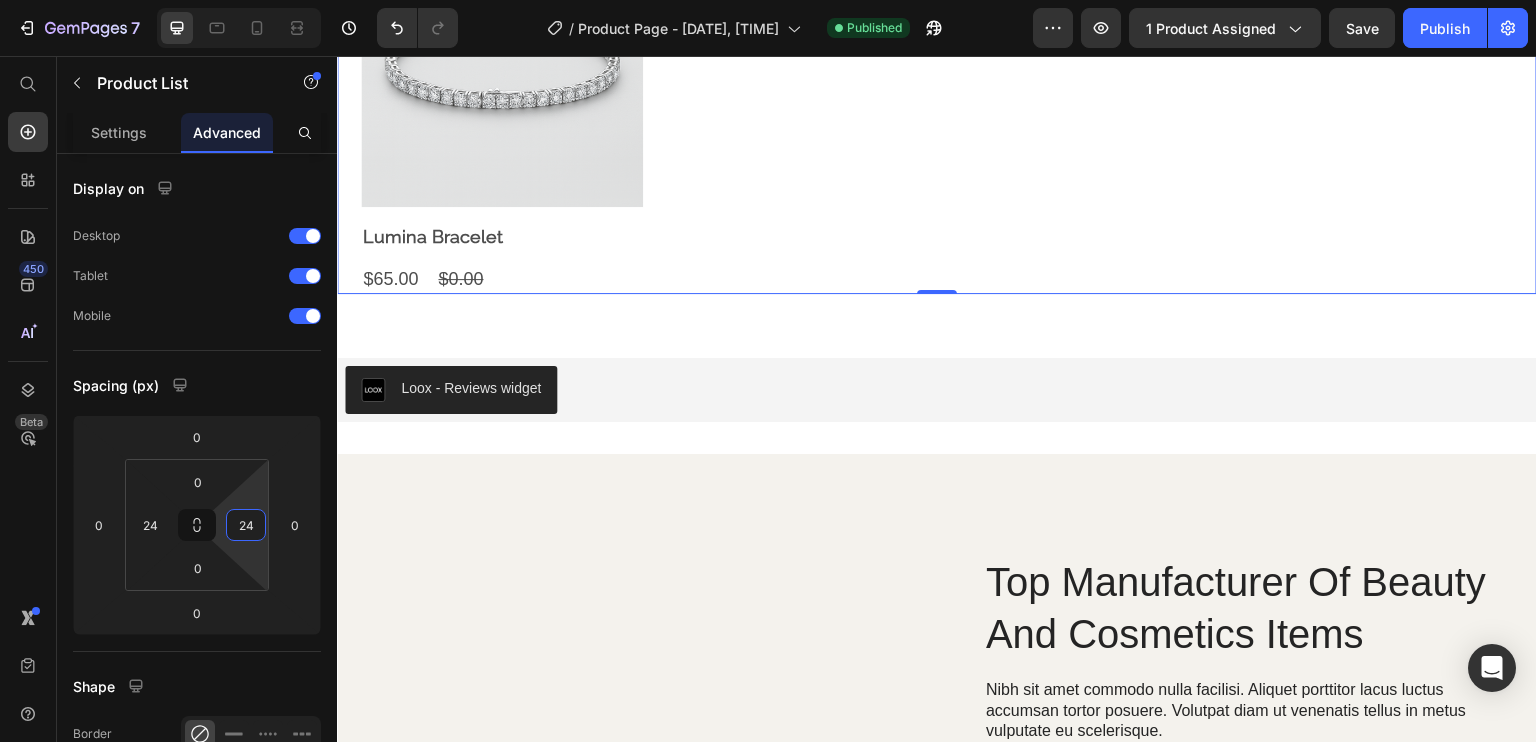 click 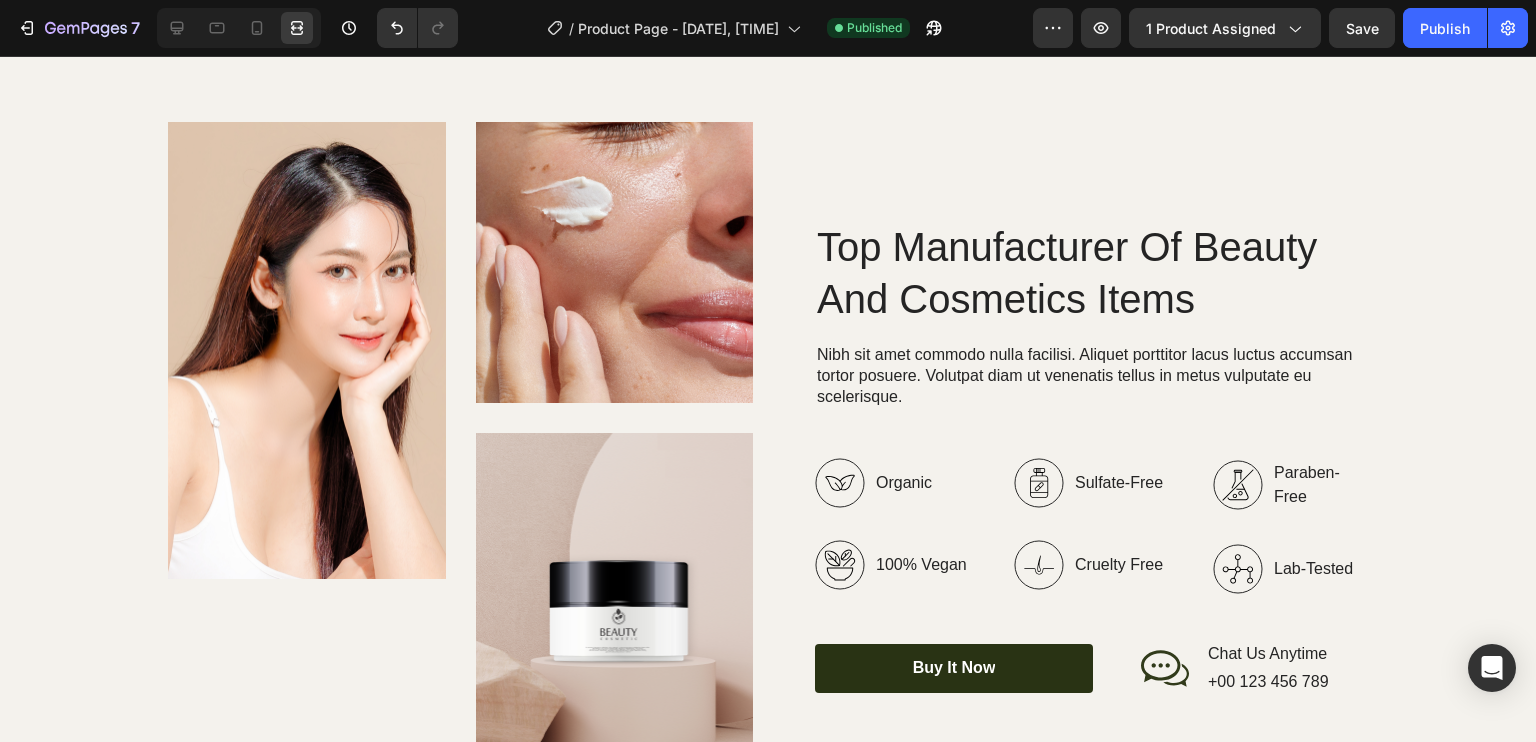 click on "Image Image Image Row Top Manufacturer Of Beauty And Cosmetics Items Heading Nibh sit amet commodo nulla facilisi. Aliquet porttitor lacus luctus accumsan tortor posuere. Volutpat diam ut venenatis tellus in metus vulputate eu scelerisque.  Text Block
Organic
Sulfate-Free
Paraben-Free Item List
100% Vegan
Cruelty Free
Lab-Tested Item List Row
Organic
100% Vegan Item List
Sulfate-Free
Cruelty Free Item List
Paraben-Free
Lab-Tested Item List Row buy it now Button
Icon Chat Us Anytime Text Block +00 123 456 789 Text Block Row Row Row Row Section 6" at bounding box center [768, 457] 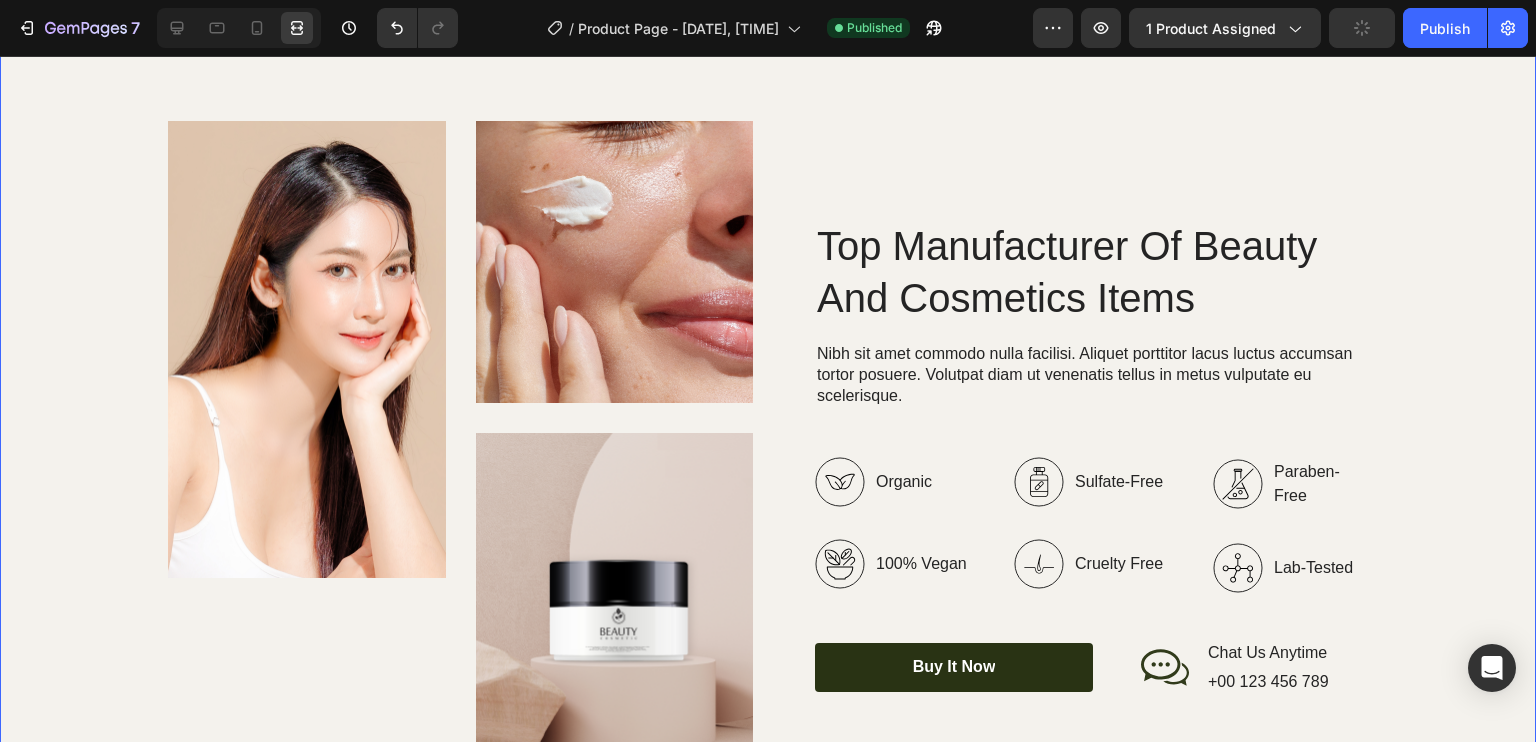 scroll, scrollTop: 1998, scrollLeft: 0, axis: vertical 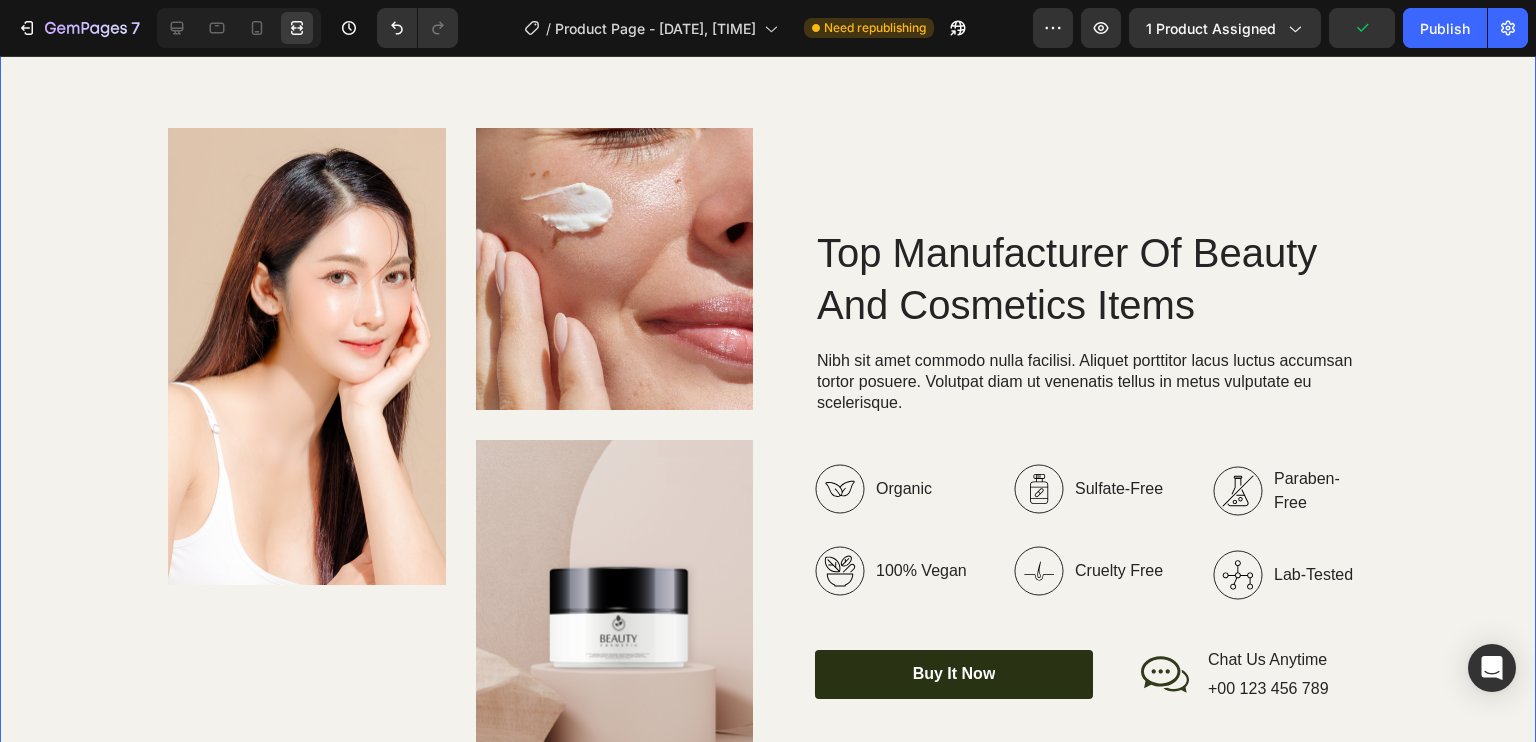 click on "Product Images Lumina Bracelet Product Title $65.00 Product Price $0.00 Product Price Row Row" at bounding box center [768, -359] 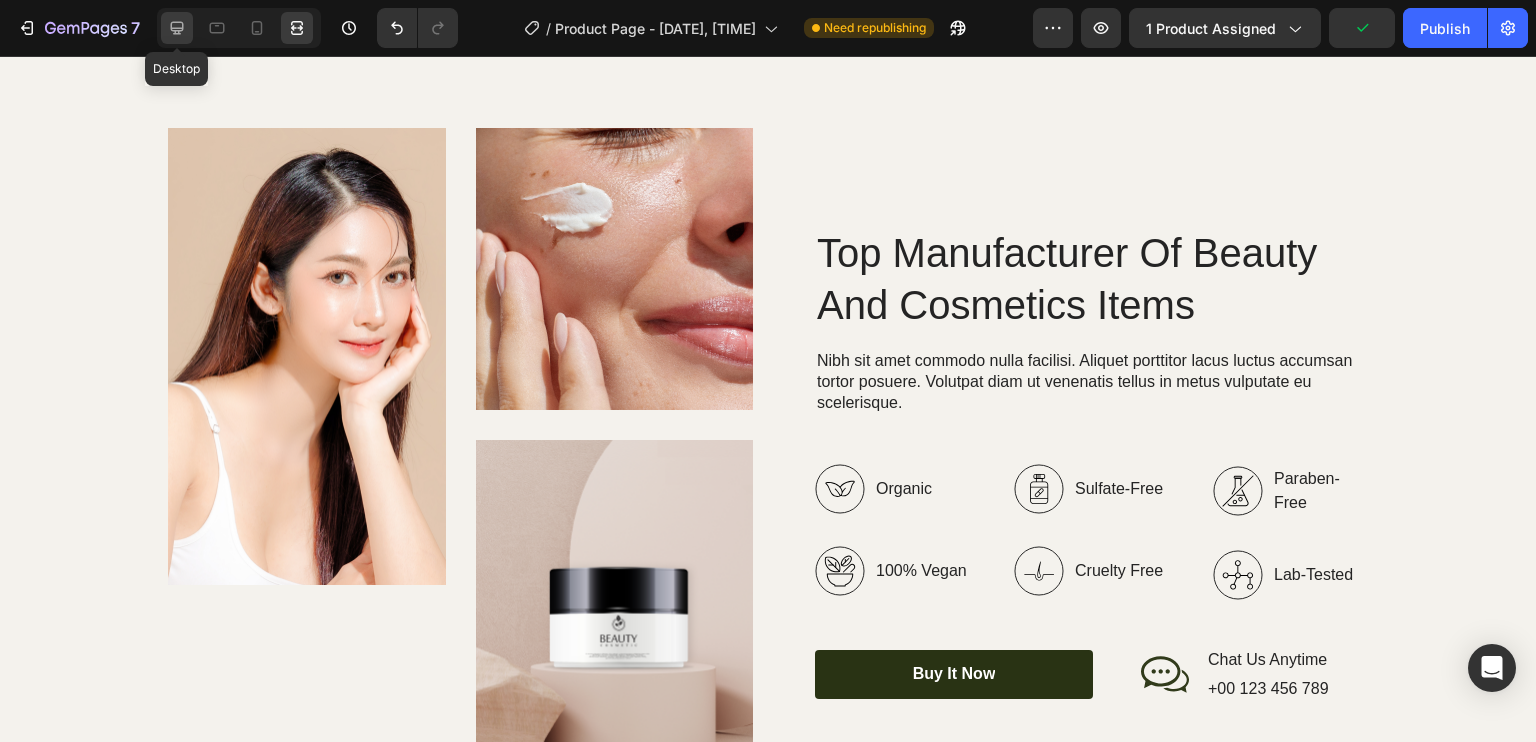 click 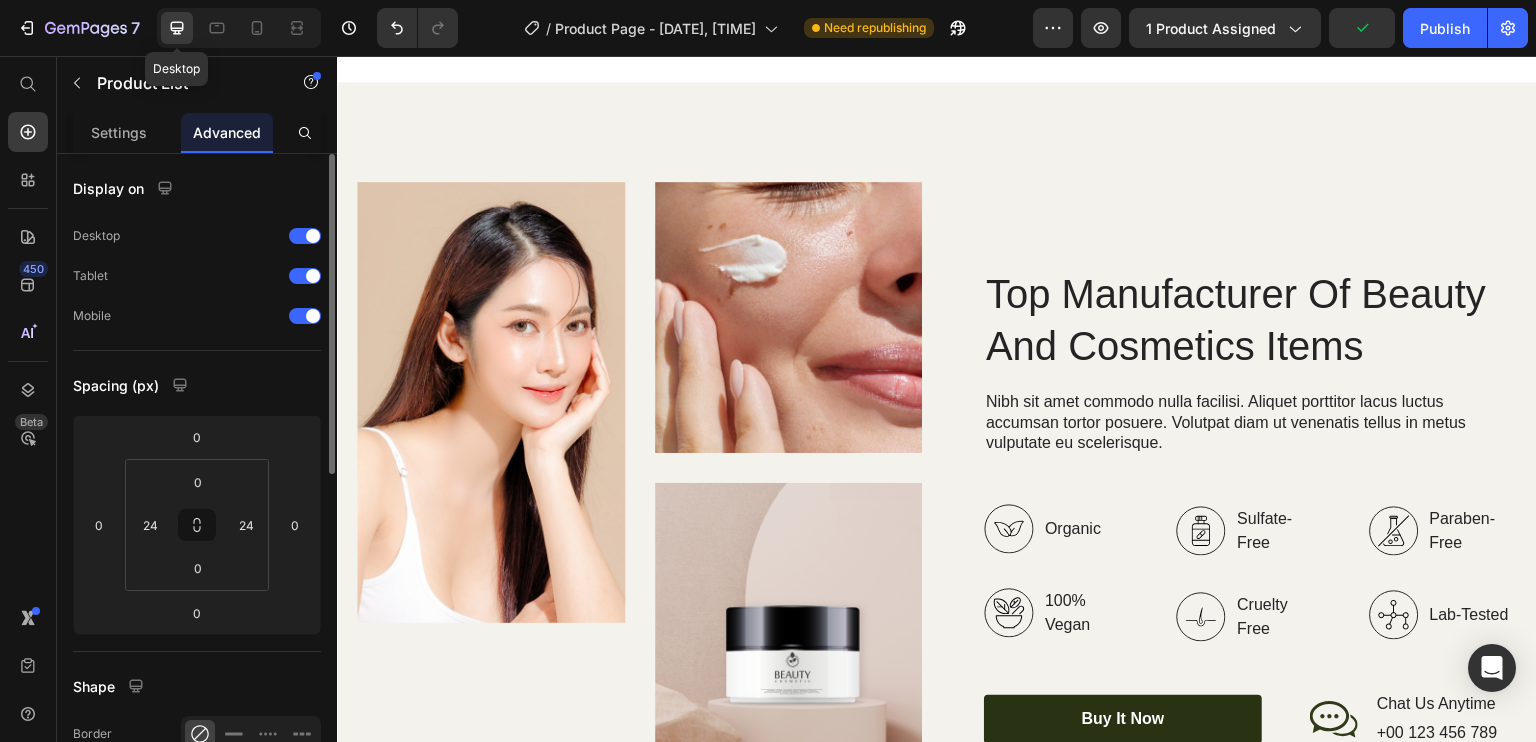 scroll, scrollTop: 1858, scrollLeft: 0, axis: vertical 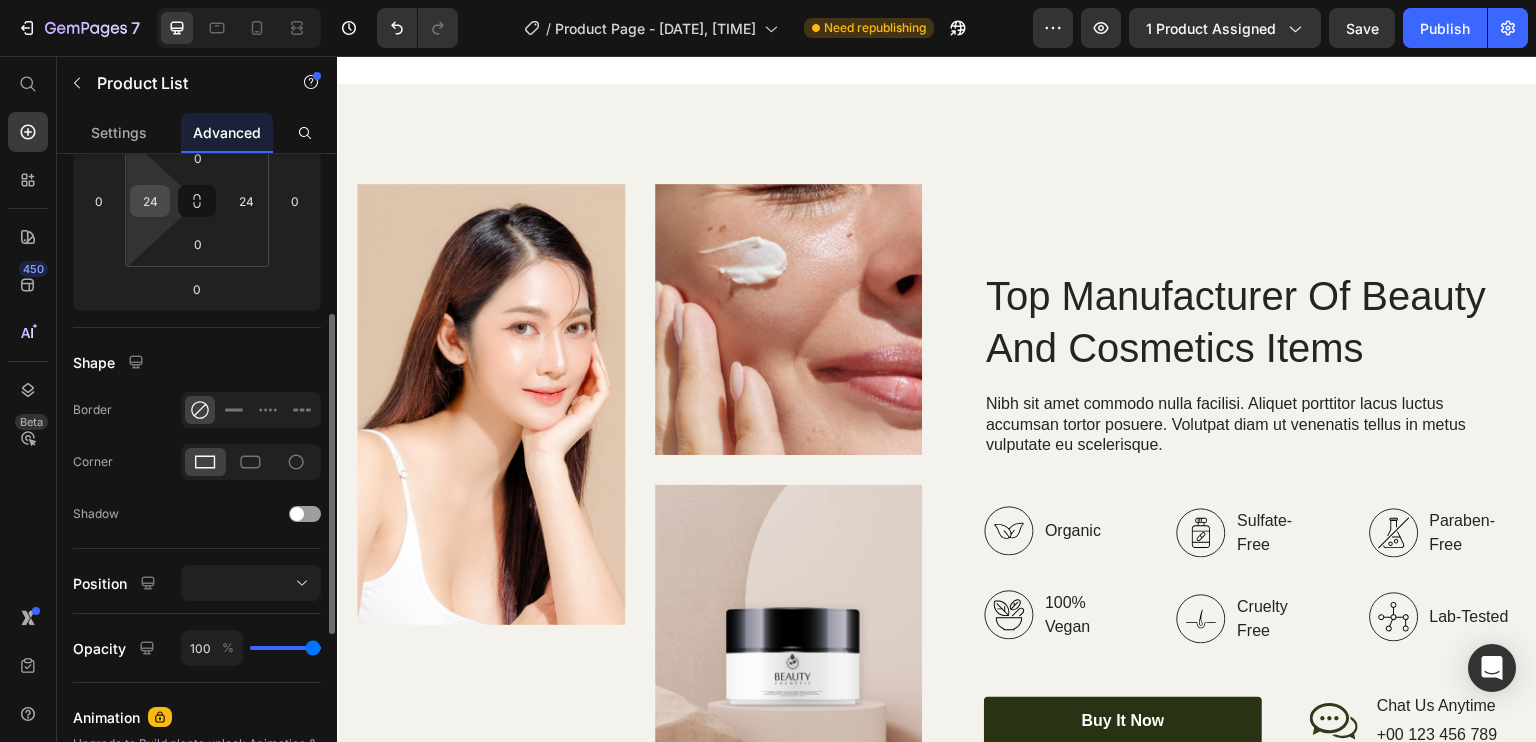 click on "7   /  Product Page - Jul 2, 13:10:47 Need republishing Preview 1 product assigned  Save   Publish  450 Beta Start with Sections Elements Hero Section Product Detail Brands Trusted Badges Guarantee Product Breakdown How to use Testimonials Compare Bundle FAQs Social Proof Brand Story Product List Collection Blog List Contact Sticky Add to Cart Custom Footer Browse Library 450 Layout
Row
Row
Row
Row Text
Heading
Text Block Button
Button
Button
Sticky Back to top Media
Image" at bounding box center (768, 0) 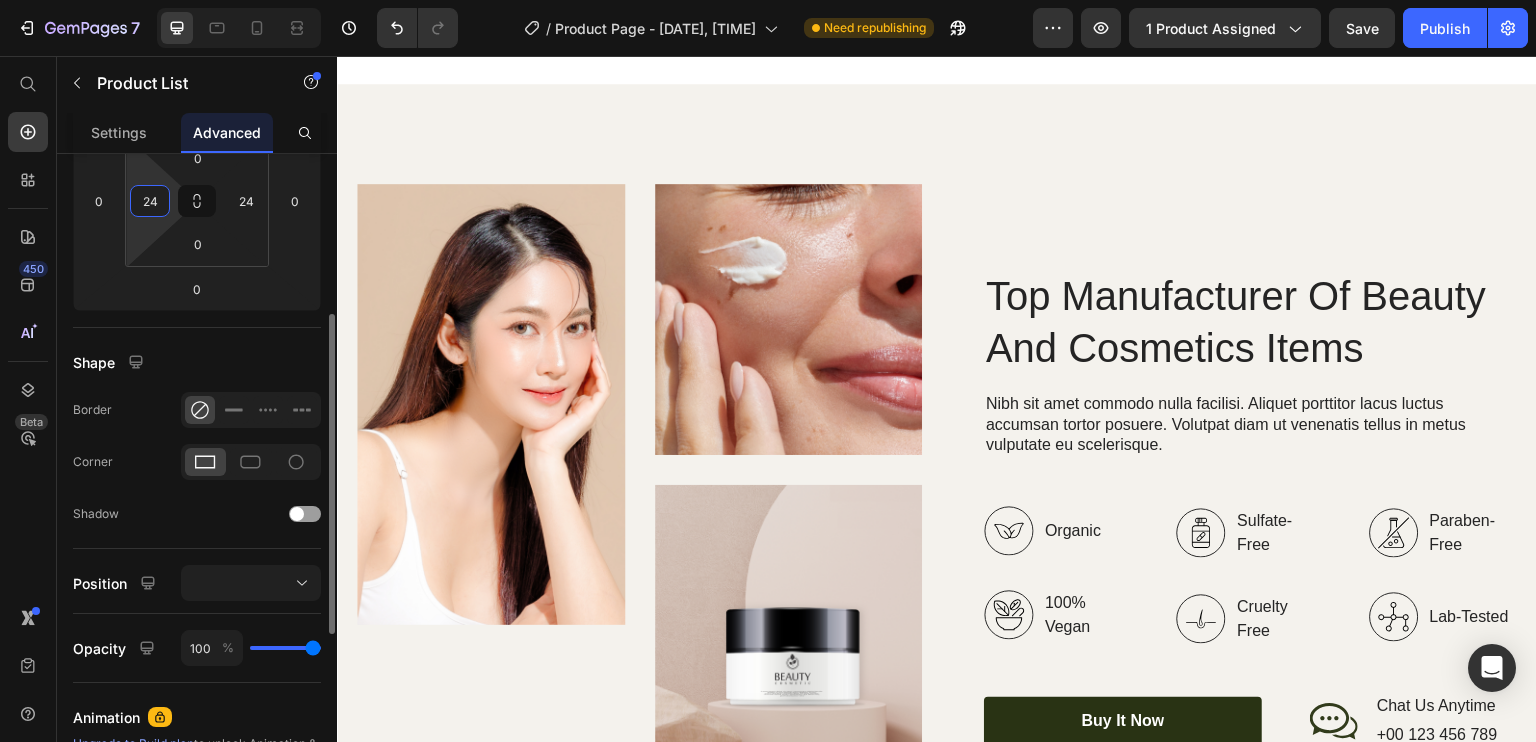 click on "24" at bounding box center [150, 201] 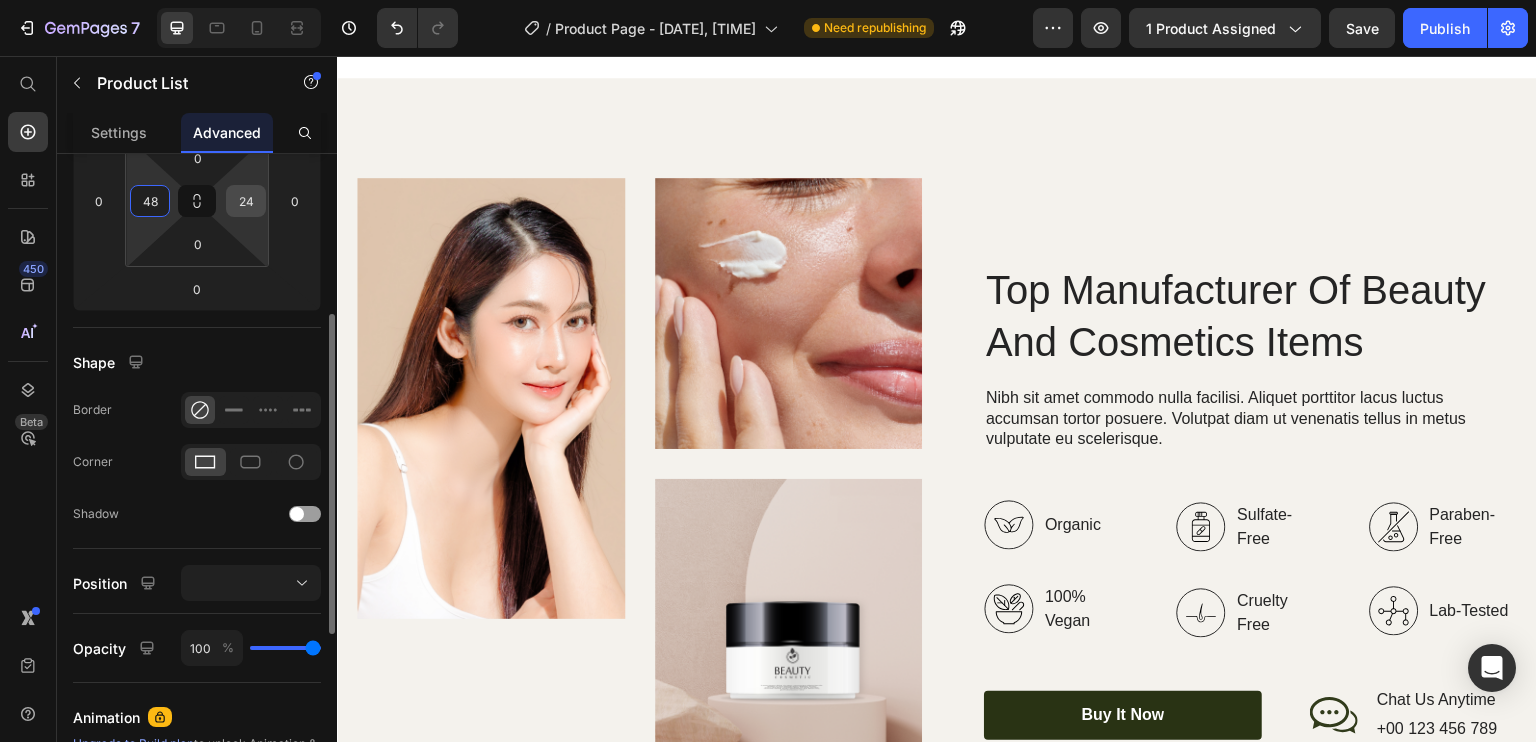 type on "48" 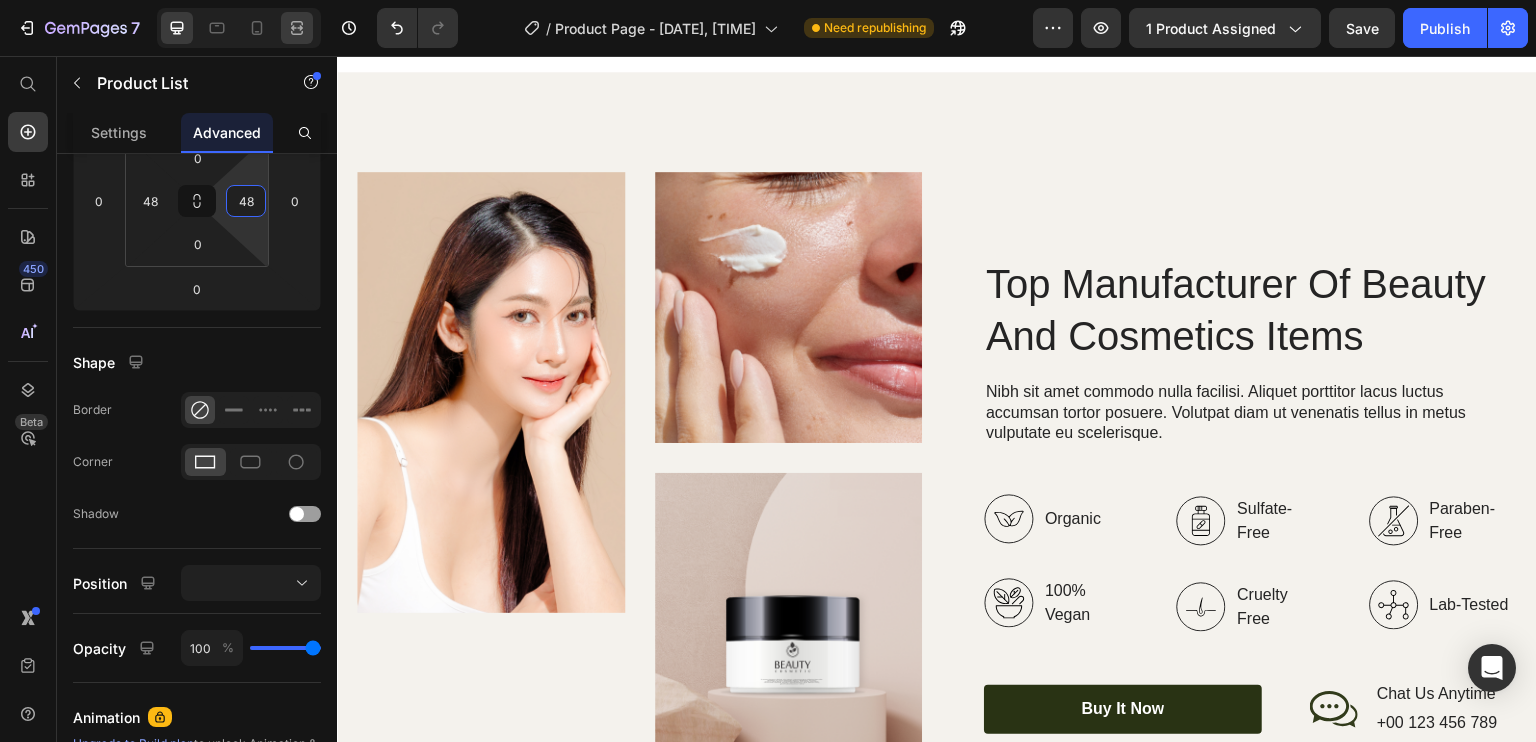 type on "48" 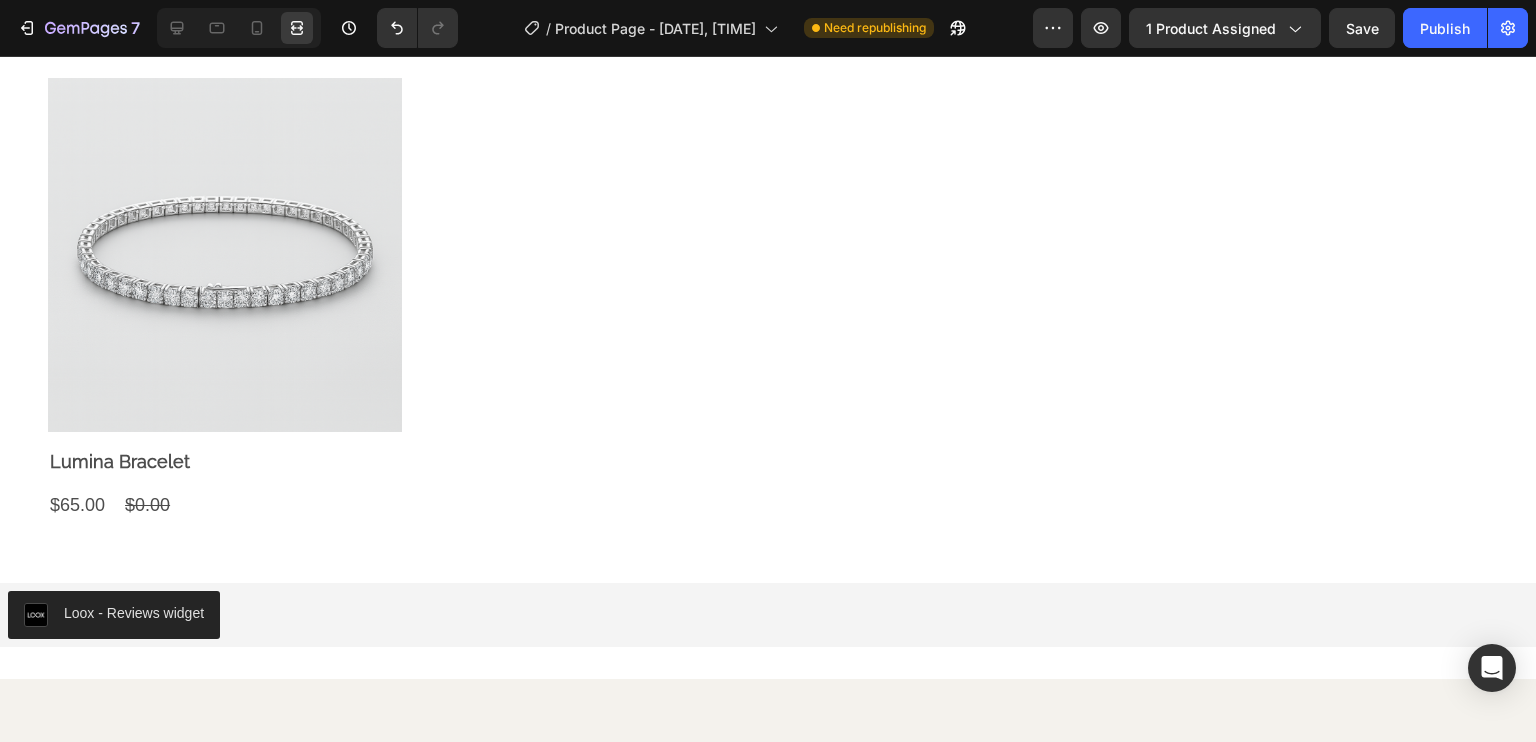 scroll, scrollTop: 1633, scrollLeft: 0, axis: vertical 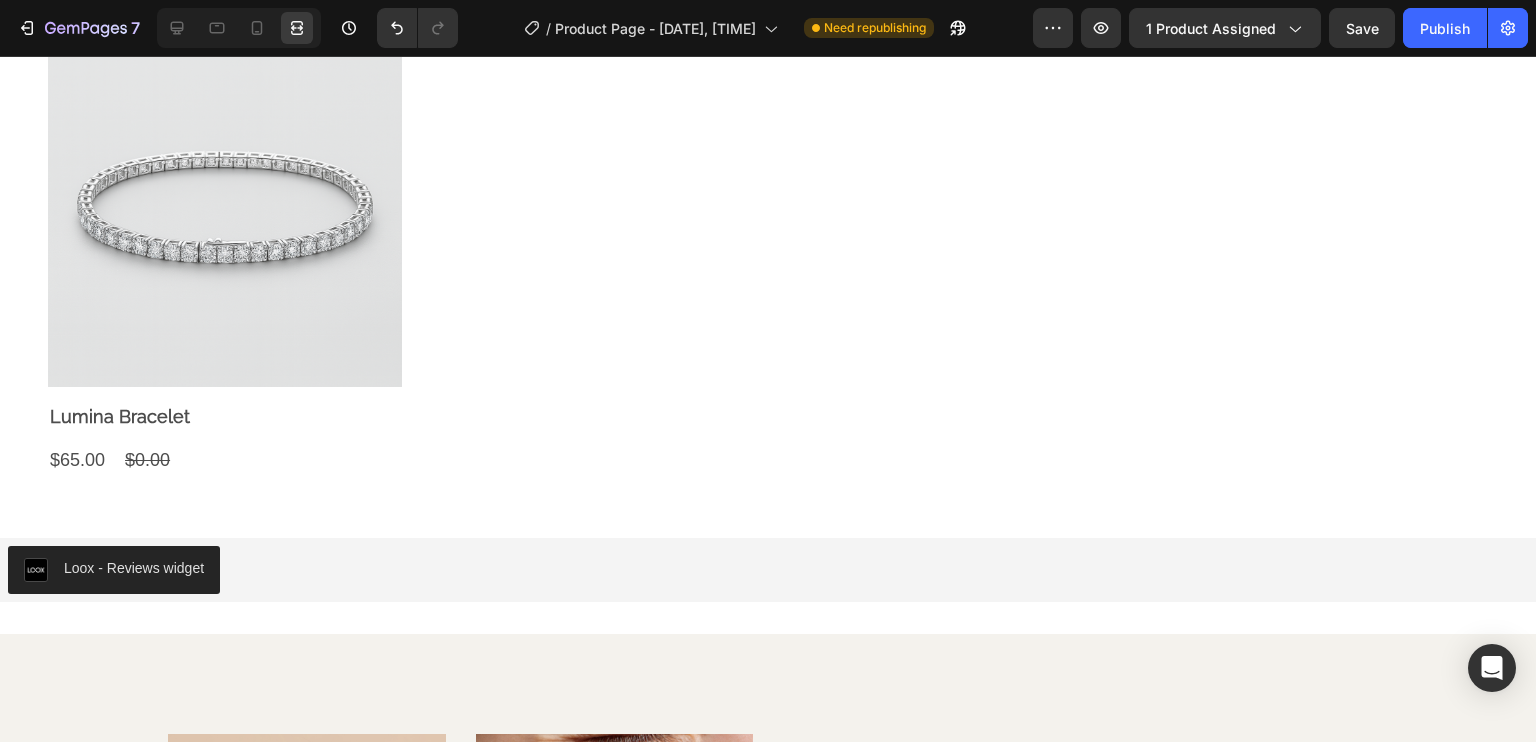 click on "Image Image Row Image Image Row Image Image Row Image Image Row Row" at bounding box center (1008, -205) 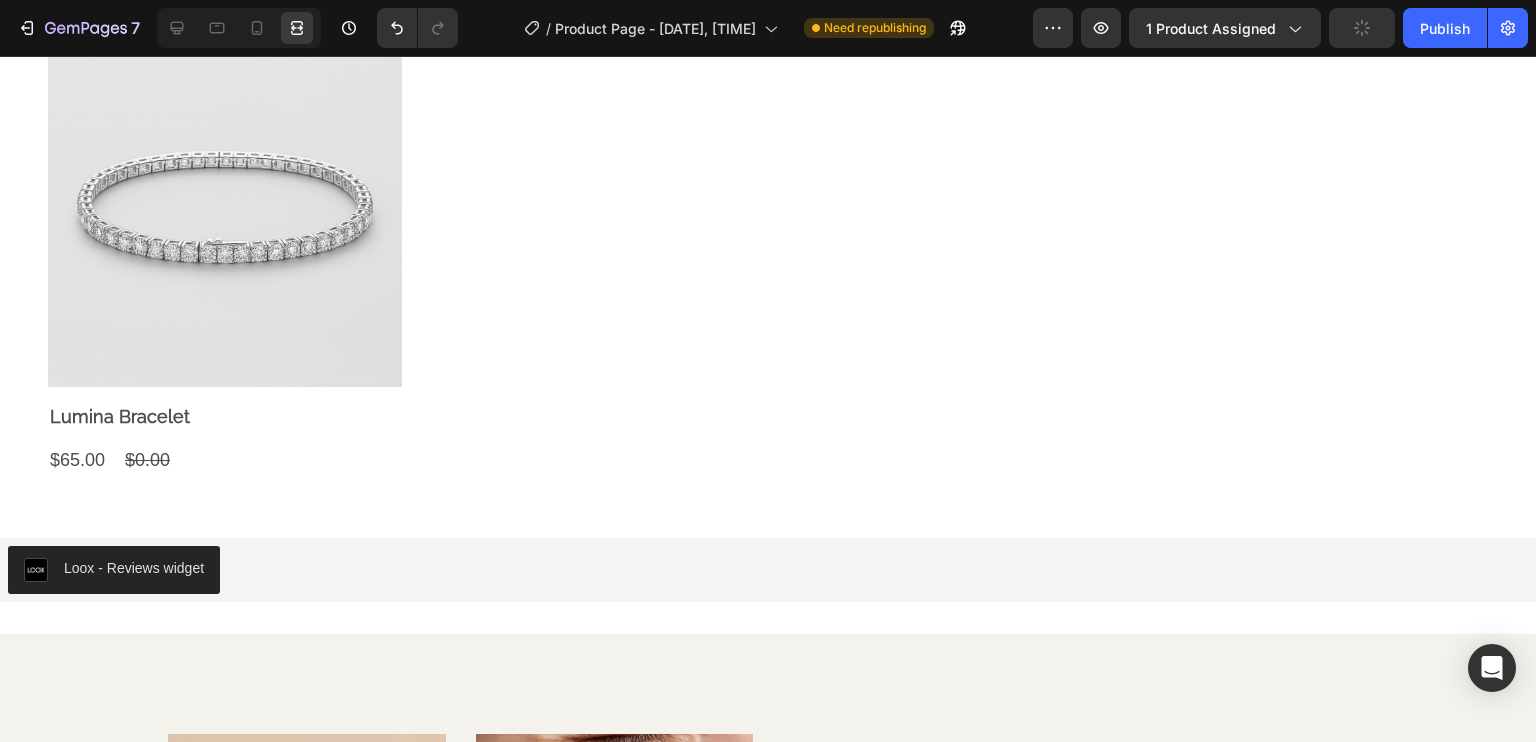 scroll, scrollTop: 0, scrollLeft: 0, axis: both 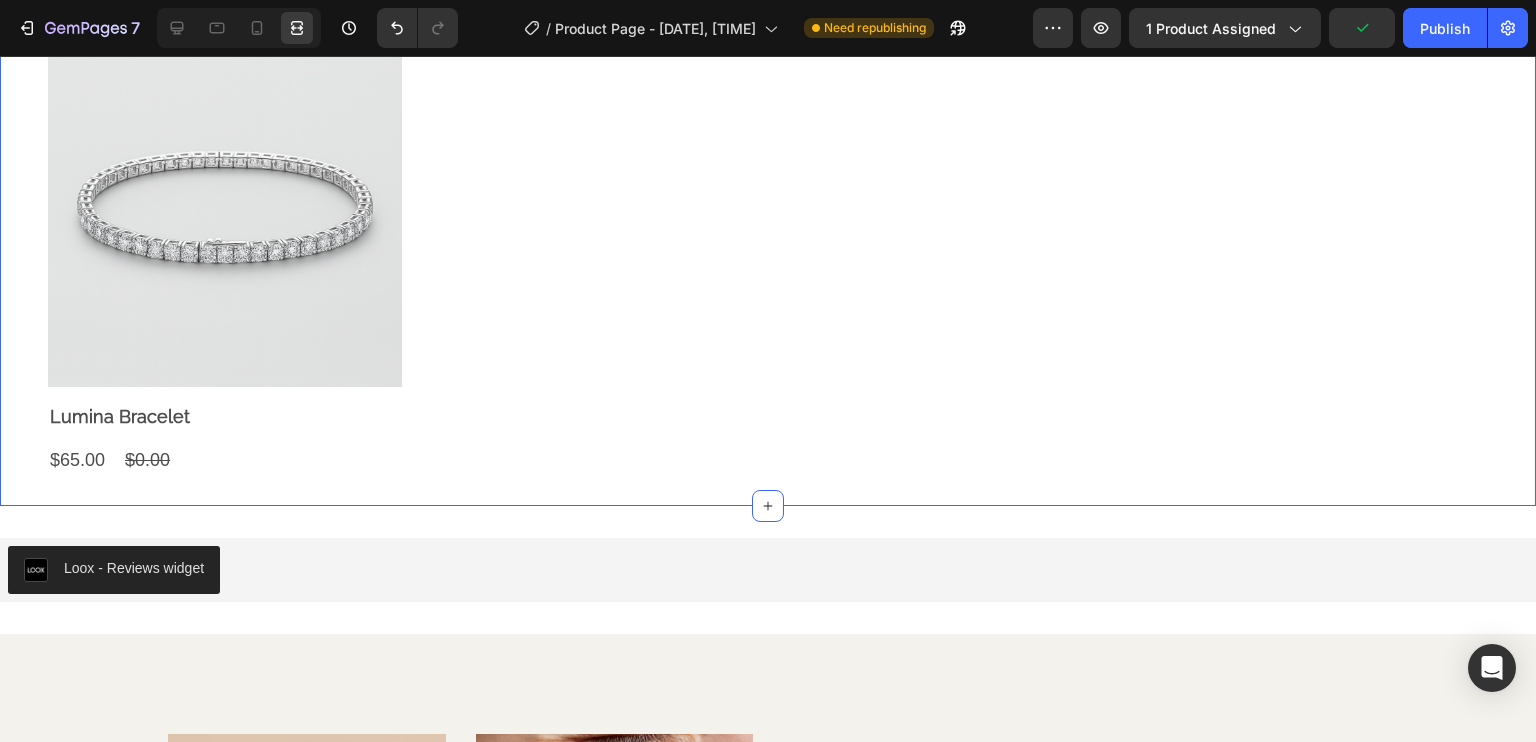 click on "Product Images Lumina Bracelet Product Title $65.00 Product Price $0.00 Product Price Row Row Product List Section 4" at bounding box center (768, 253) 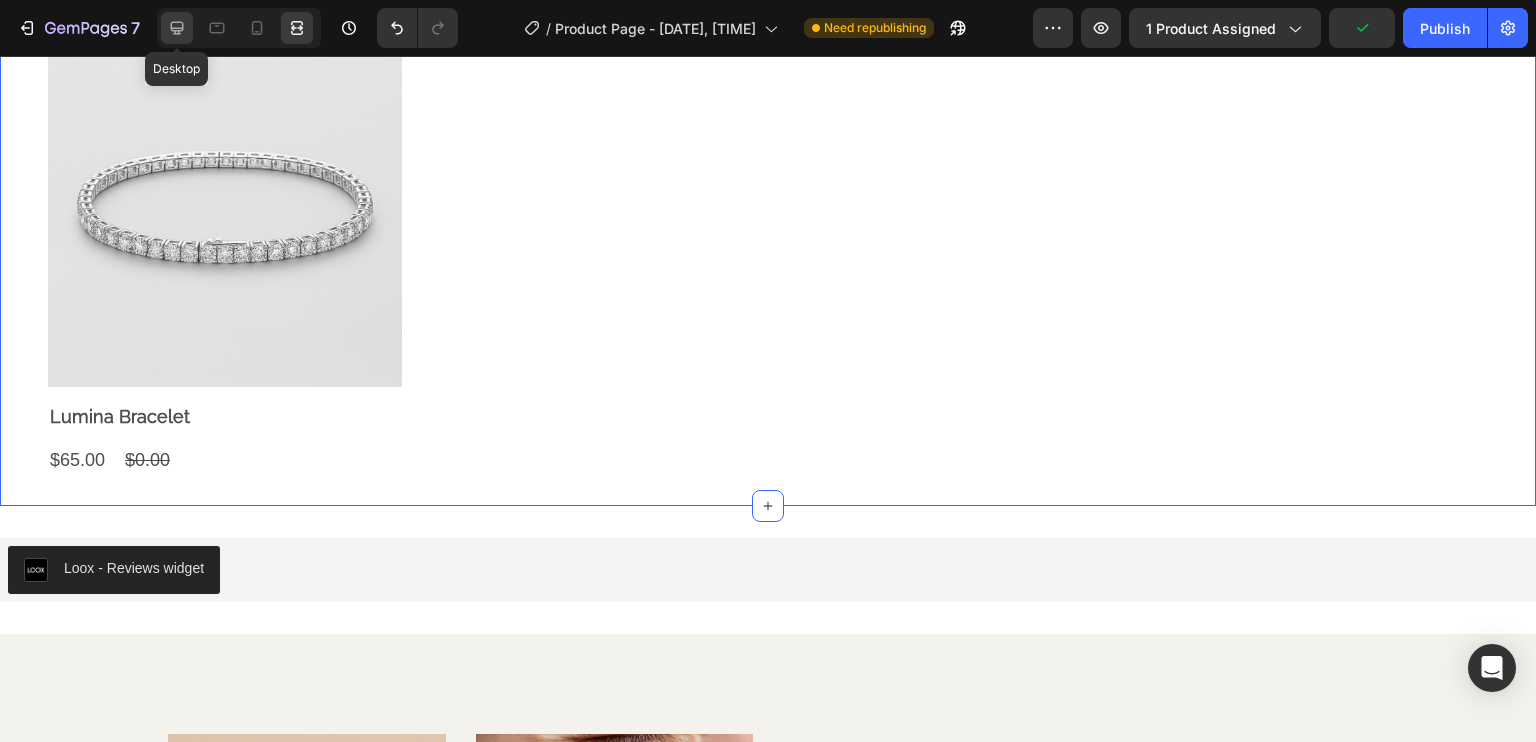 click 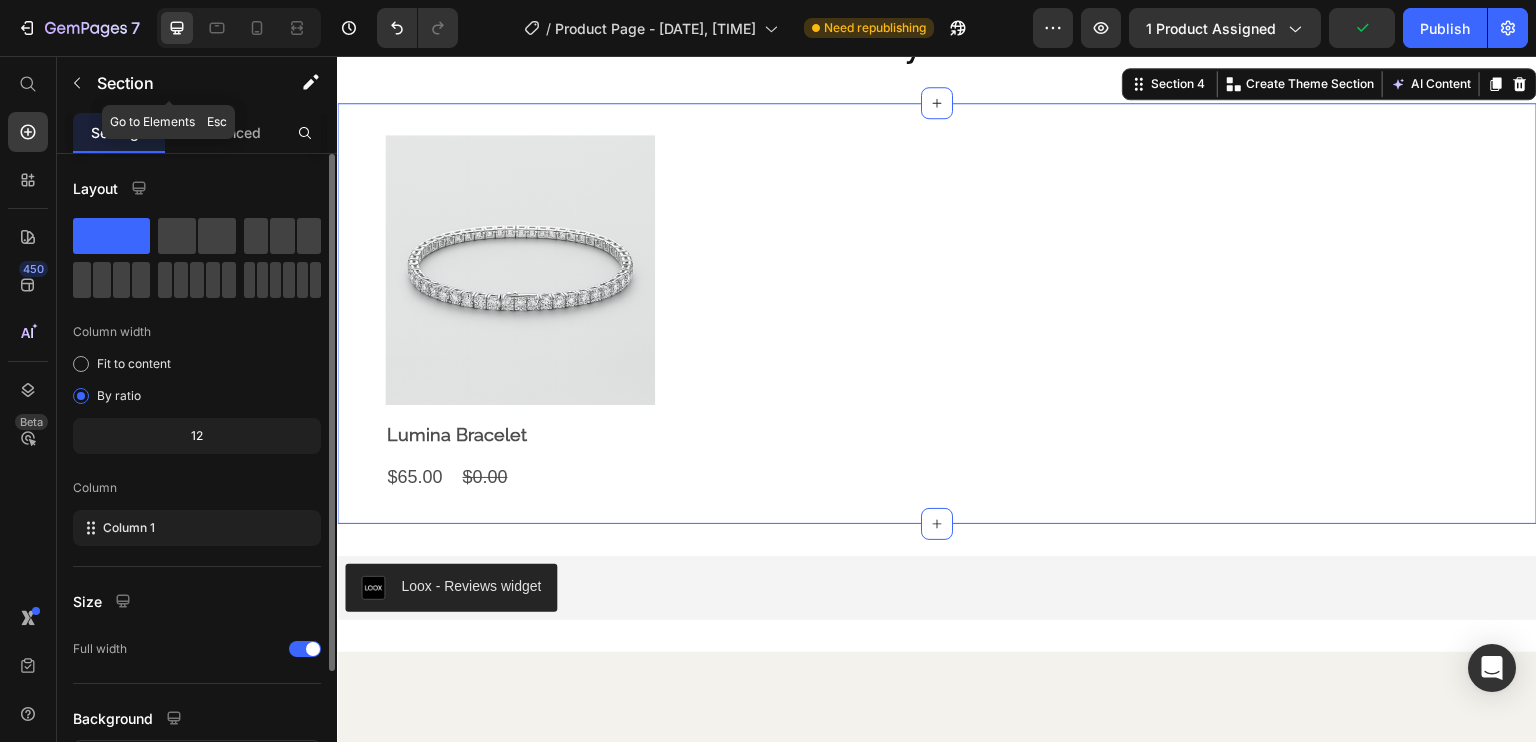 scroll, scrollTop: 1764, scrollLeft: 0, axis: vertical 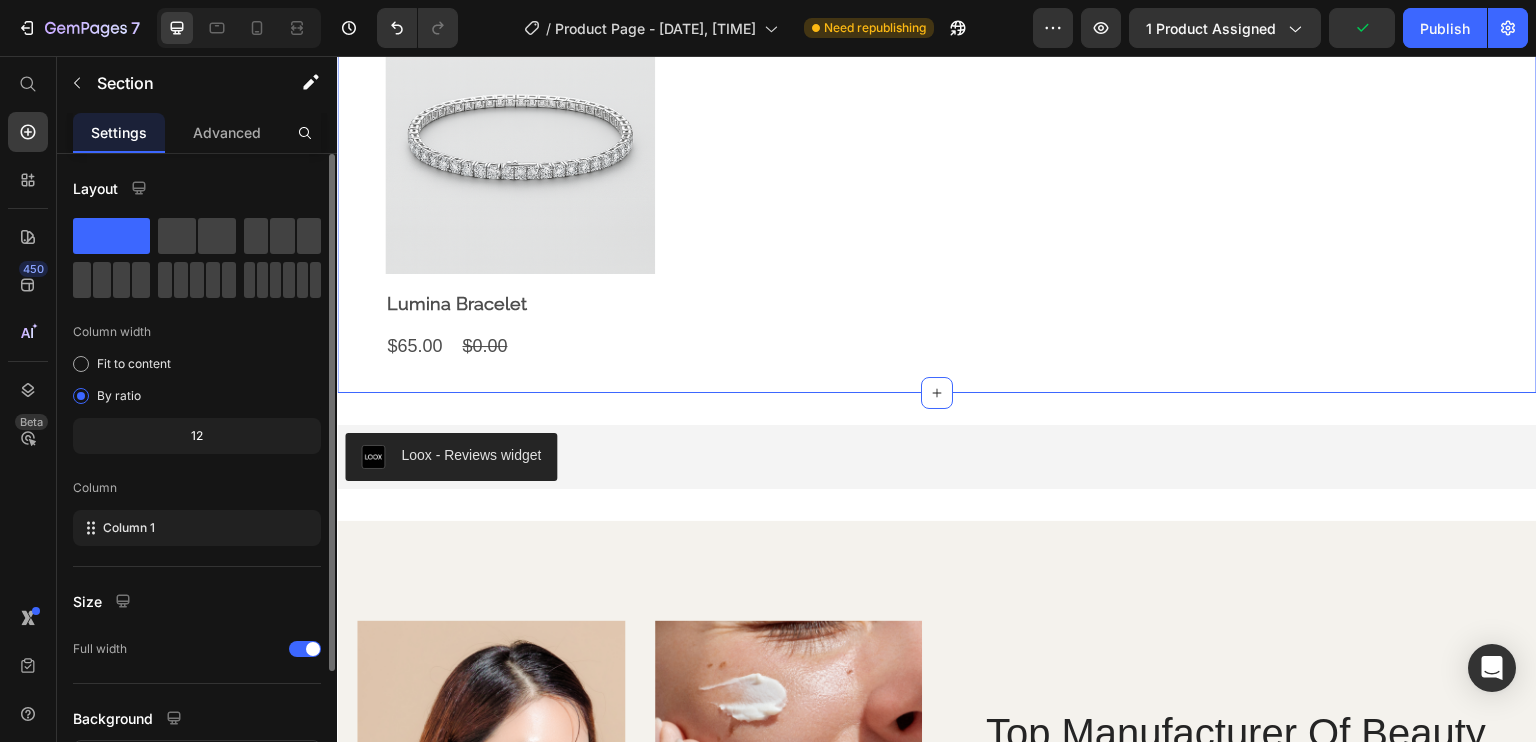 click on "Layout Column width Fit to content By ratio 12 Column Column 1 Size Full width Background Color Image Video  Color   Delete element" at bounding box center (197, 558) 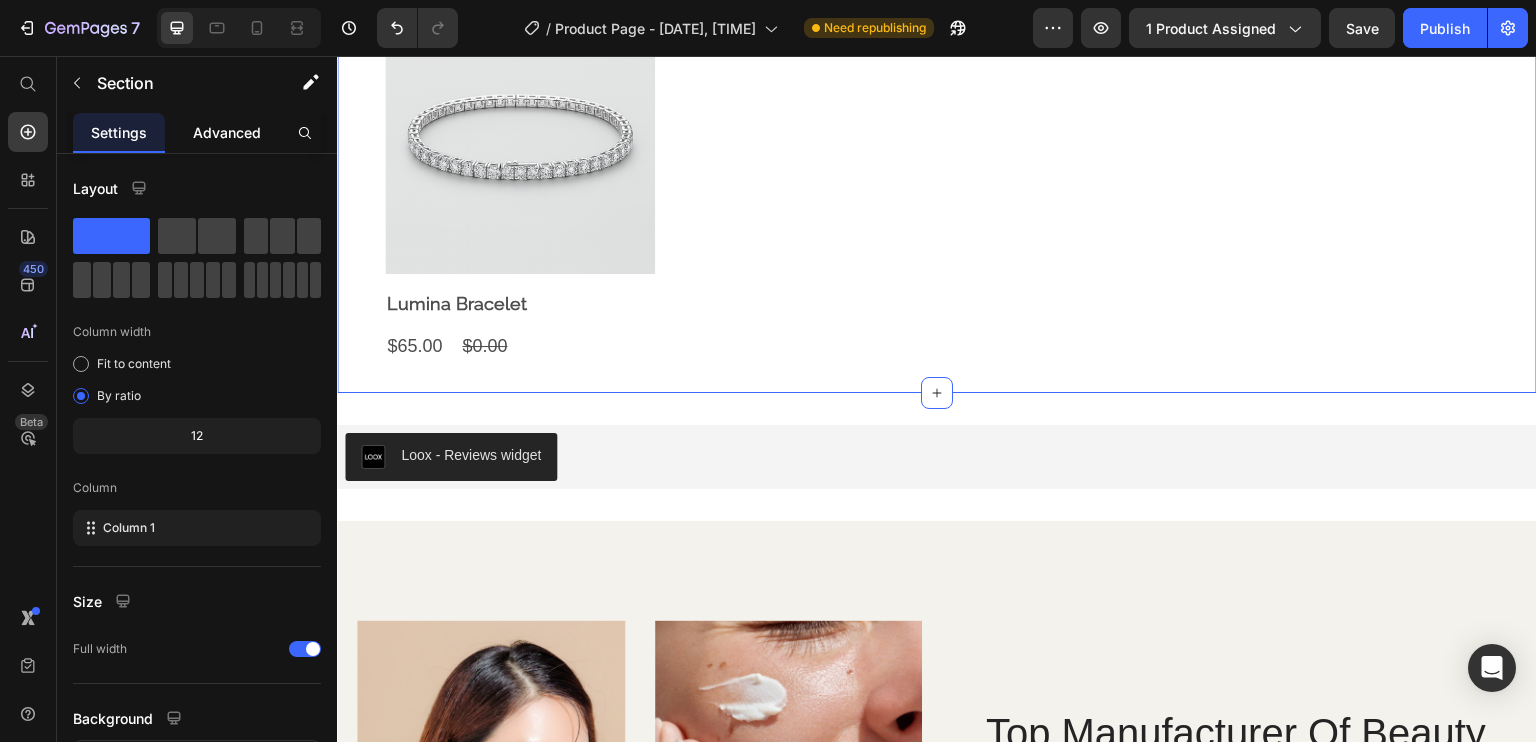 click on "Advanced" at bounding box center [227, 132] 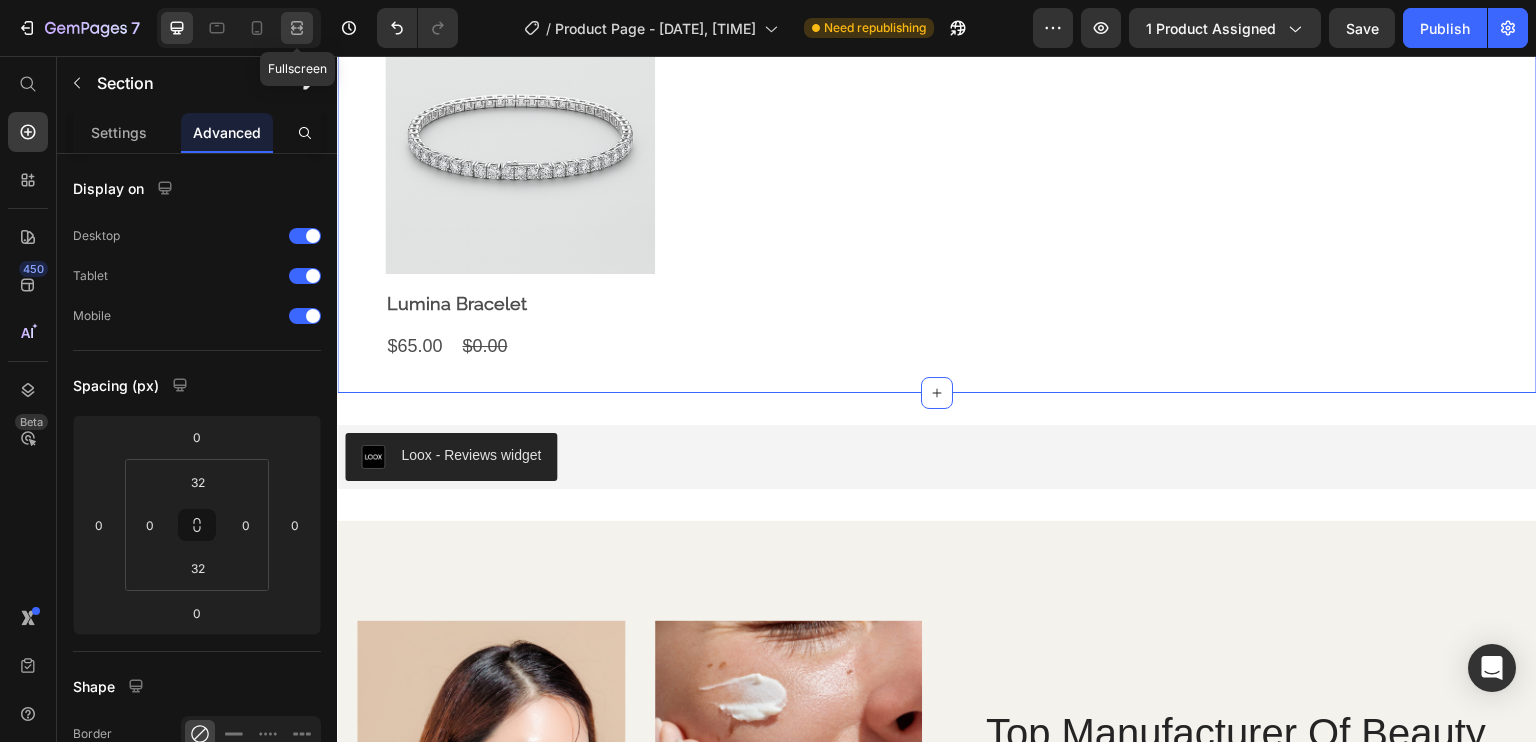 click 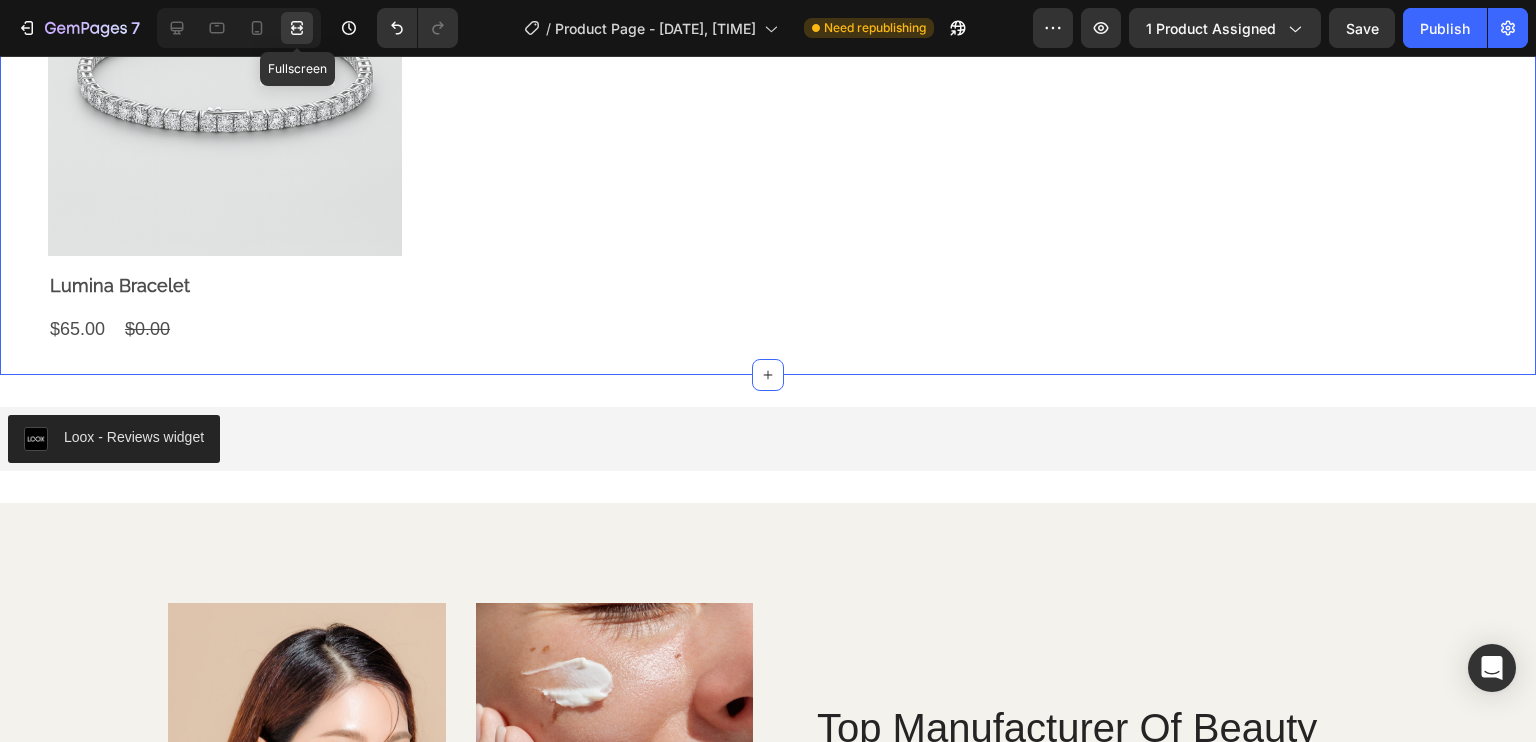 scroll, scrollTop: 1633, scrollLeft: 0, axis: vertical 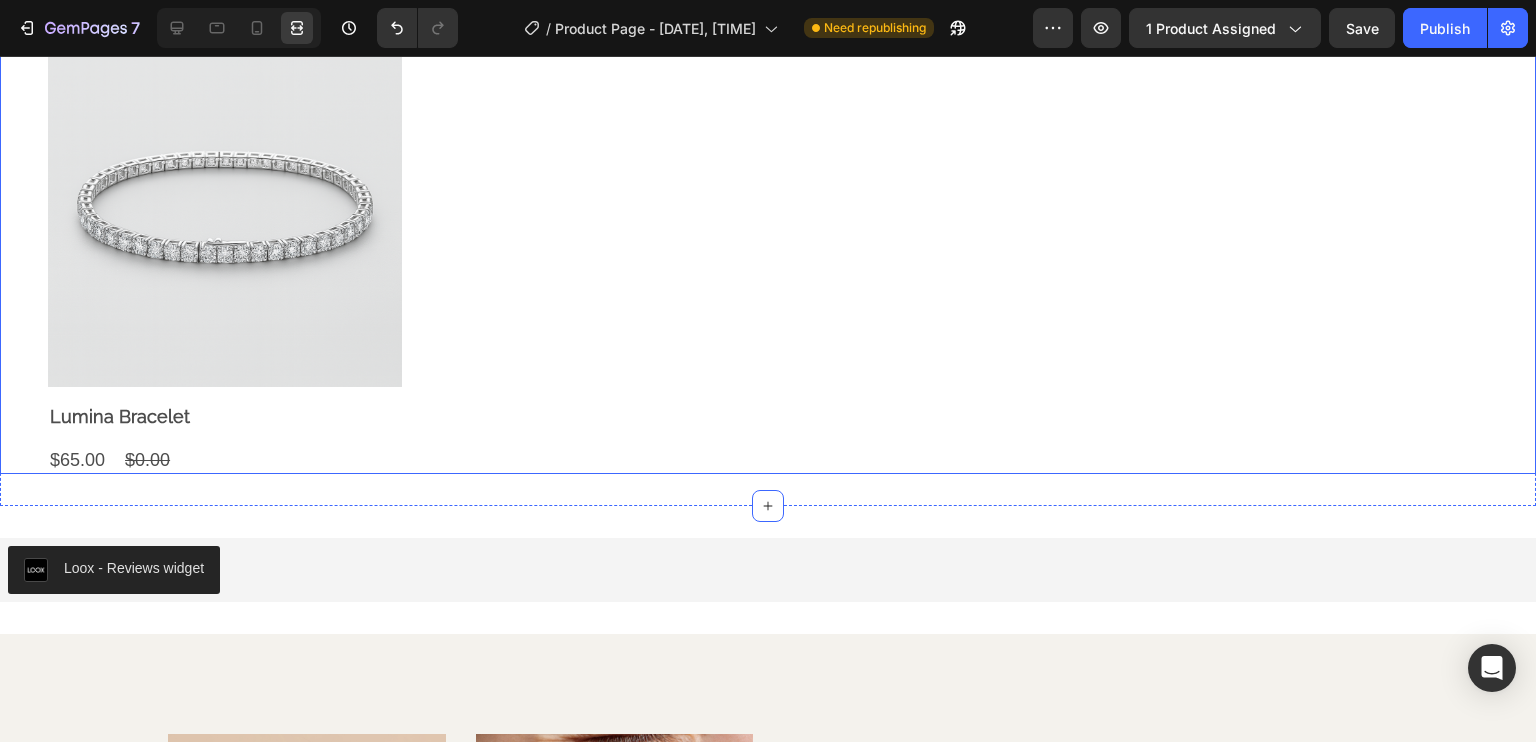 click on "Product Images Lumina Bracelet Product Title $65.00 Product Price $0.00 Product Price Row Row" at bounding box center [768, 253] 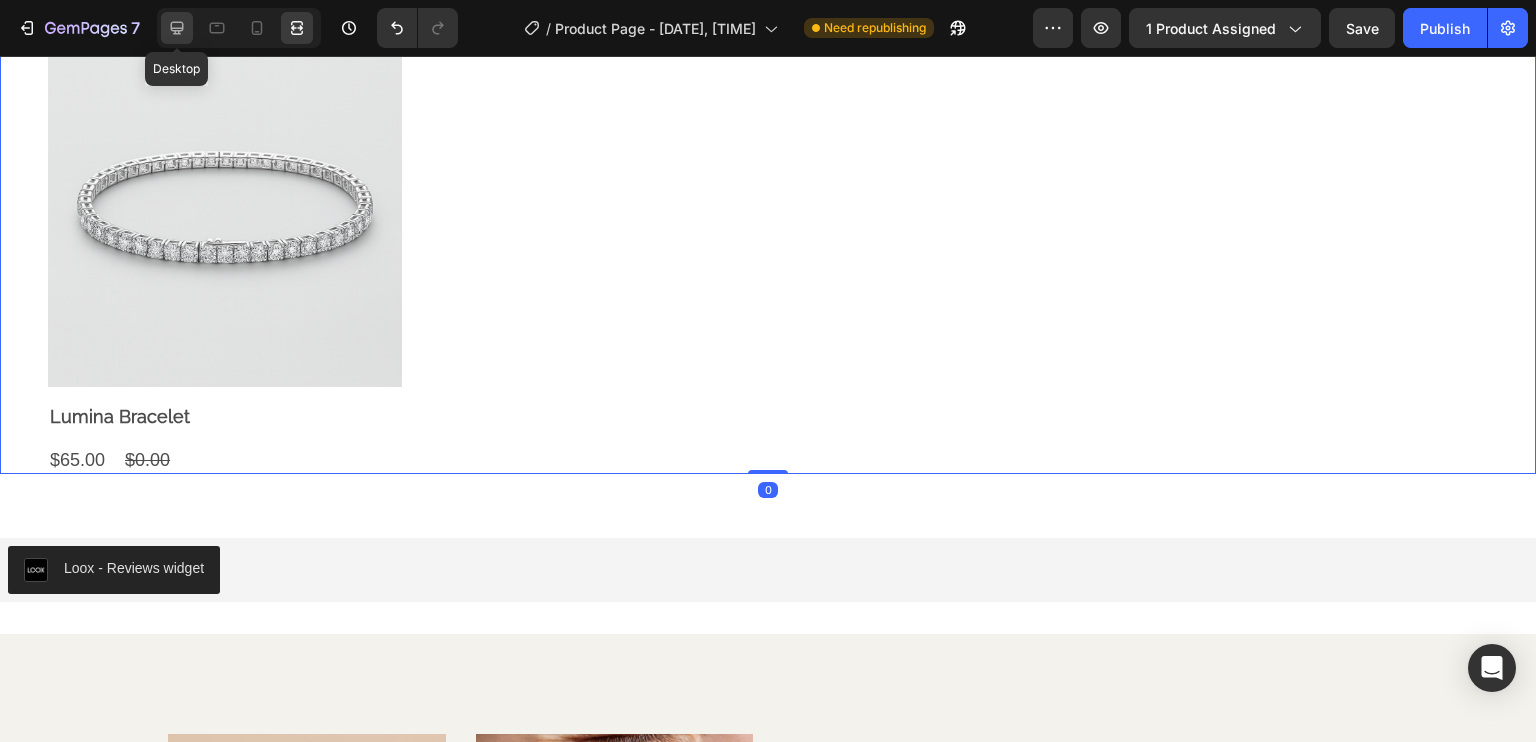 click 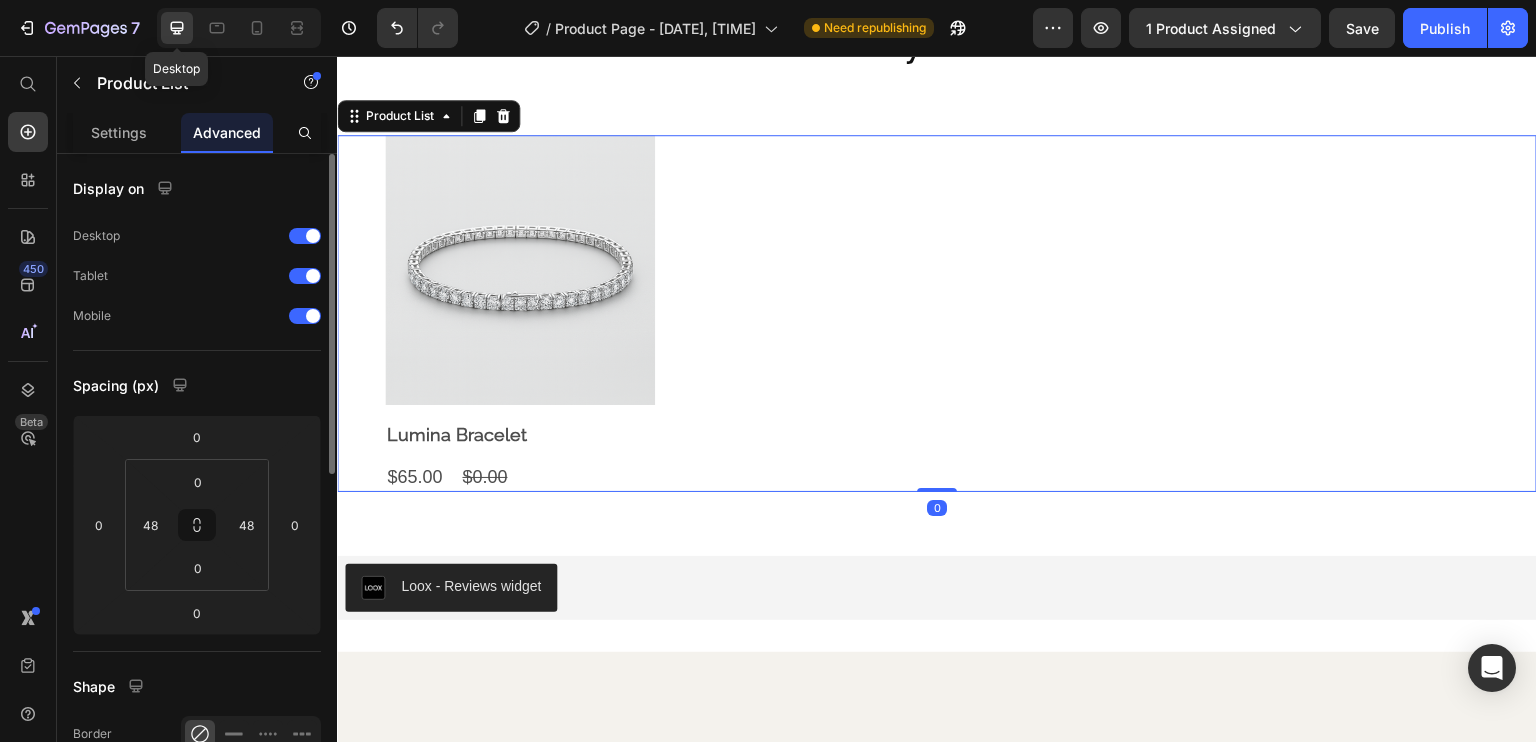 scroll, scrollTop: 1764, scrollLeft: 0, axis: vertical 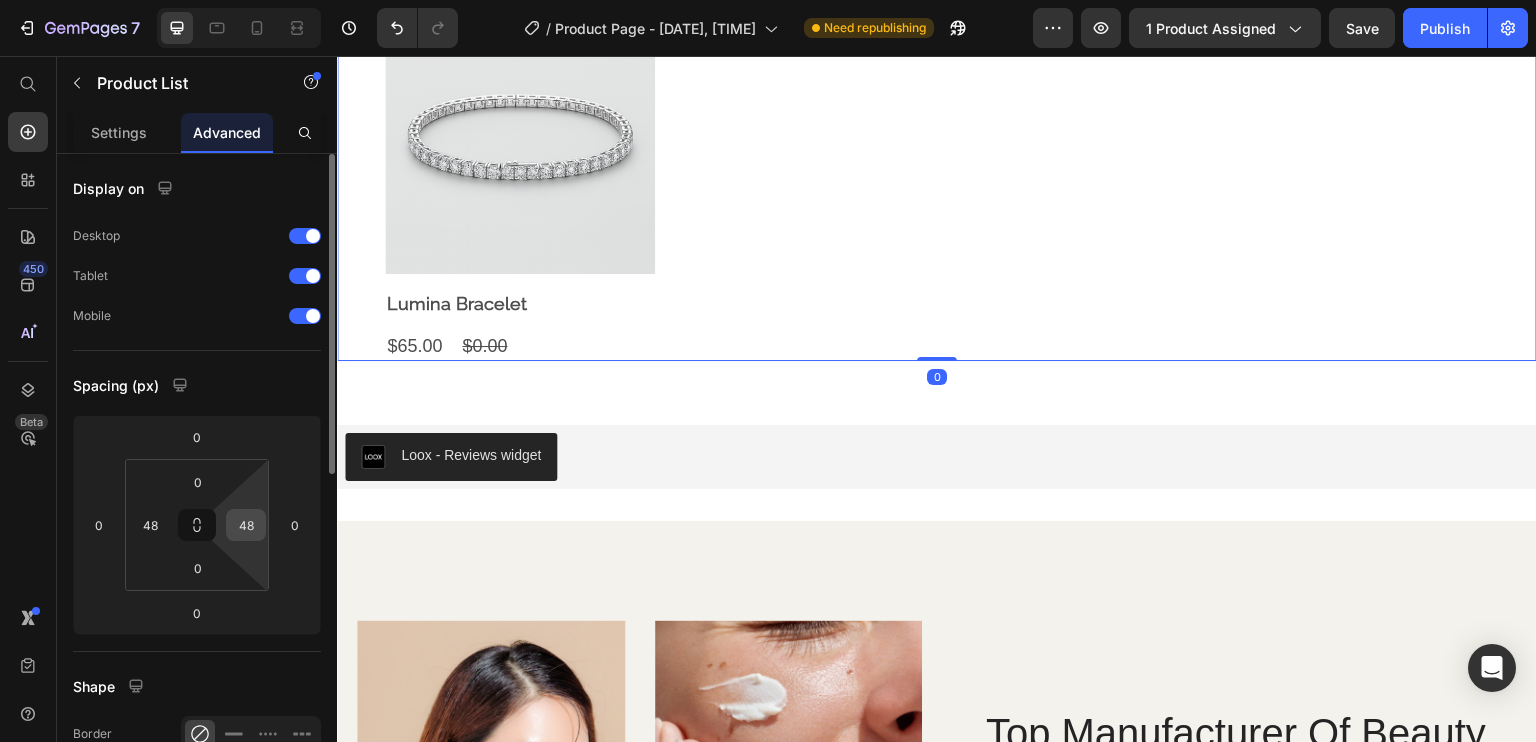 click on "7   /  Product Page - Jul 2, 13:10:47 Need republishing Preview 1 product assigned  Save   Publish  450 Beta Start with Sections Elements Hero Section Product Detail Brands Trusted Badges Guarantee Product Breakdown How to use Testimonials Compare Bundle FAQs Social Proof Brand Story Product List Collection Blog List Contact Sticky Add to Cart Custom Footer Browse Library 450 Layout
Row
Row
Row
Row Text
Heading
Text Block Button
Button
Button
Sticky Back to top Media
Image" at bounding box center (768, 0) 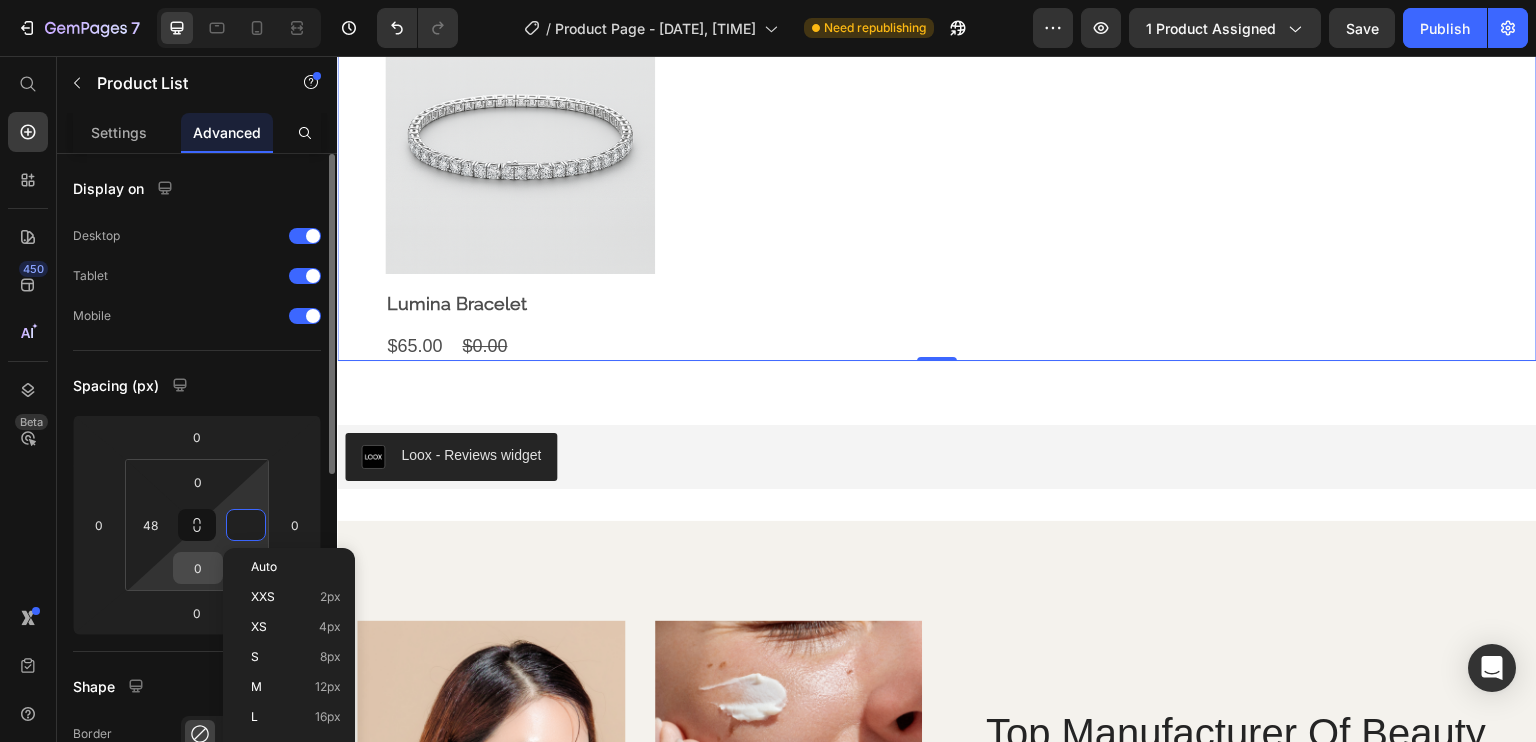 type on ".0" 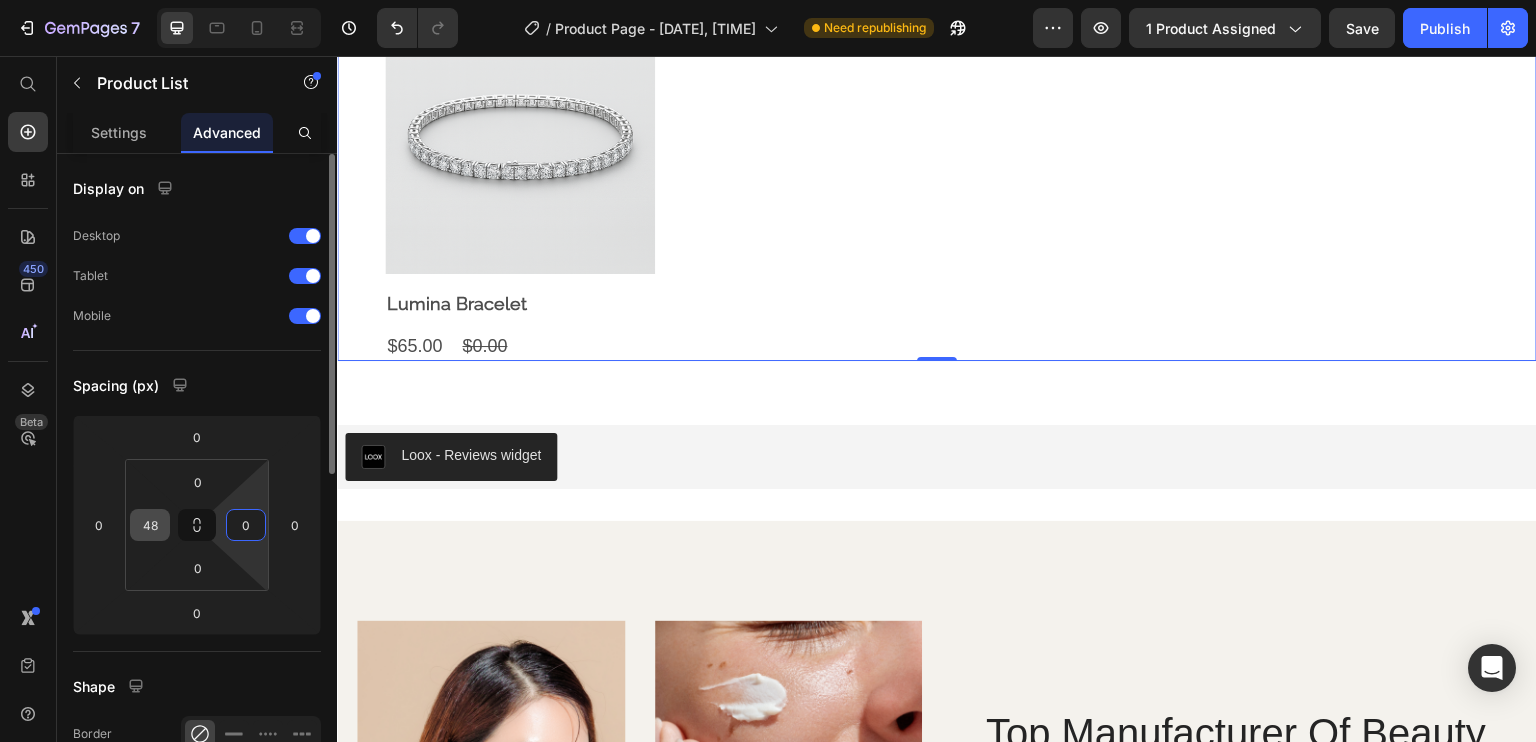 type on "0" 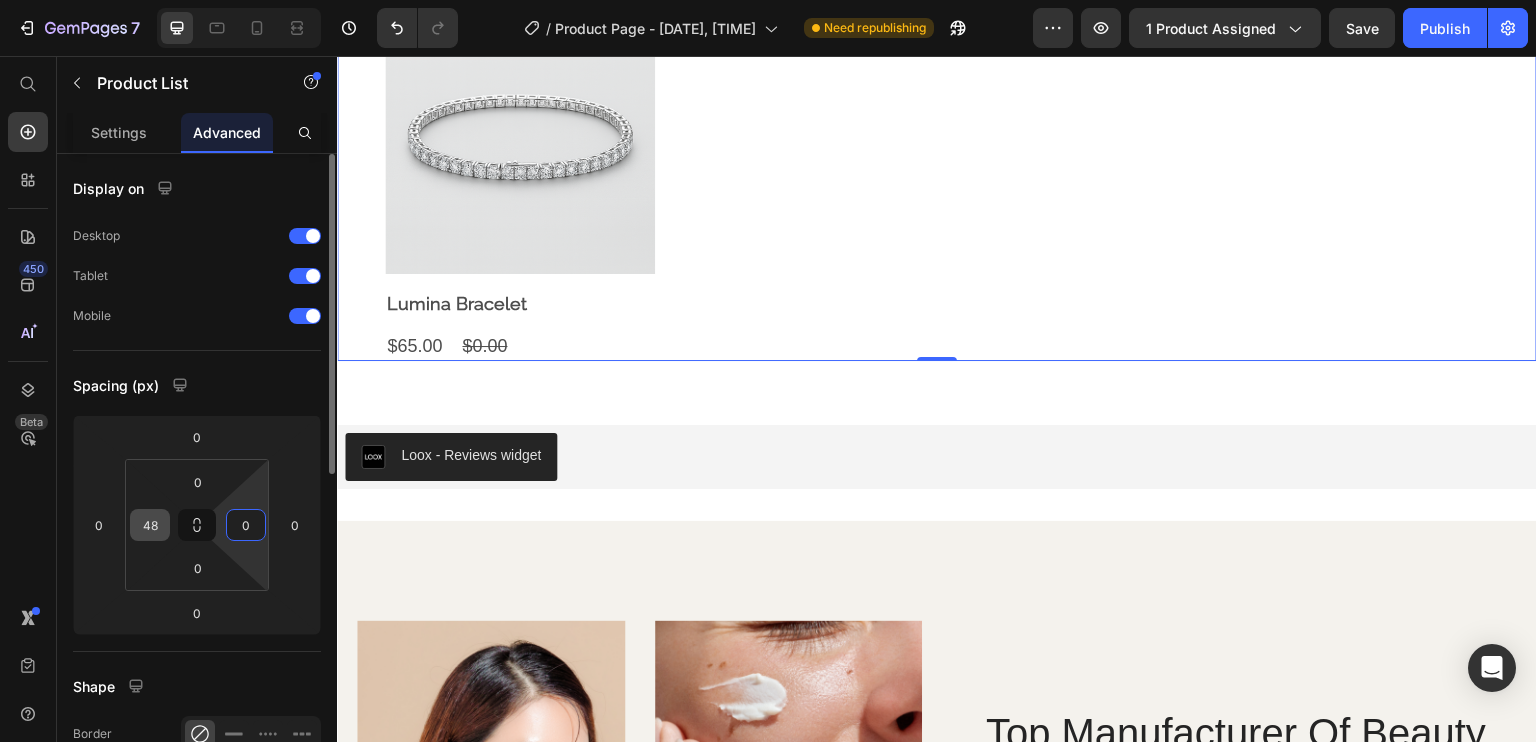 click on "48" at bounding box center [150, 525] 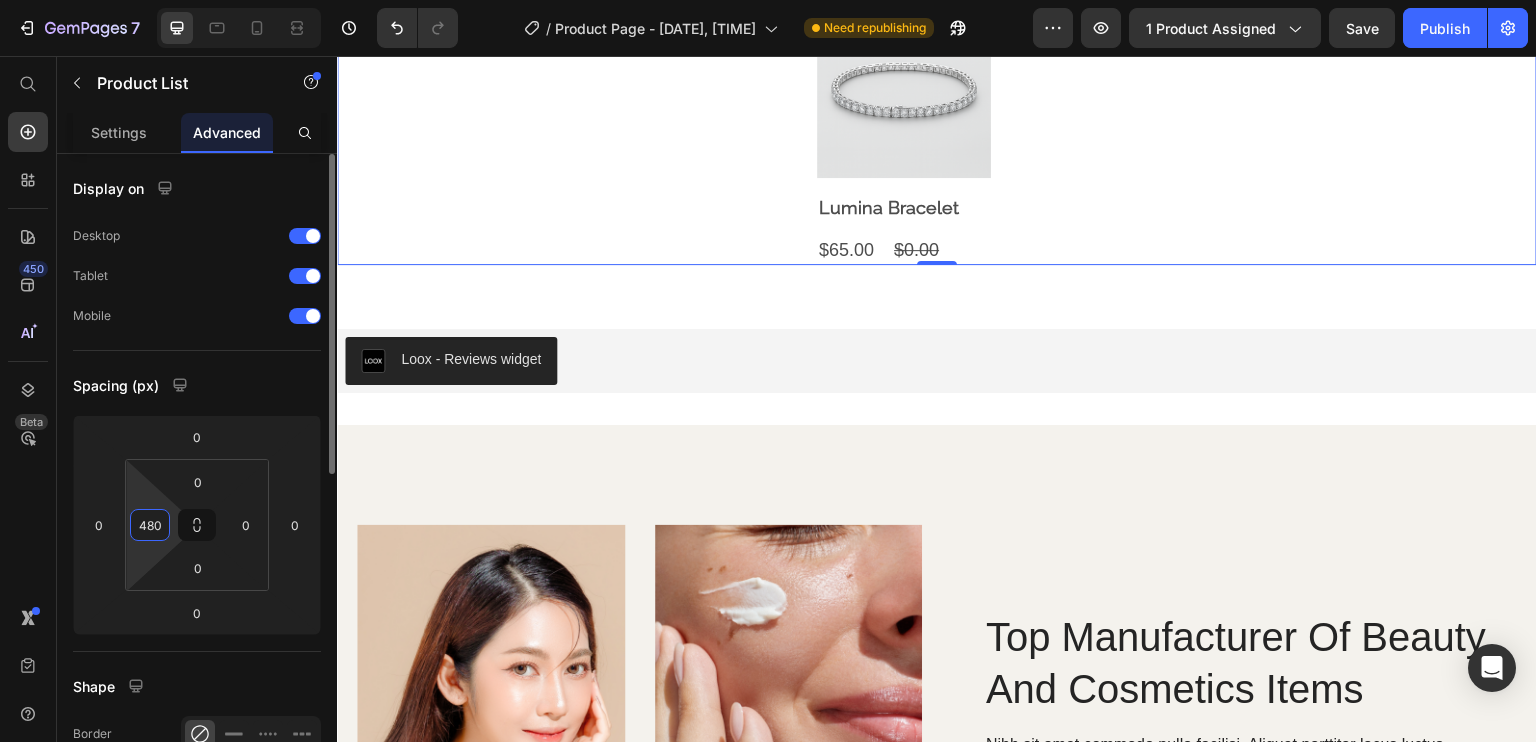 type on "0" 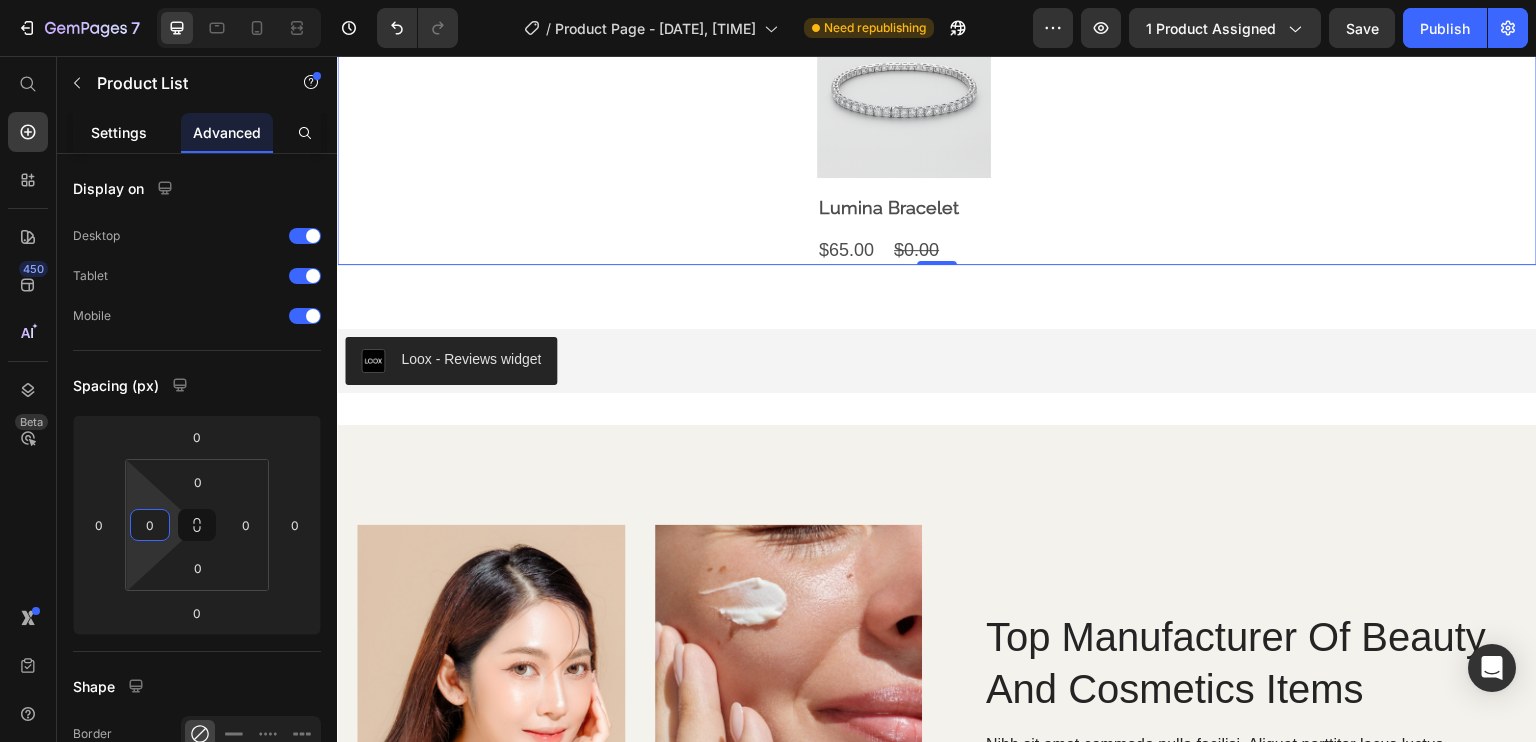 click on "Settings" at bounding box center [119, 132] 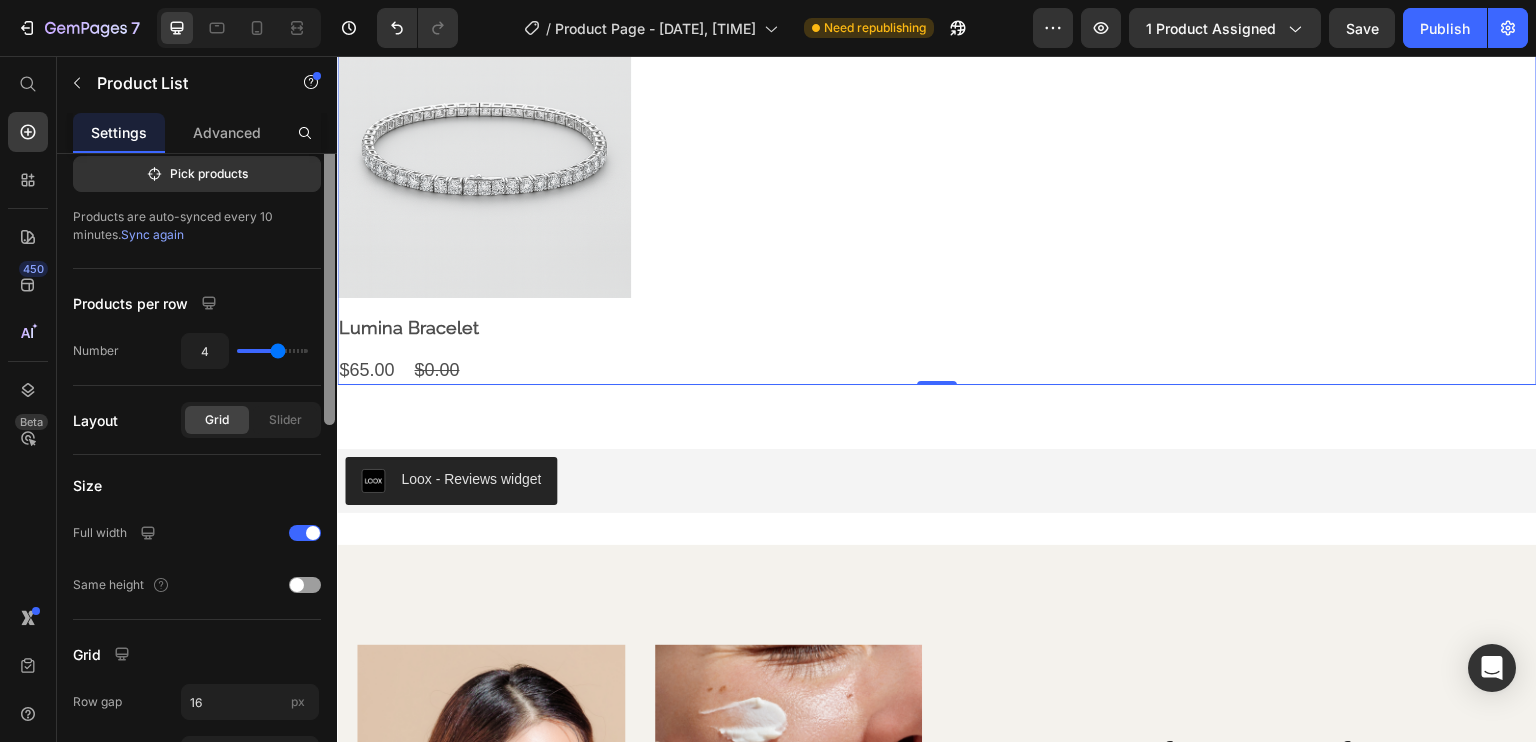 scroll, scrollTop: 293, scrollLeft: 0, axis: vertical 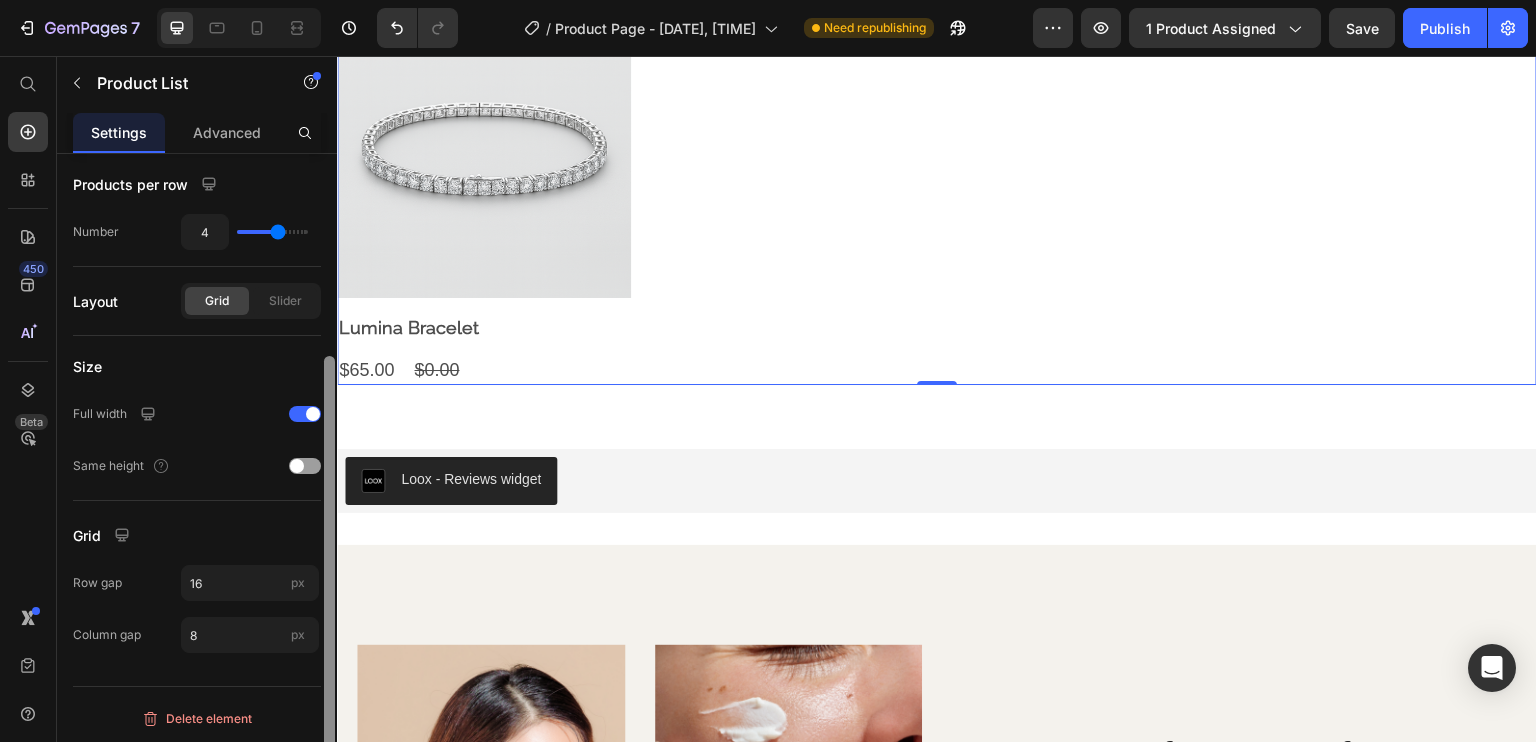 drag, startPoint x: 328, startPoint y: 278, endPoint x: 315, endPoint y: 488, distance: 210.402 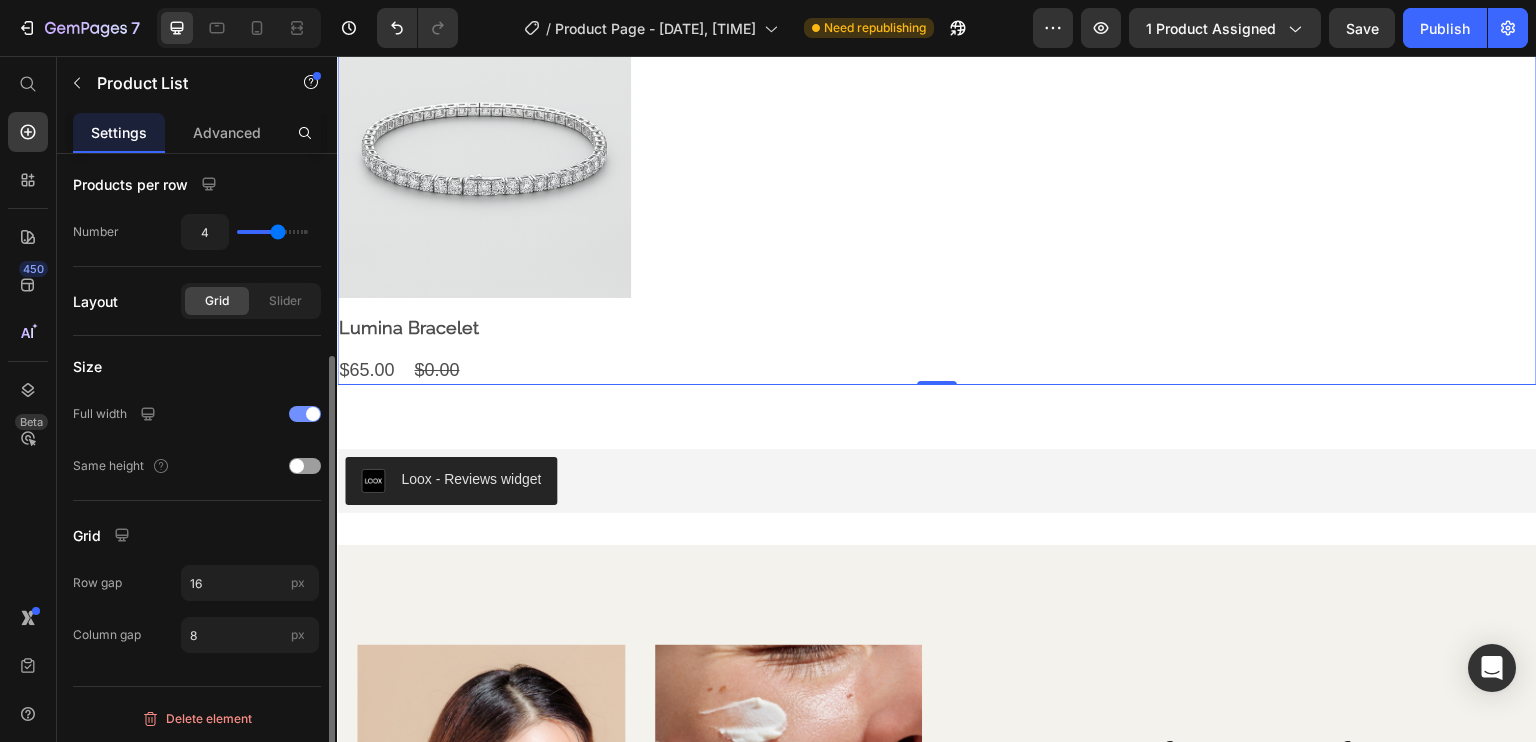 click on "Full width" 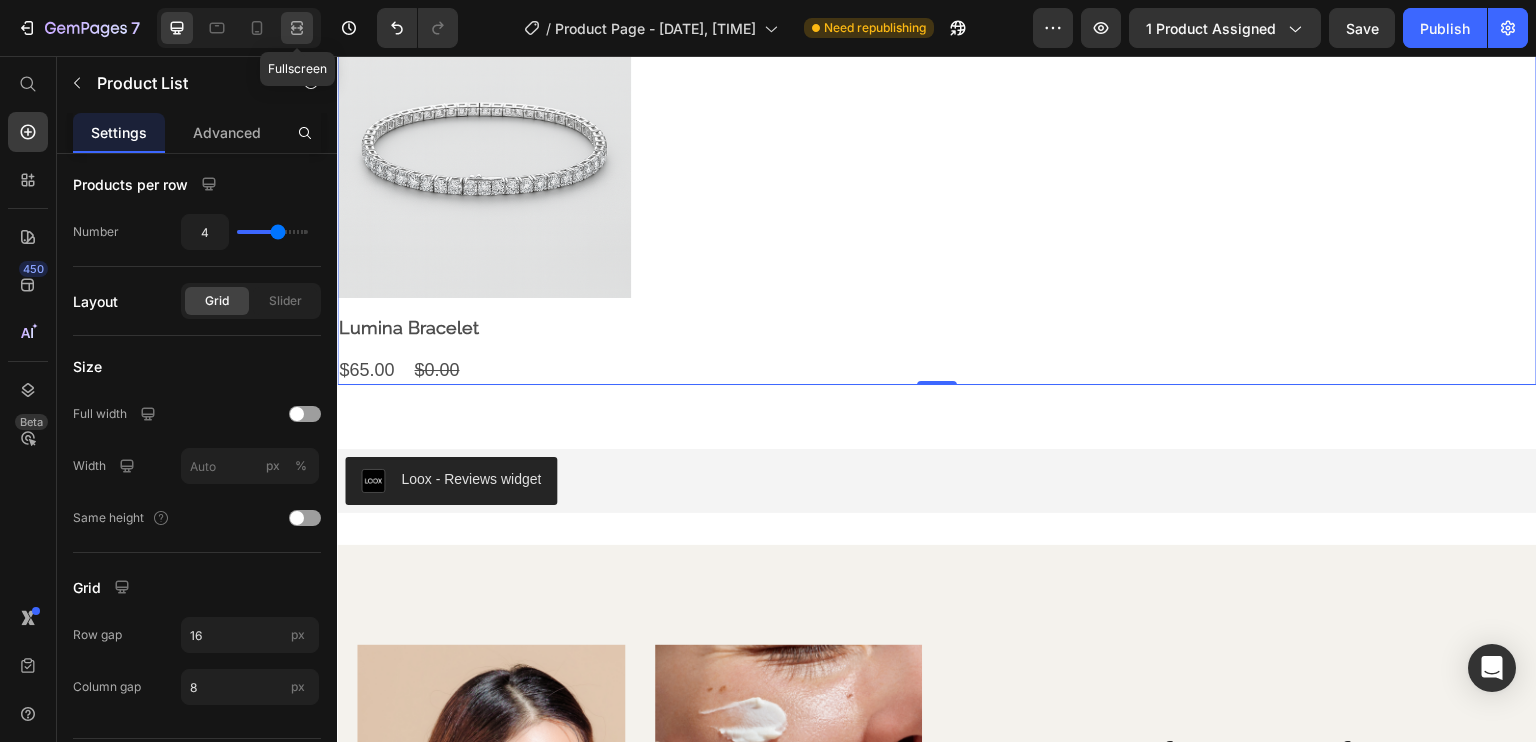 click 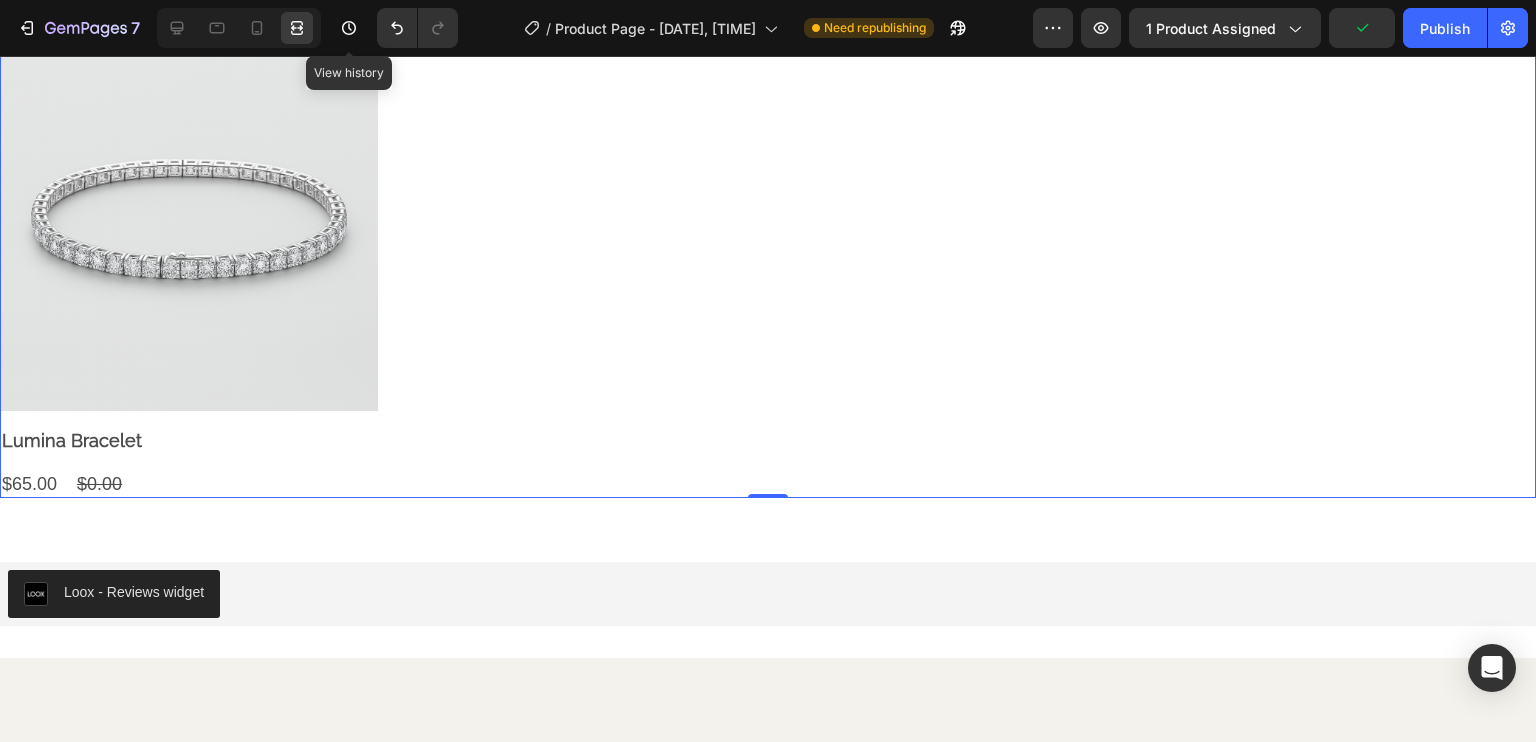 scroll, scrollTop: 1952, scrollLeft: 0, axis: vertical 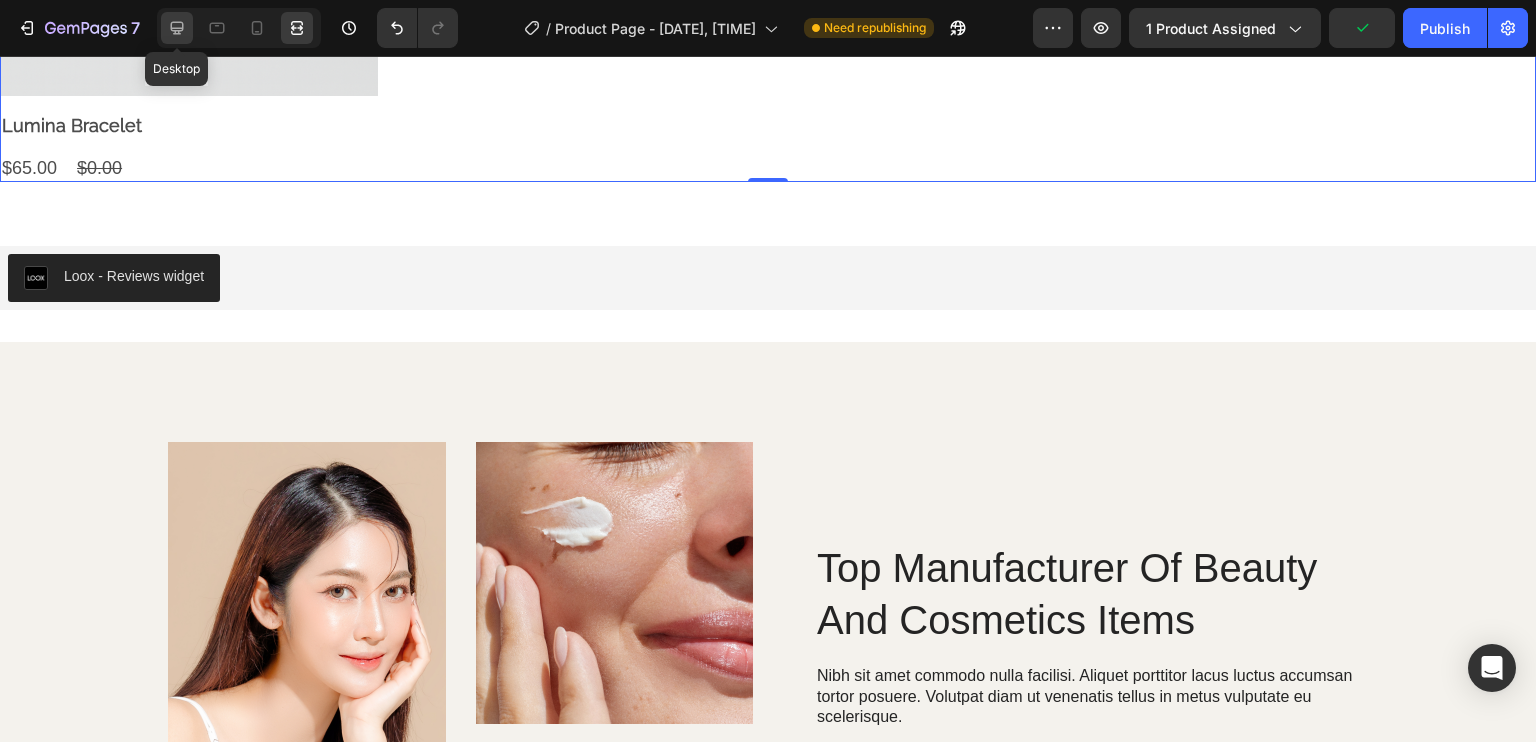 click 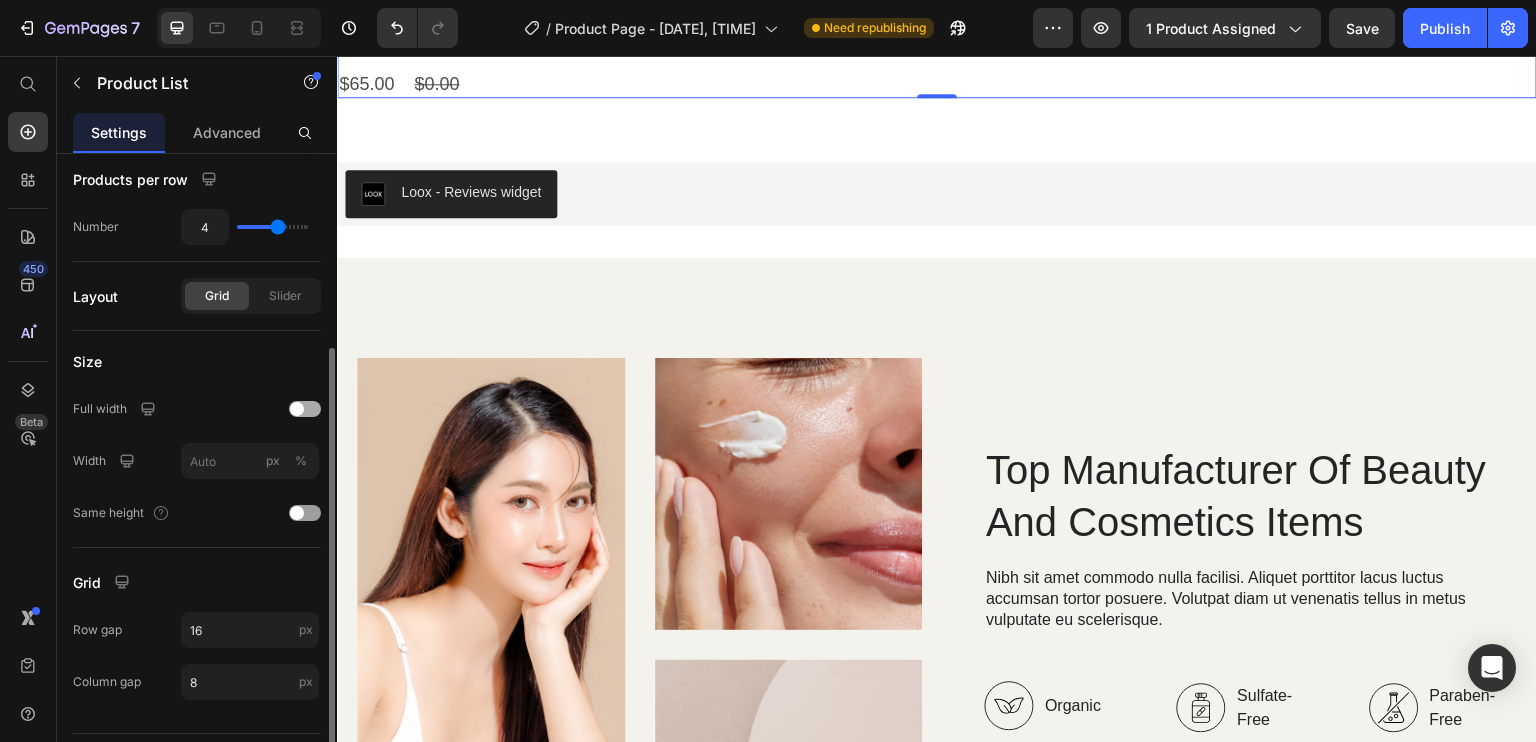 click at bounding box center [297, 409] 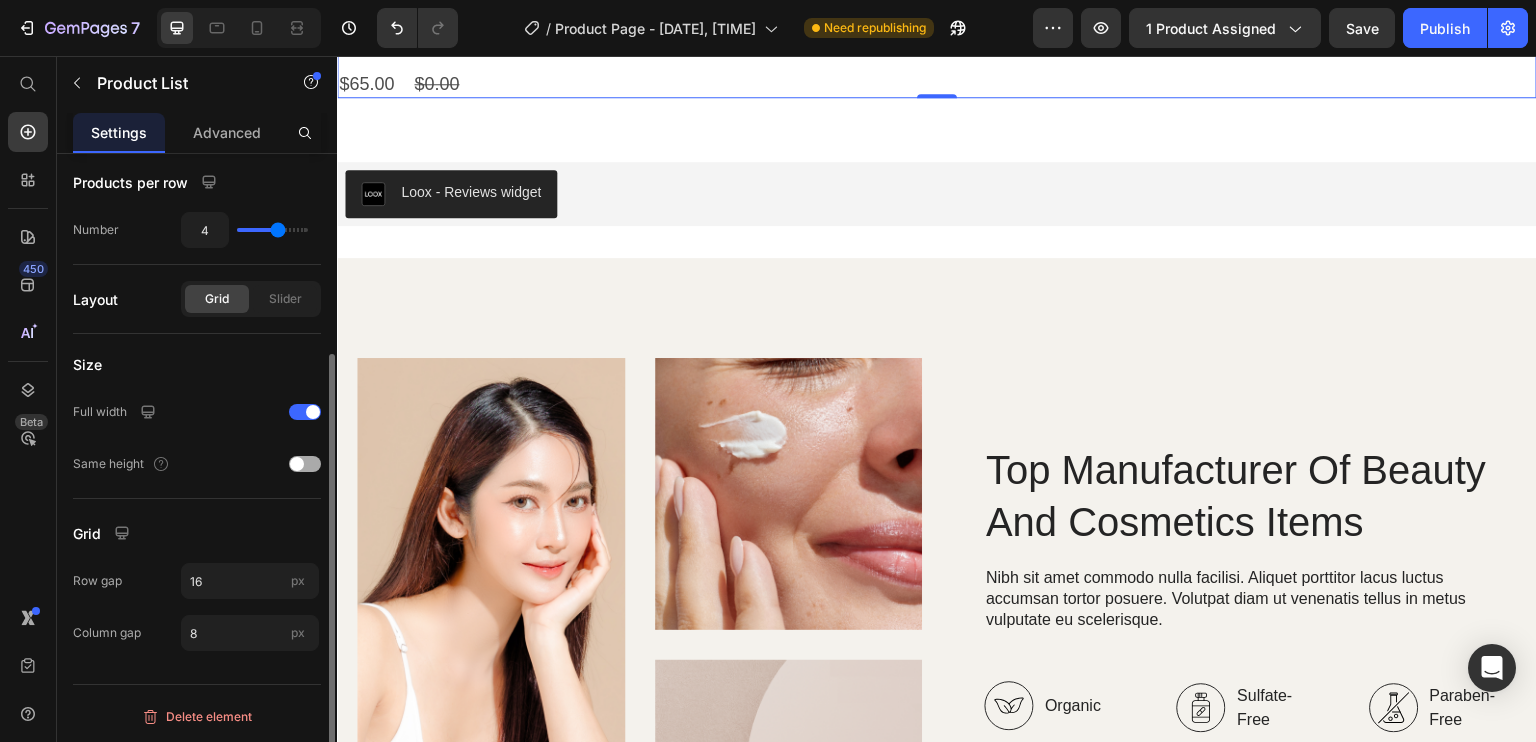 scroll, scrollTop: 293, scrollLeft: 0, axis: vertical 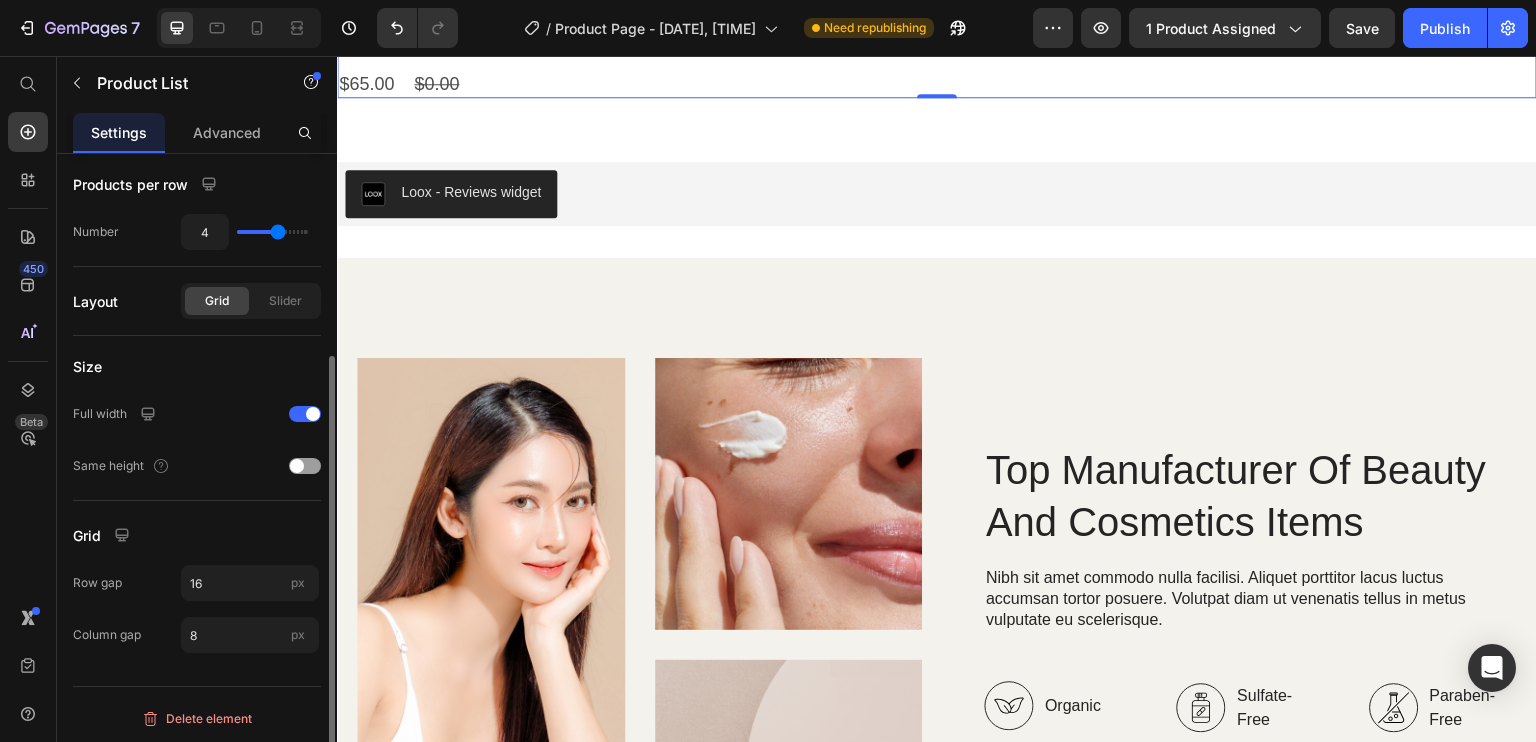 drag, startPoint x: 298, startPoint y: 417, endPoint x: 286, endPoint y: 443, distance: 28.635643 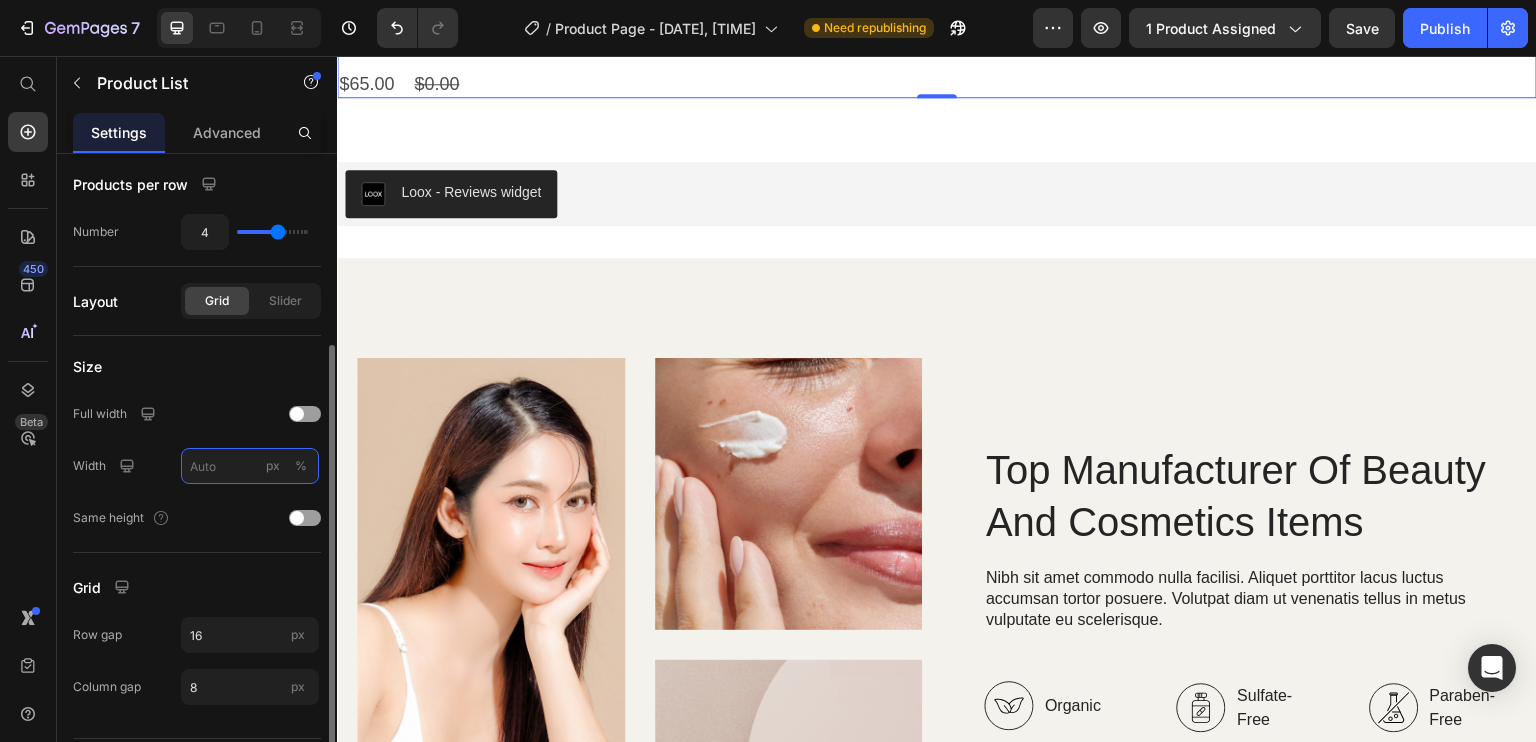 click on "px %" at bounding box center (250, 466) 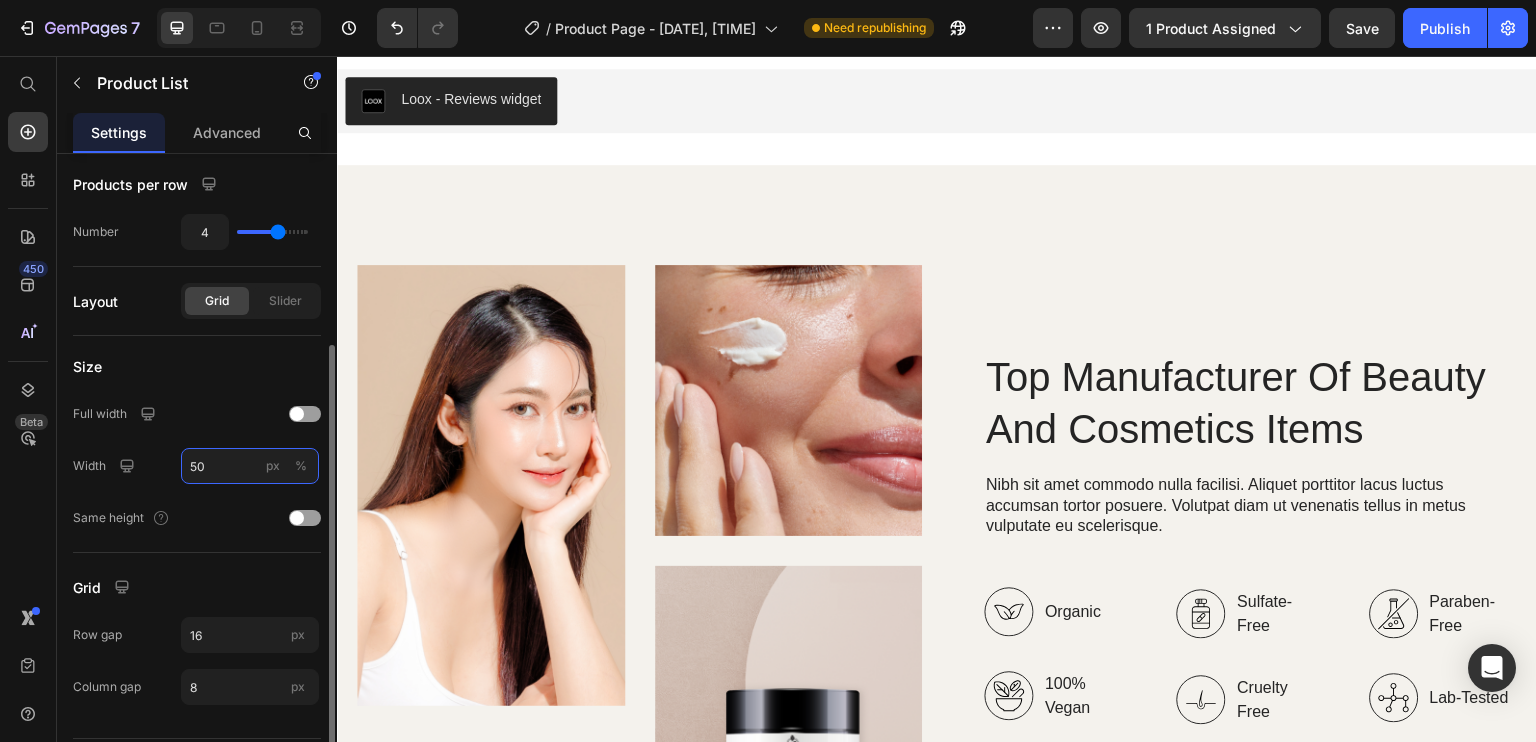 type on "50" 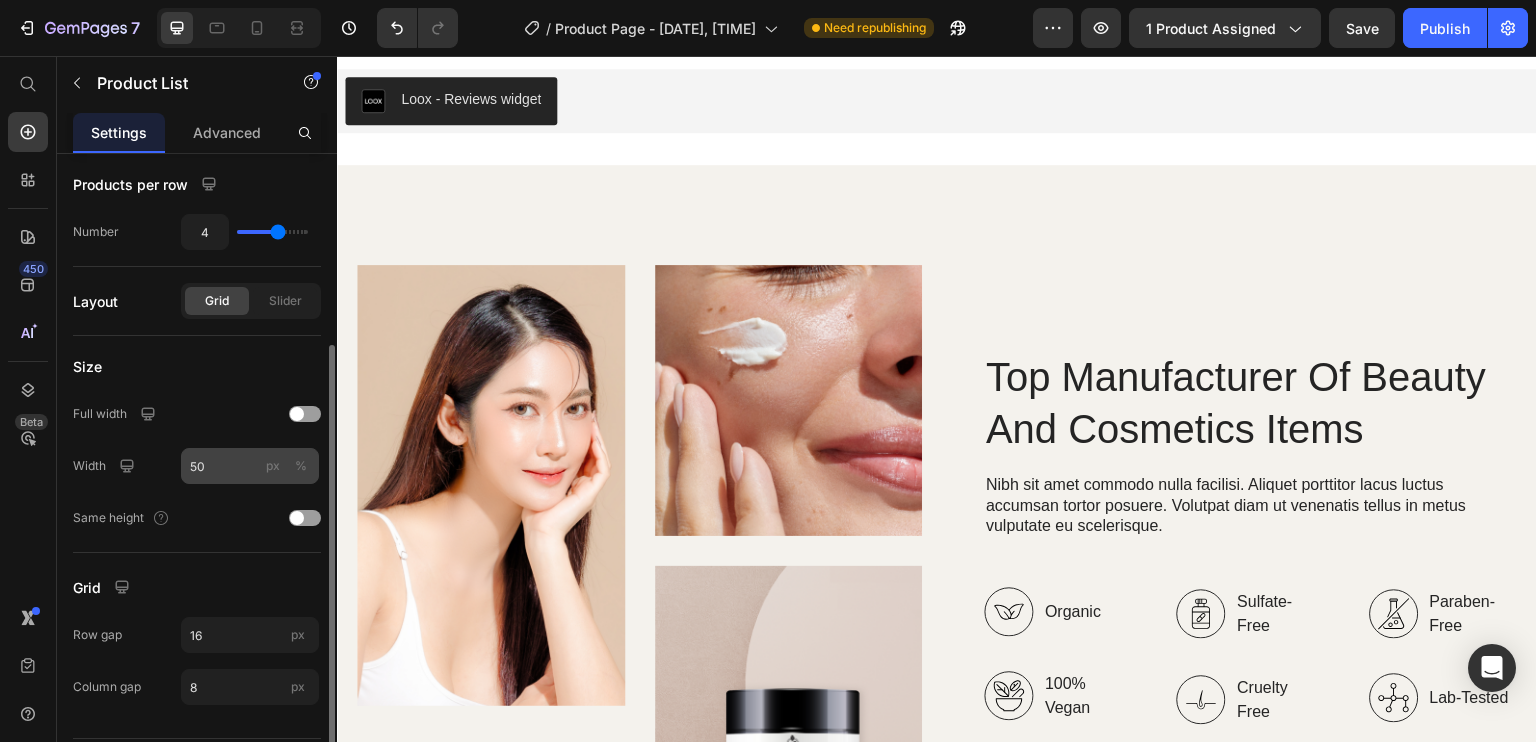 click on "%" at bounding box center [301, 466] 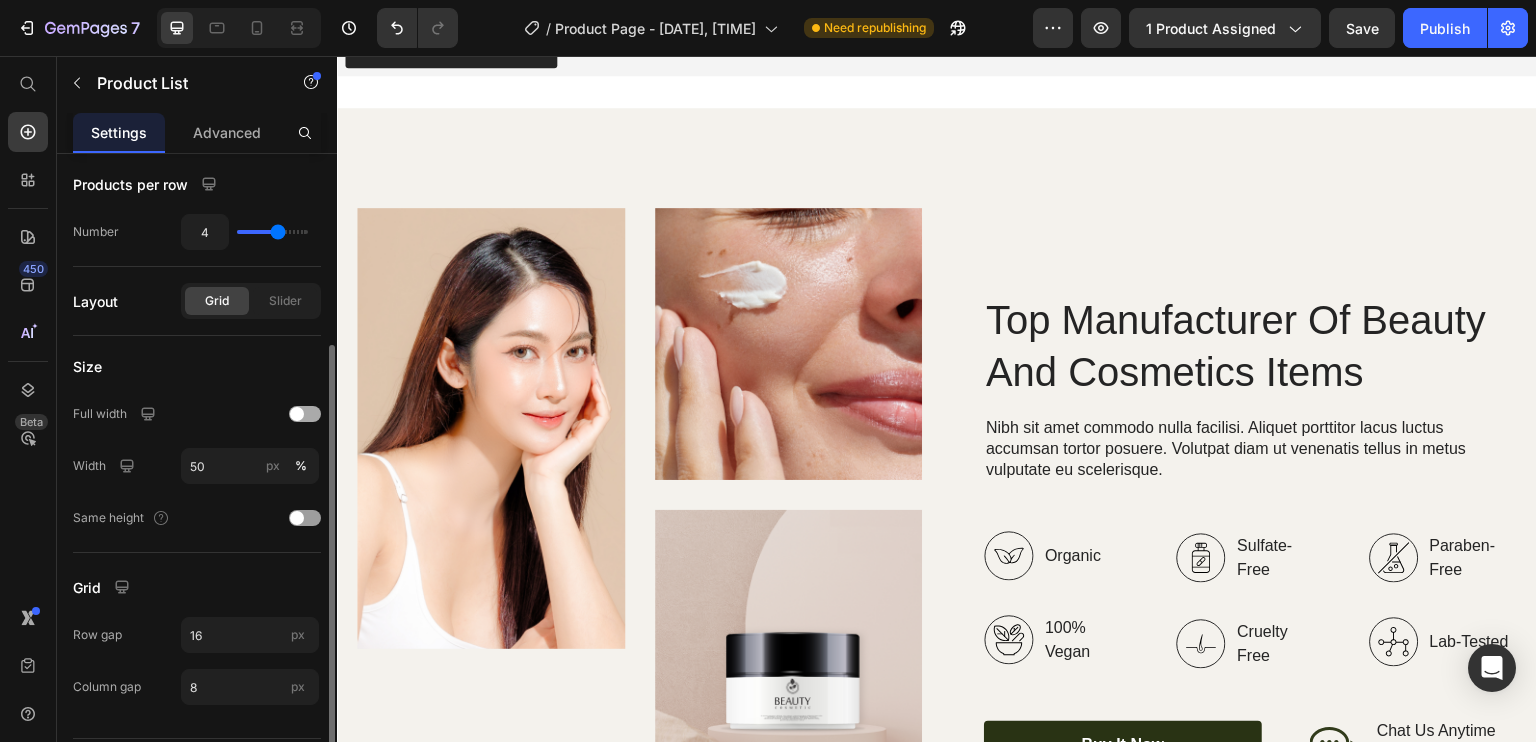 click at bounding box center [305, 414] 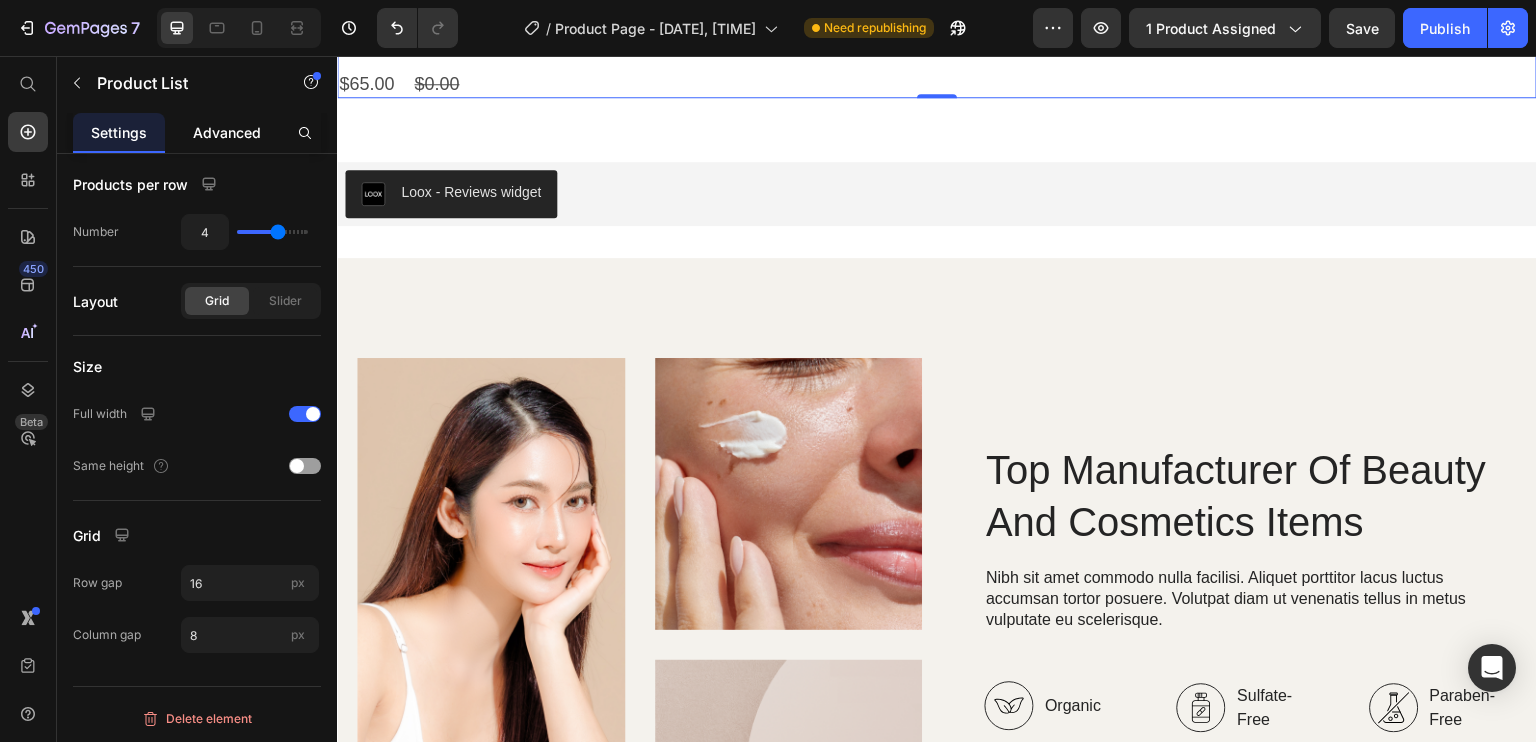 click on "Advanced" 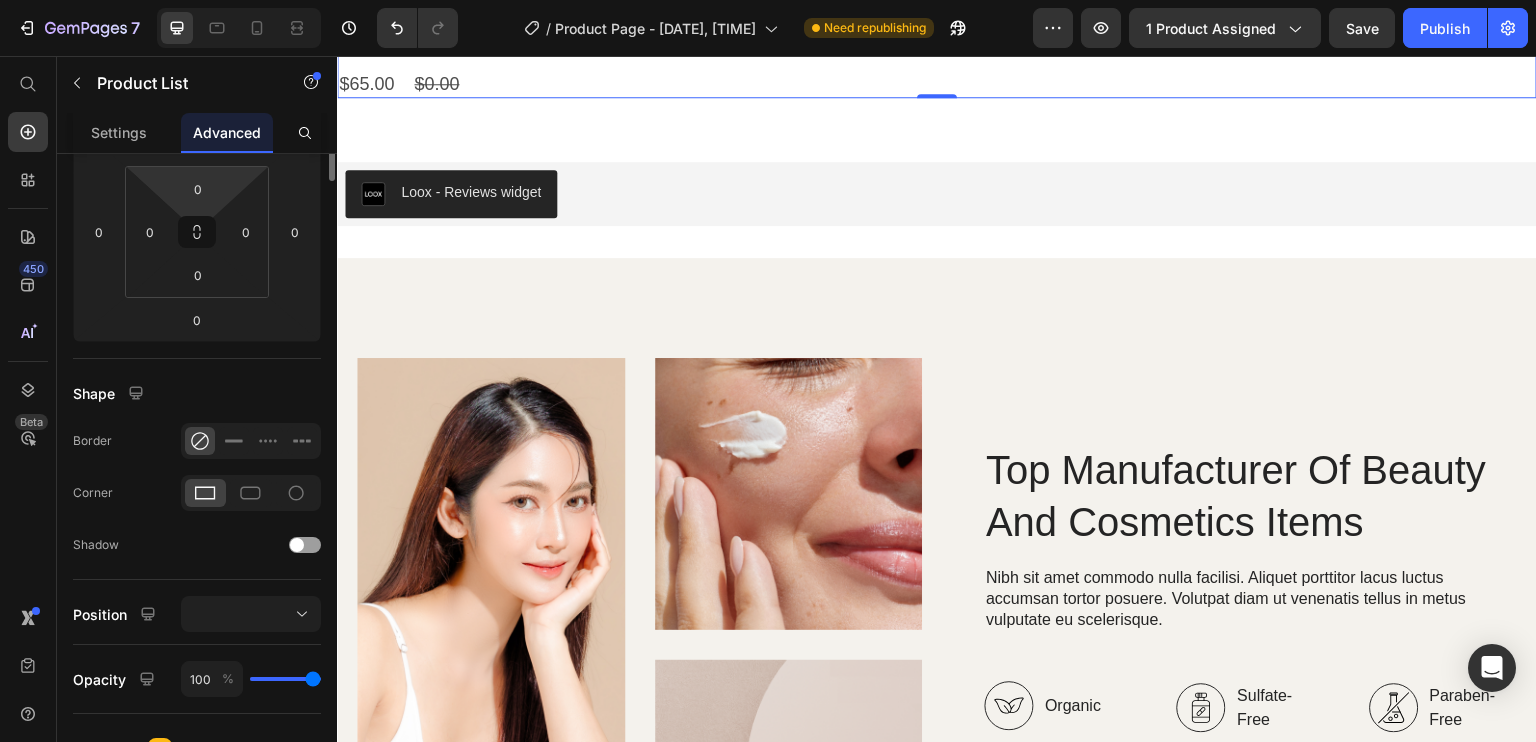 scroll, scrollTop: 0, scrollLeft: 0, axis: both 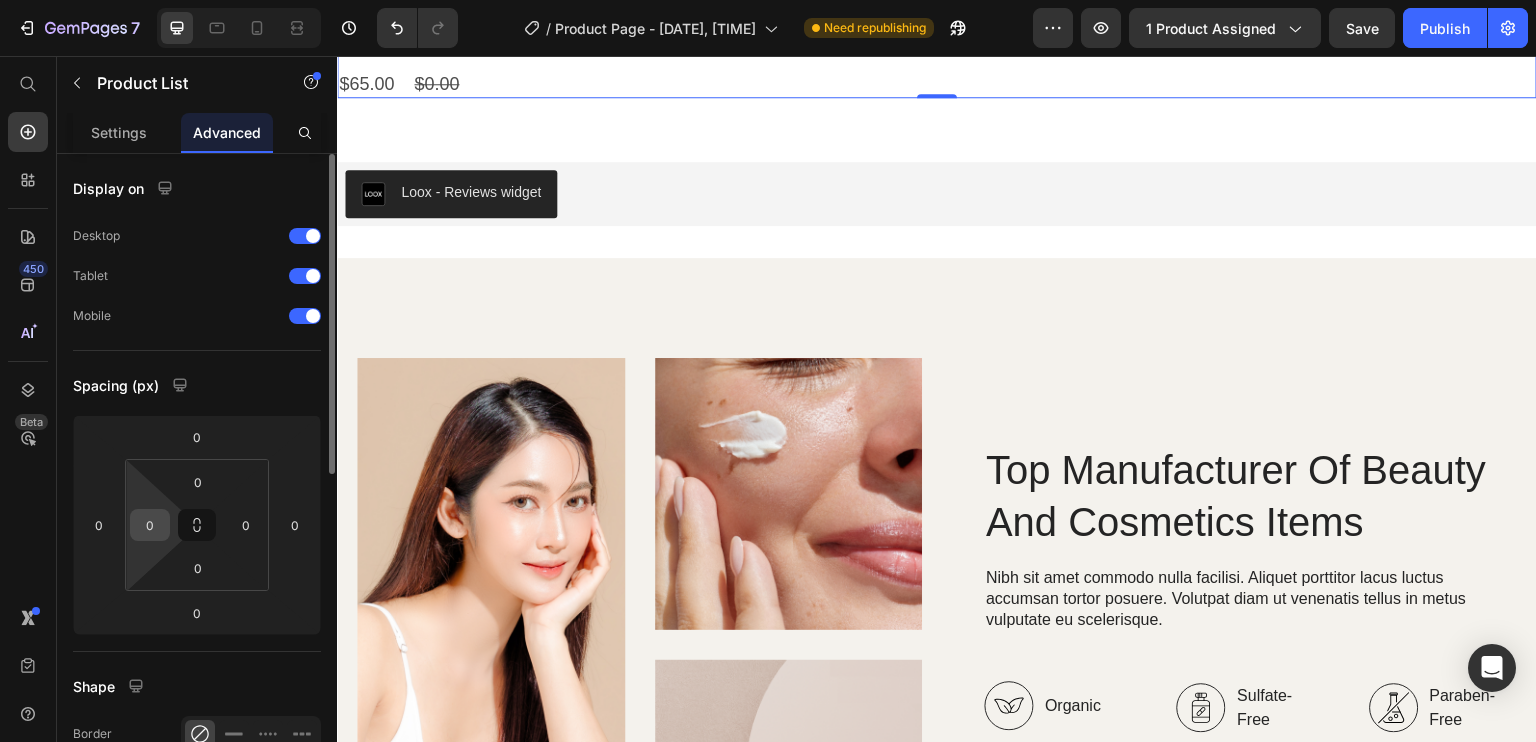 click on "0" at bounding box center (150, 525) 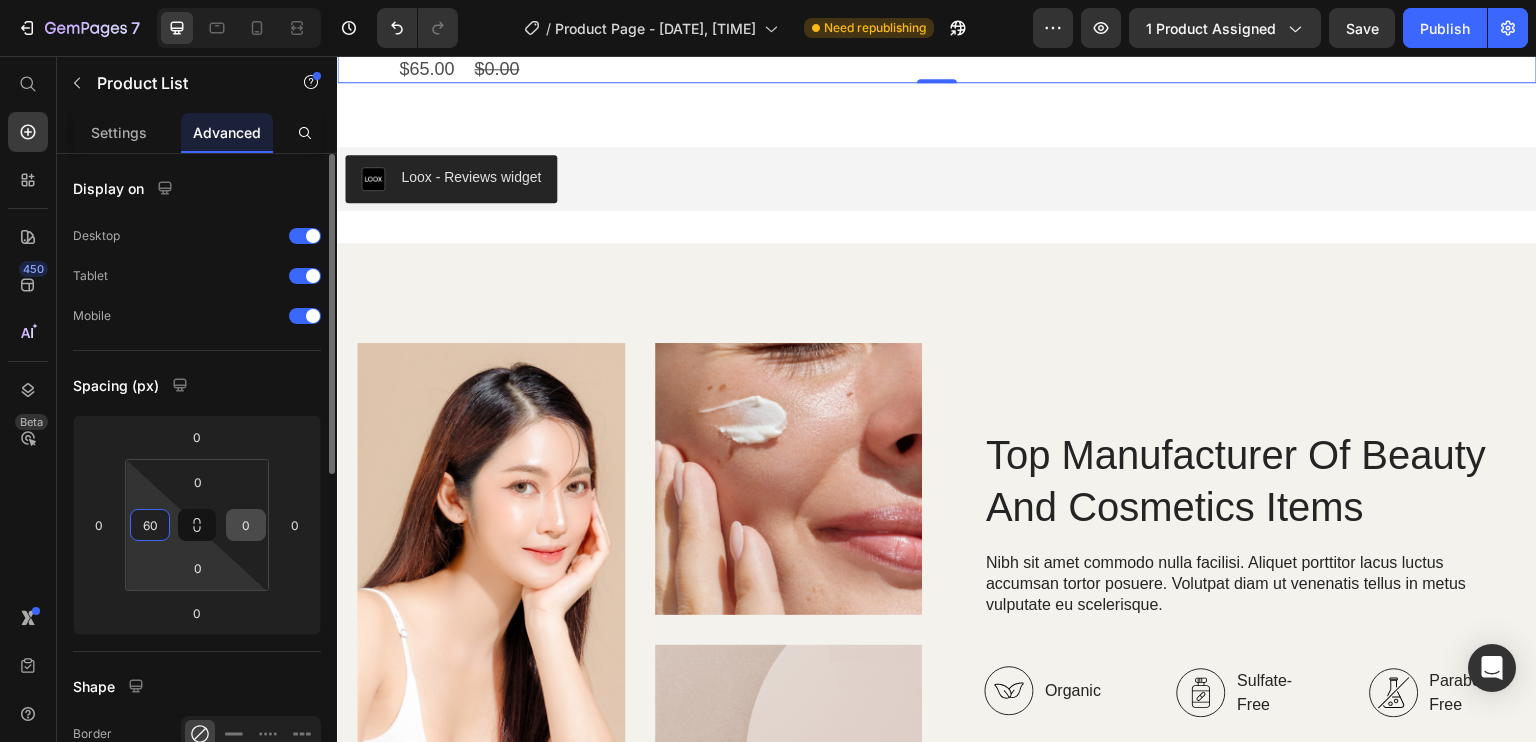 type on "60" 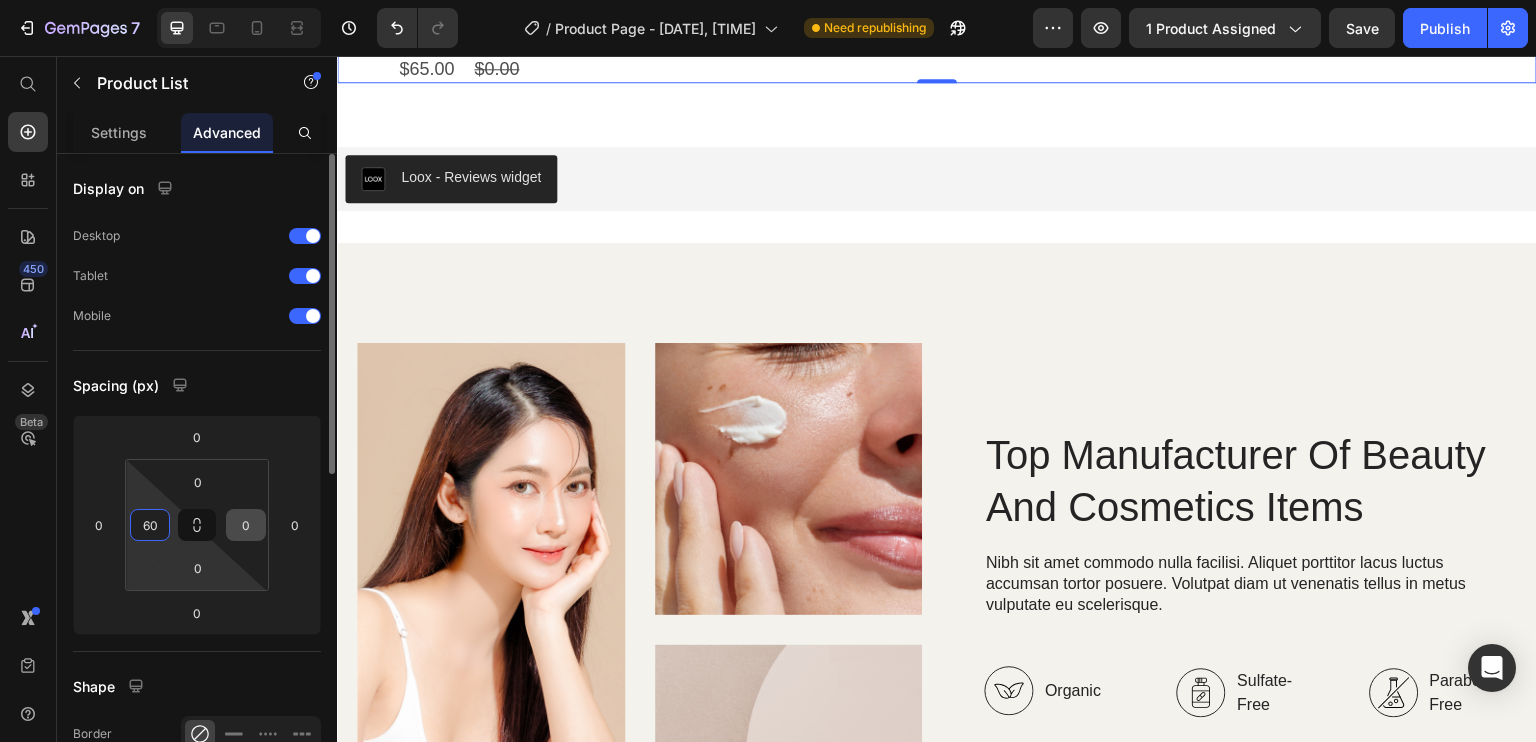 click on "0" at bounding box center (246, 525) 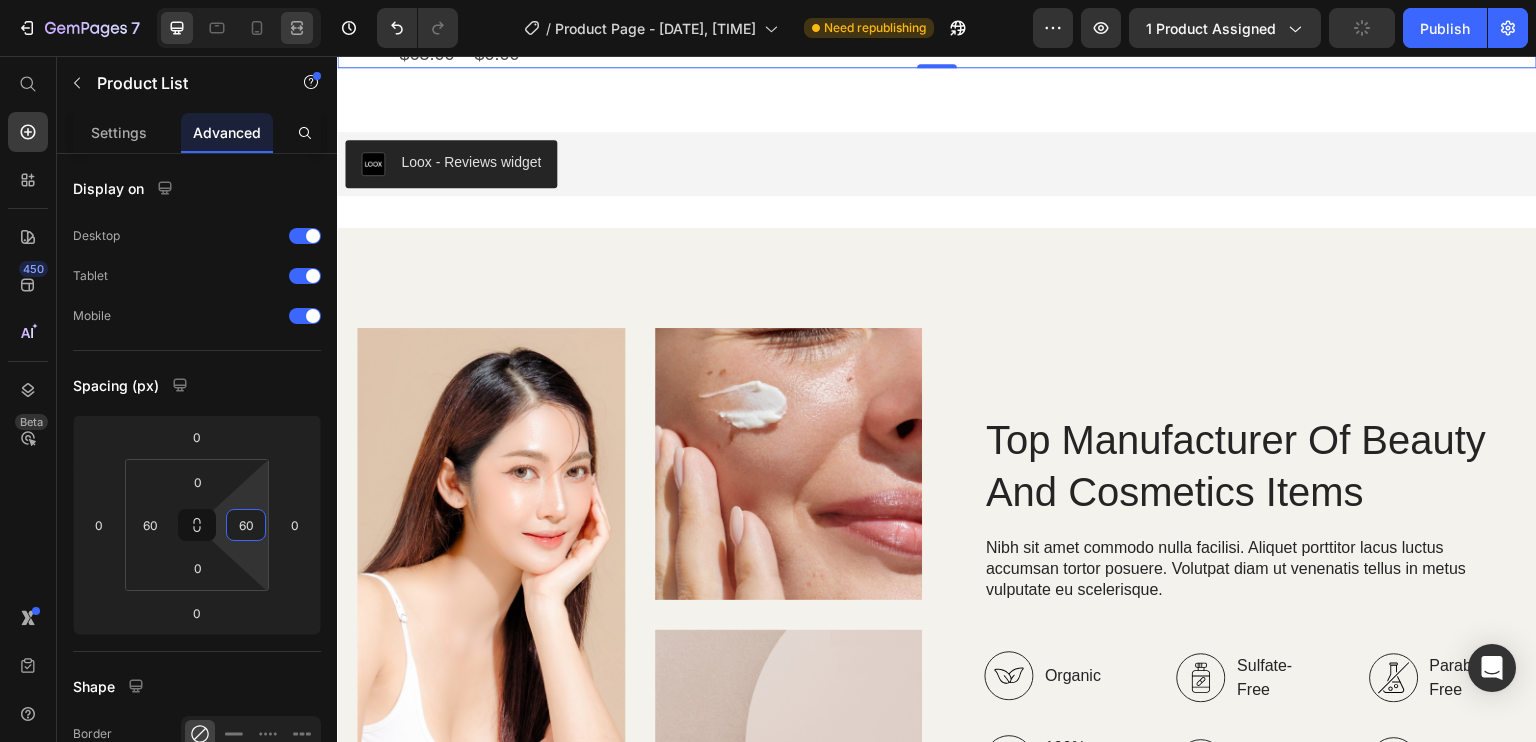 type on "60" 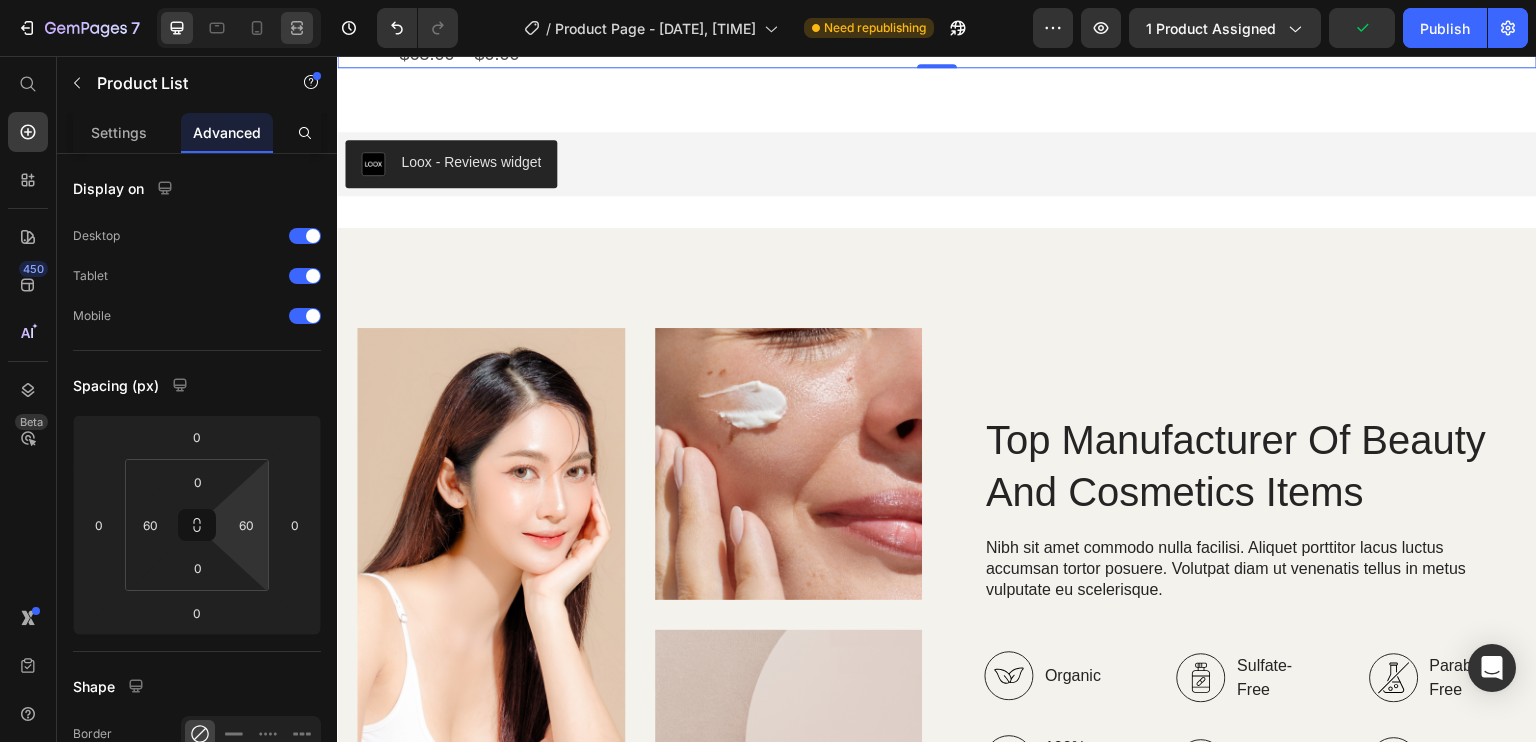 click 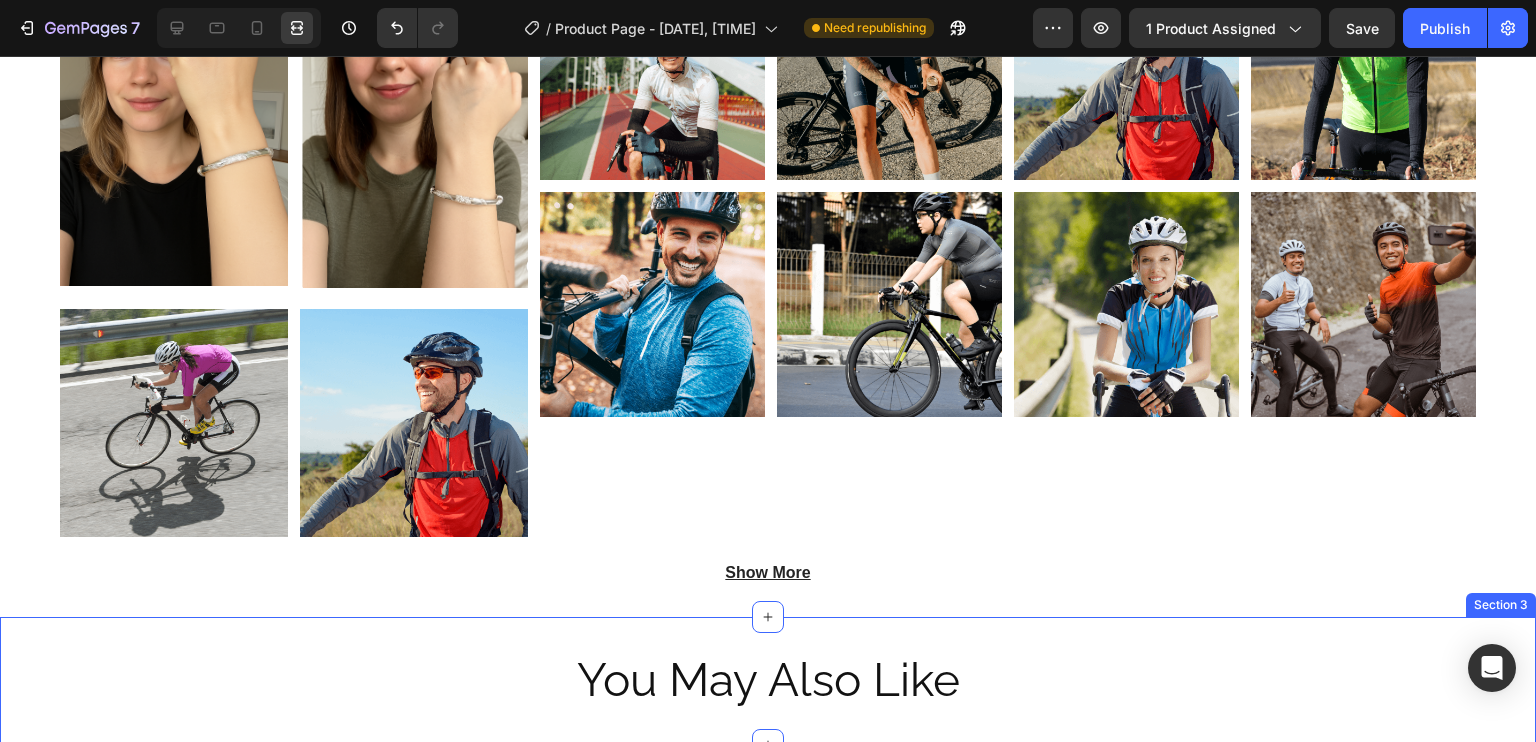 click on "You May Also Like Heading Section 3" at bounding box center [768, 681] 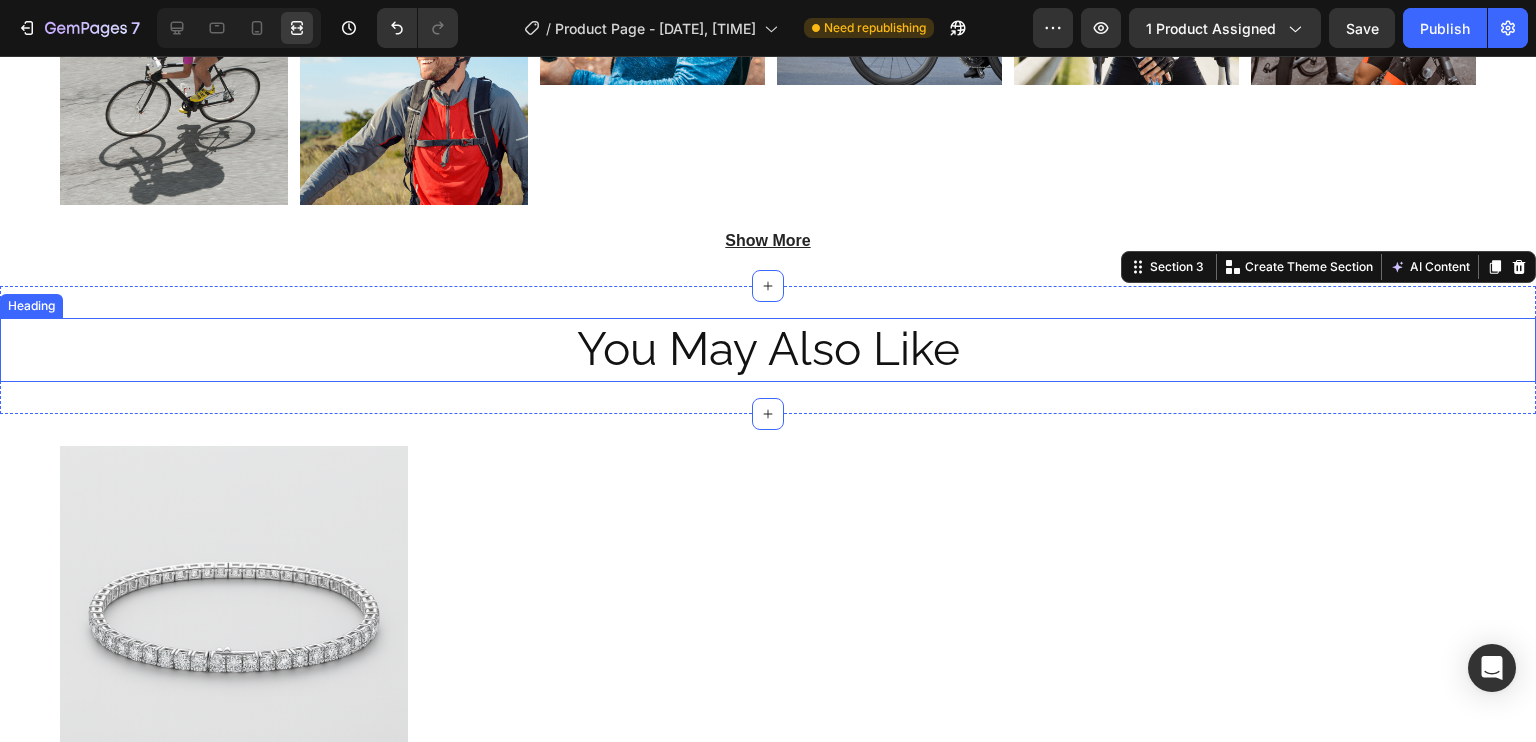 scroll, scrollTop: 1797, scrollLeft: 0, axis: vertical 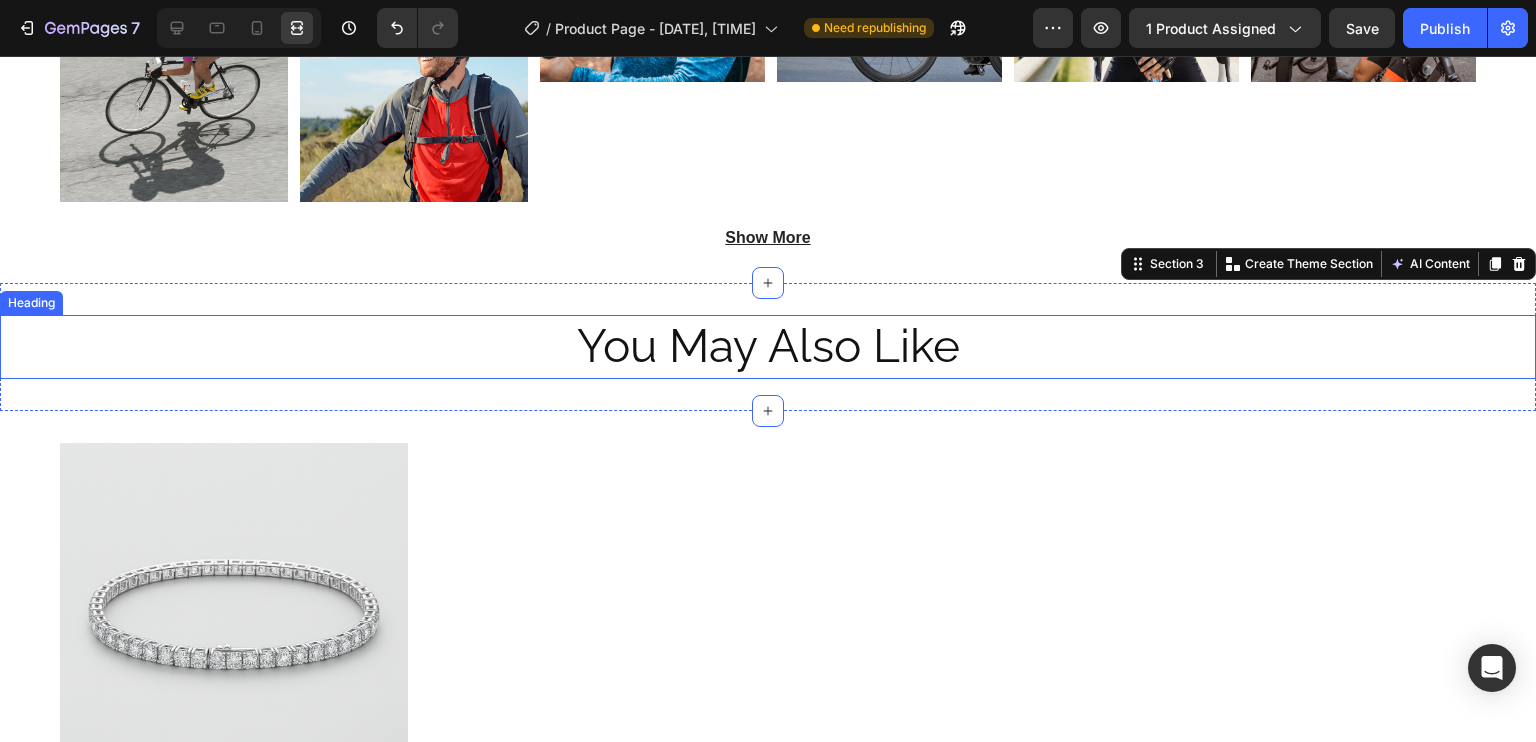 click on "Product Images Lumina Bracelet Product Title $65.00 Product Price $0.00 Product Price Row Row" at bounding box center [768, 660] 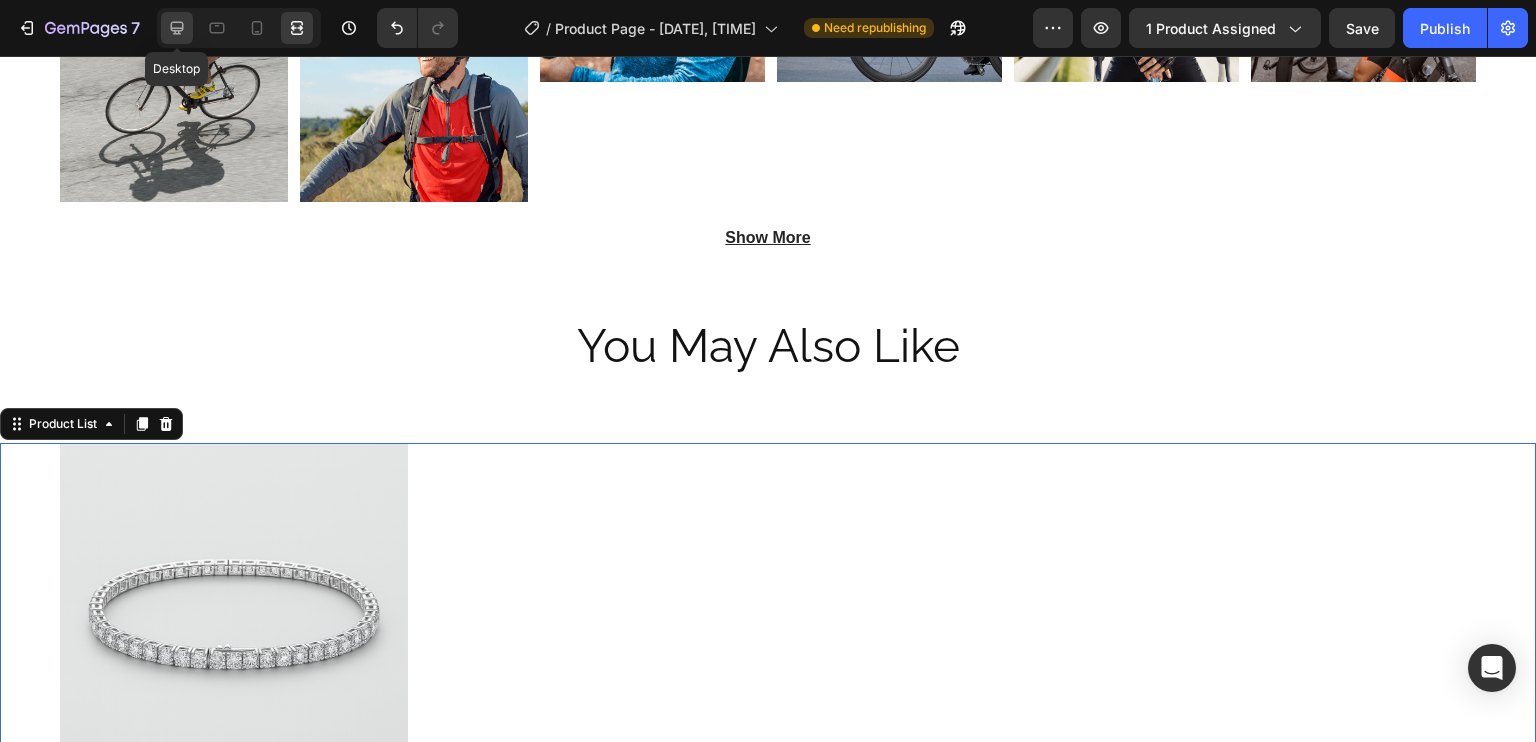 click 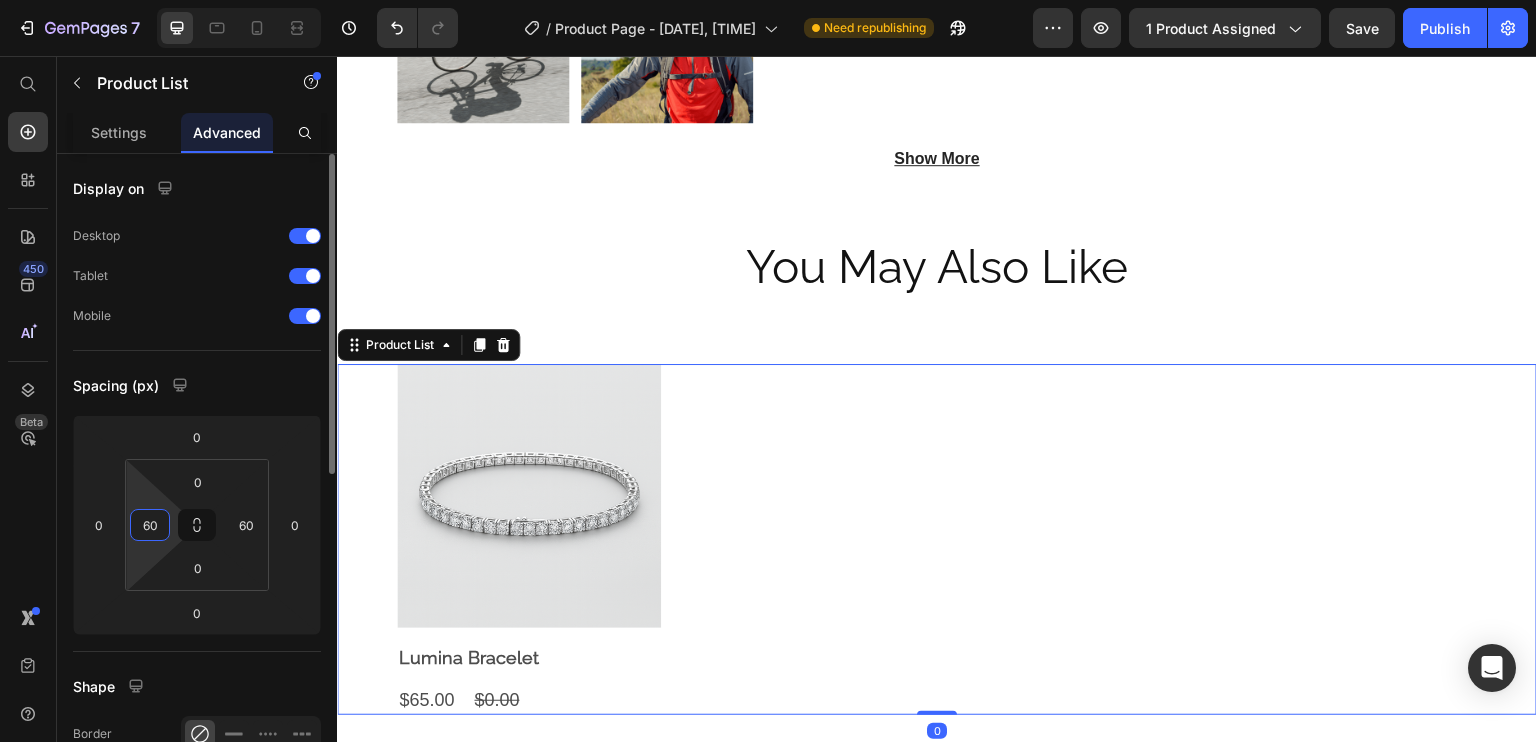click on "60" at bounding box center [150, 525] 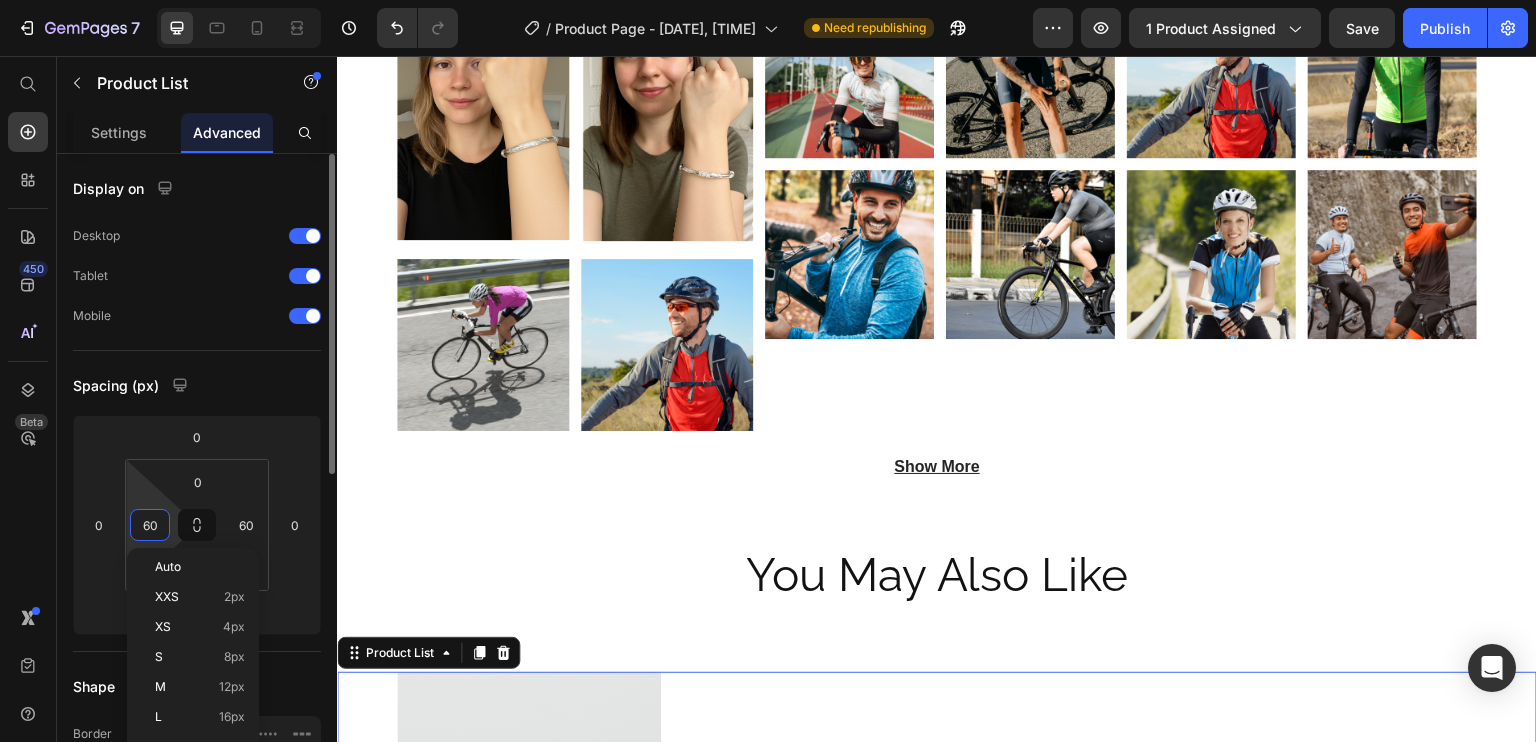 scroll, scrollTop: 1844, scrollLeft: 0, axis: vertical 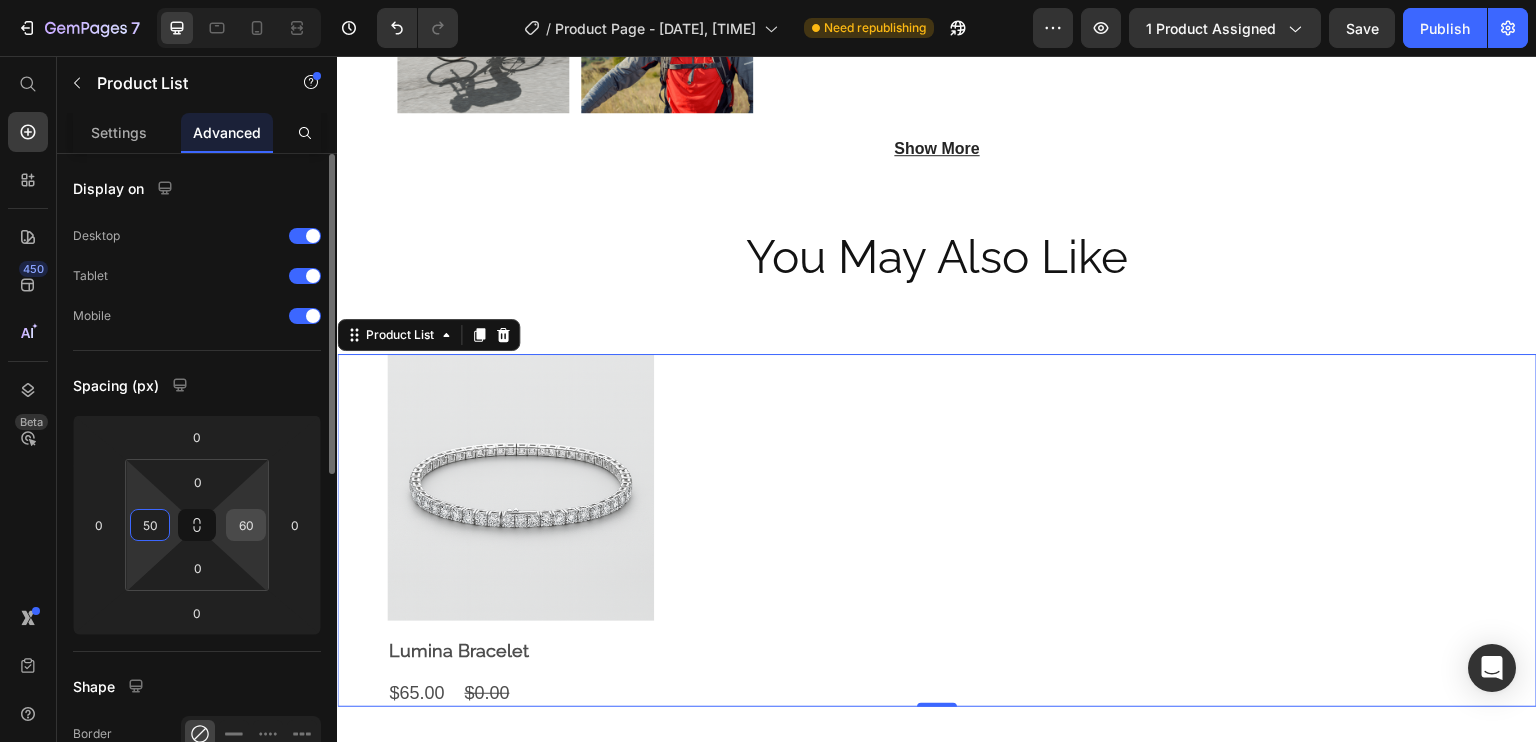type on "50" 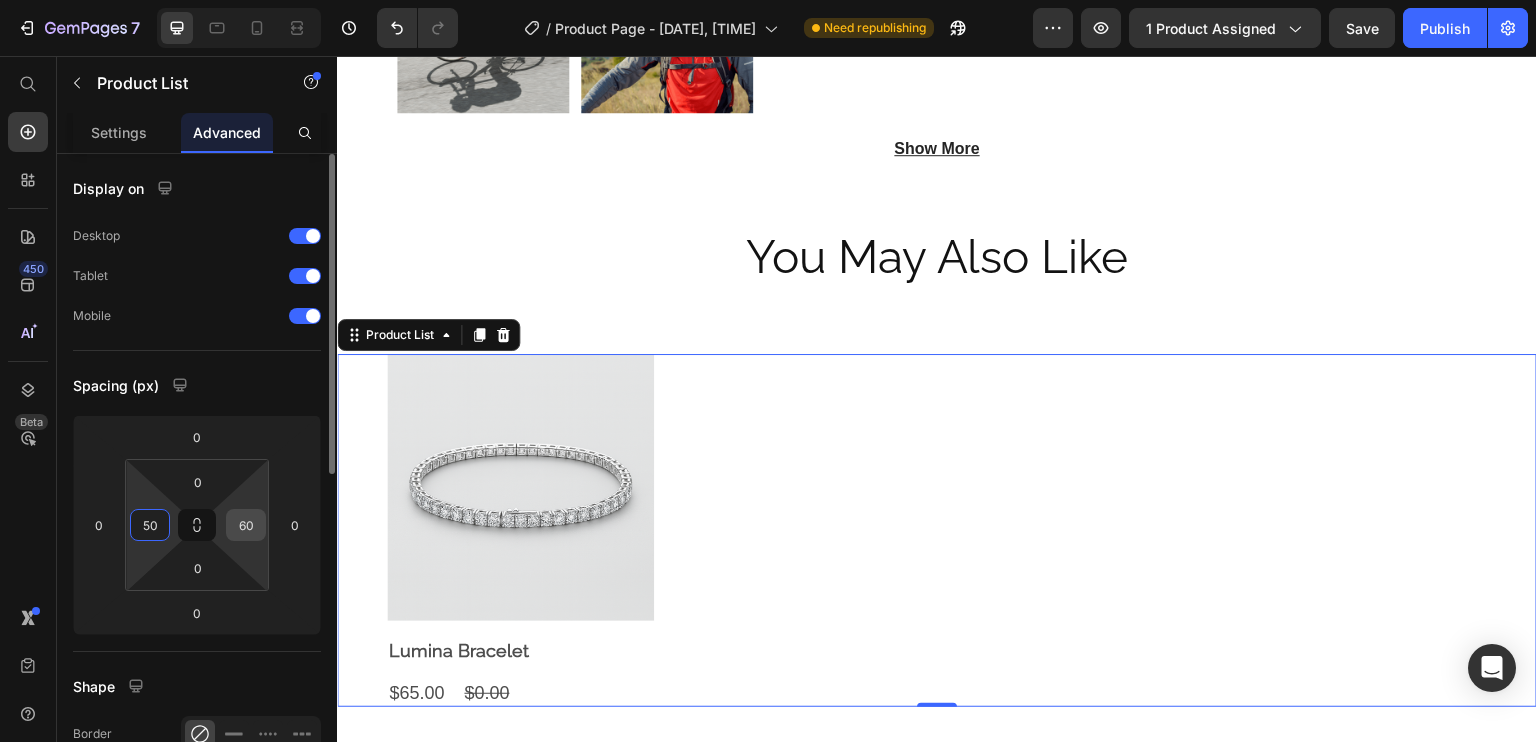 click on "60" at bounding box center (246, 525) 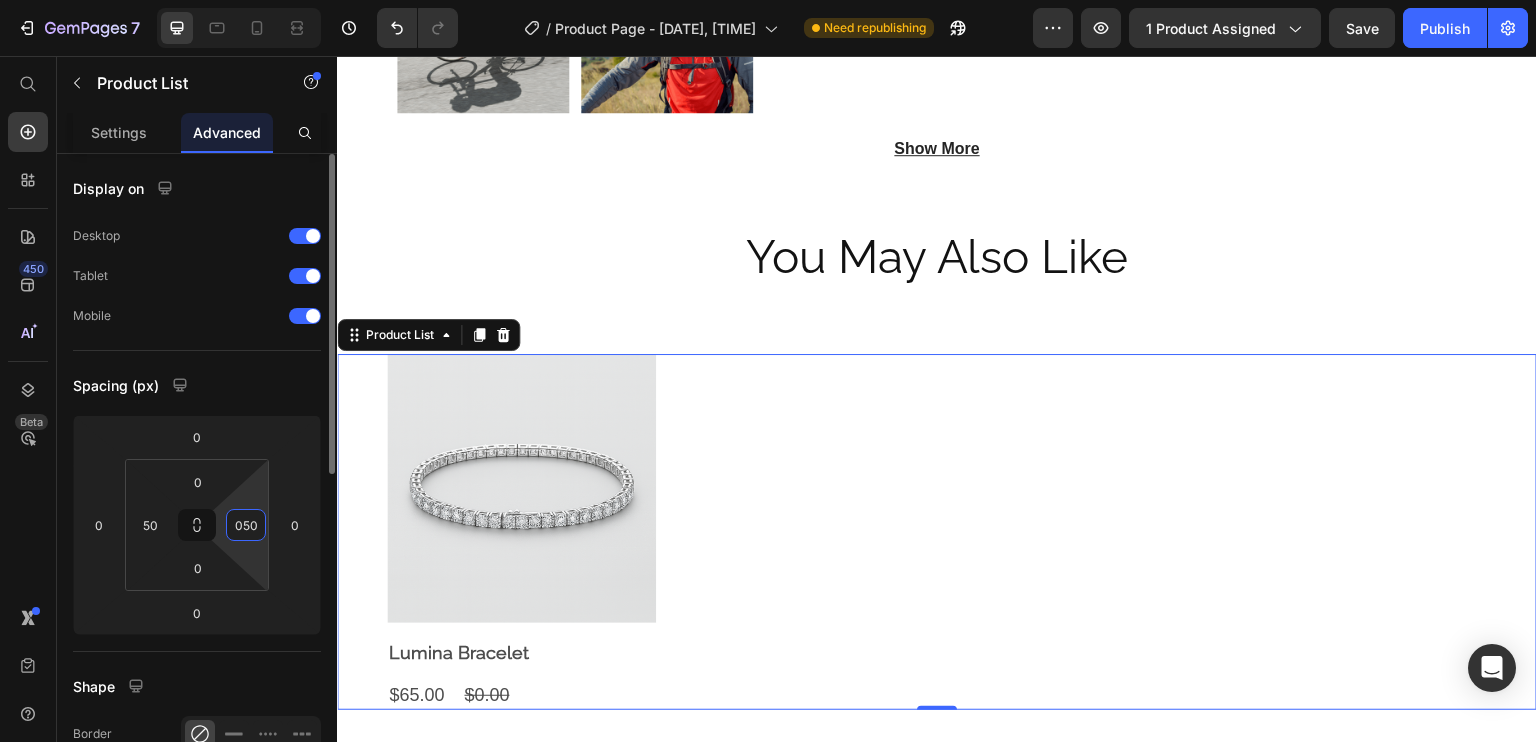 click on "050" at bounding box center [246, 525] 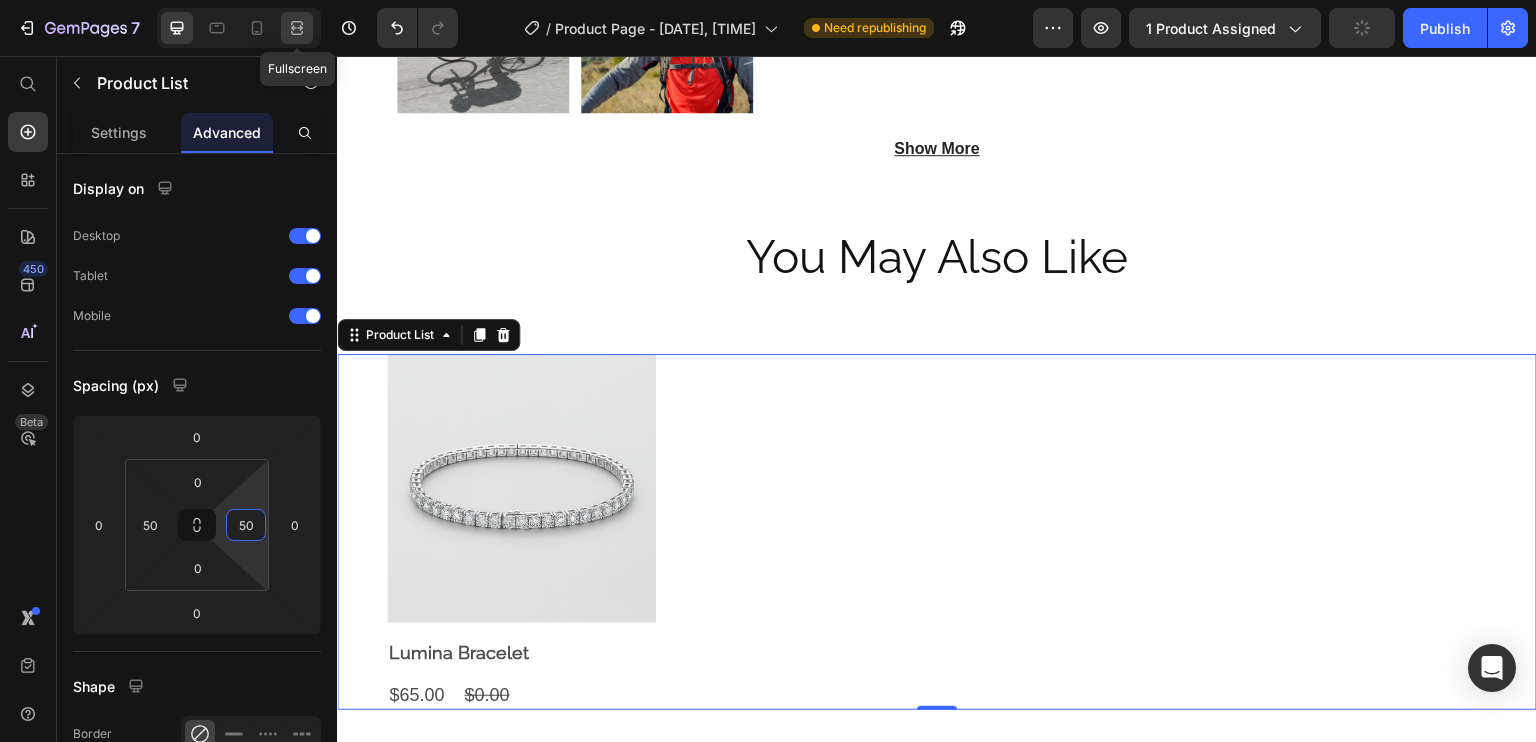 type on "50" 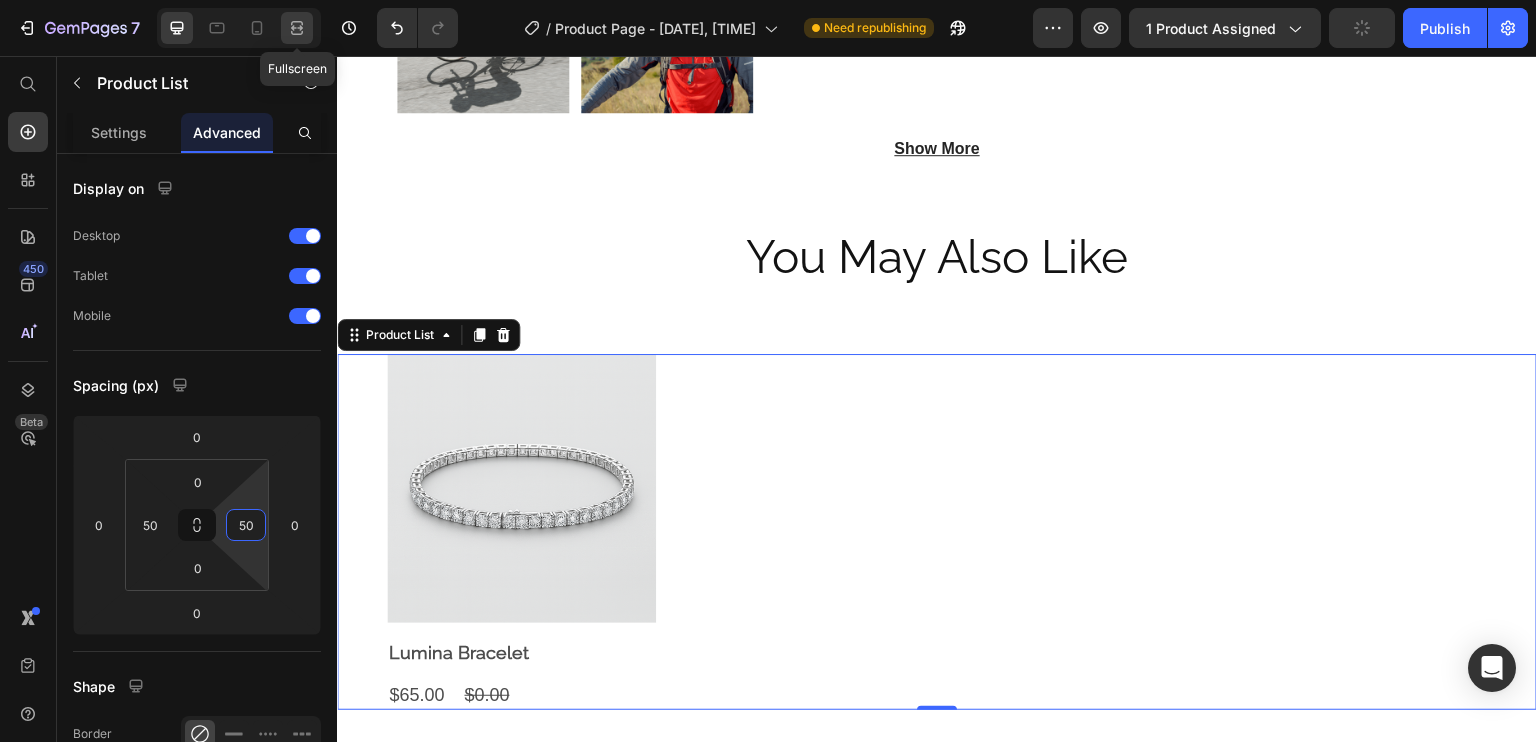 click 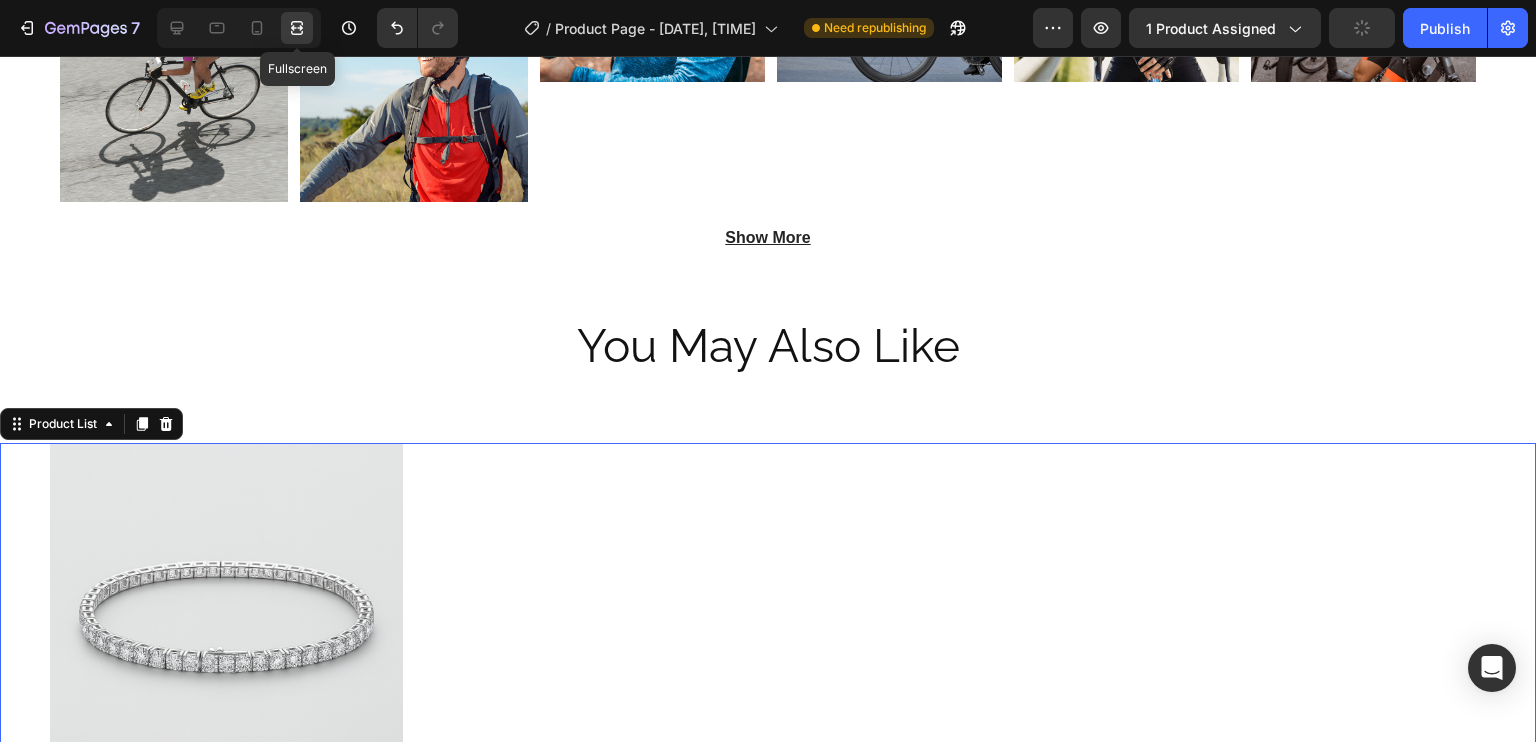 scroll, scrollTop: 1844, scrollLeft: 0, axis: vertical 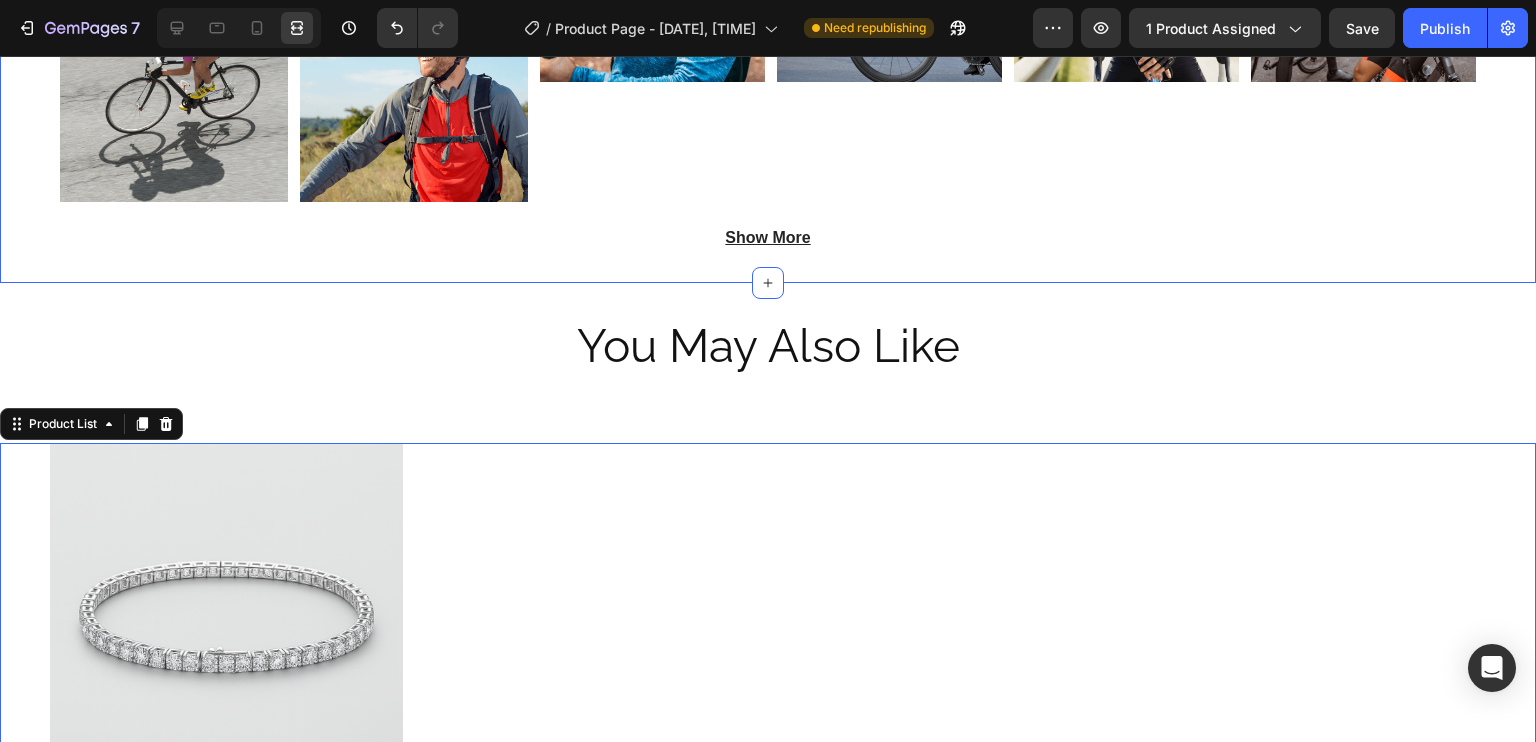 click on "You May Also Like" at bounding box center (768, 347) 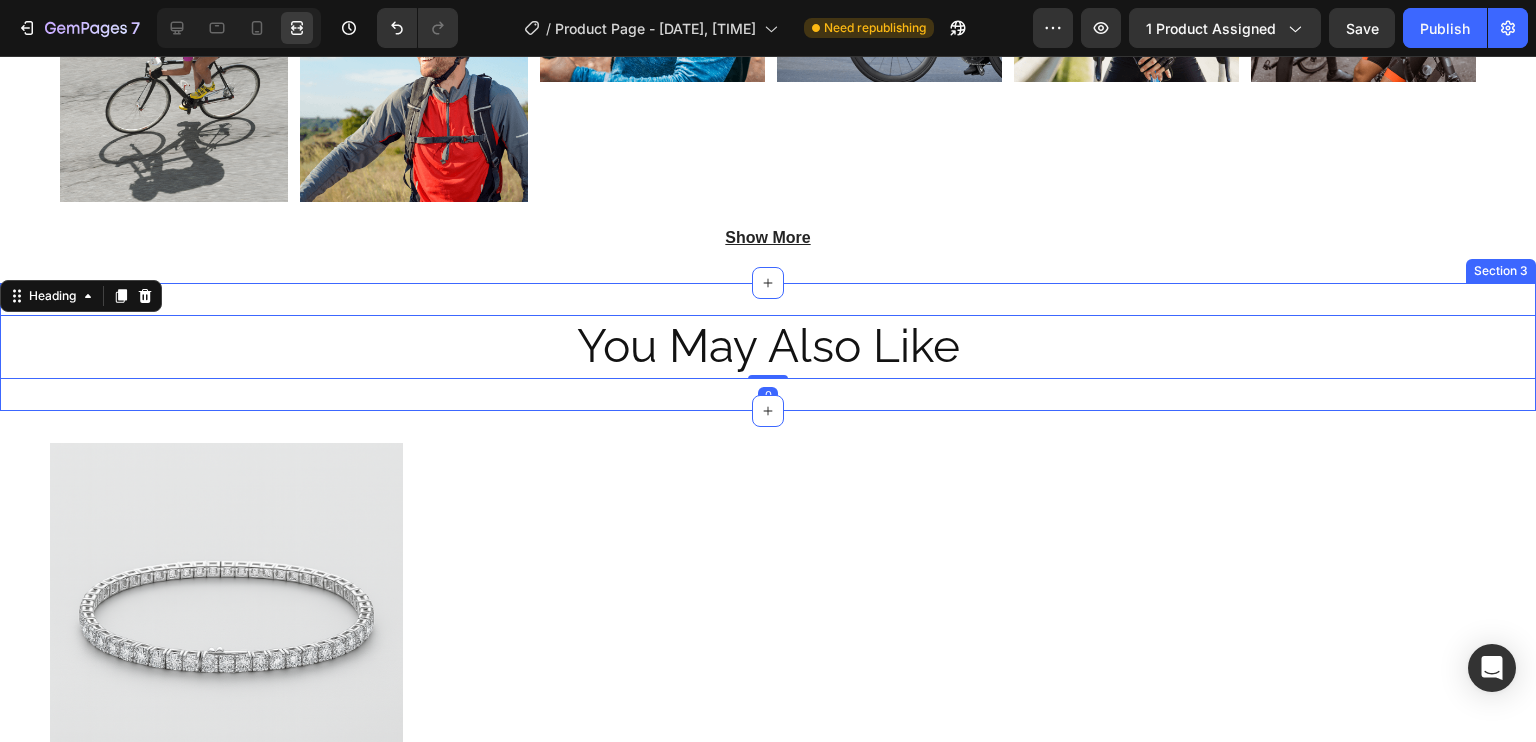 click on "You May Also Like" at bounding box center [768, 347] 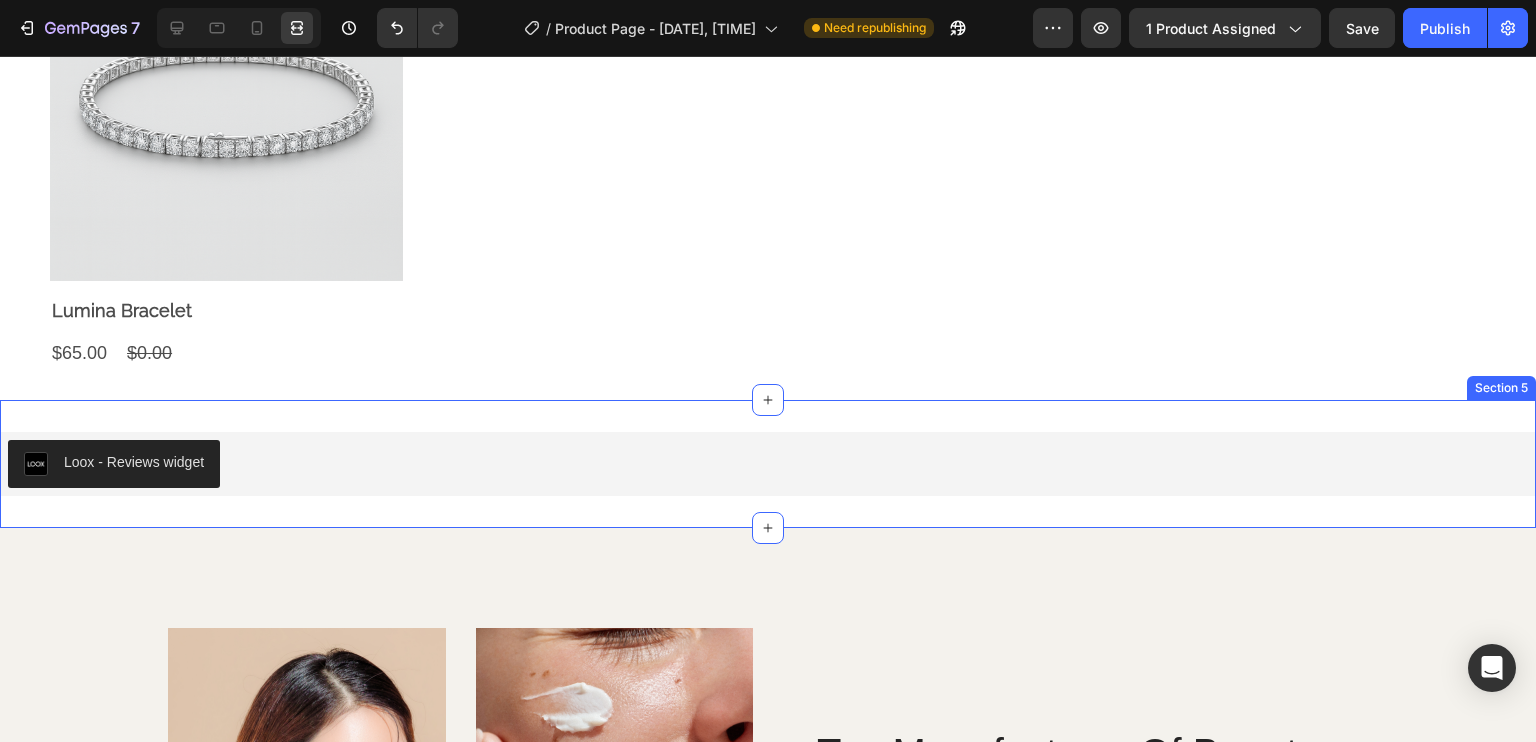 click on "Loox - Reviews widget" at bounding box center (768, 464) 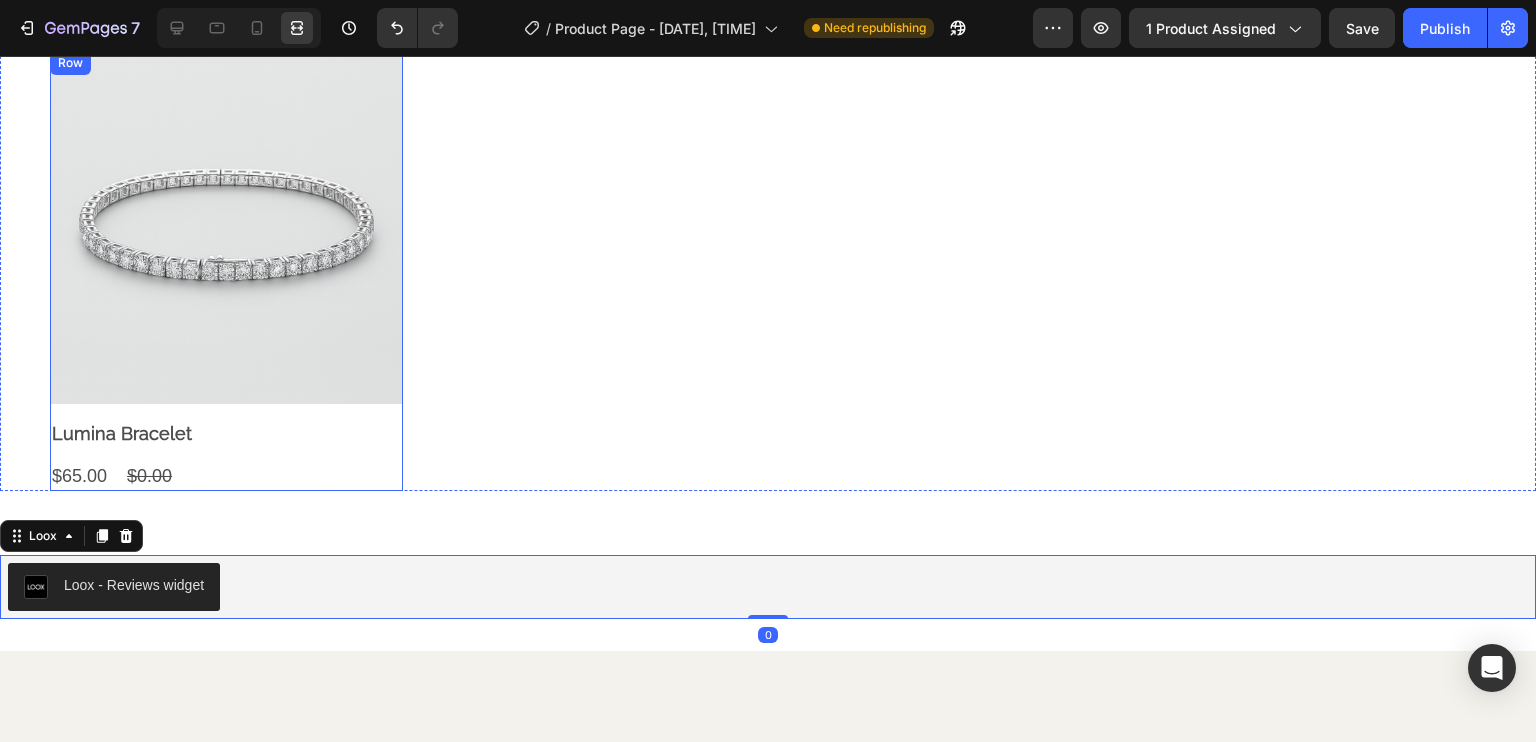 scroll, scrollTop: 2236, scrollLeft: 0, axis: vertical 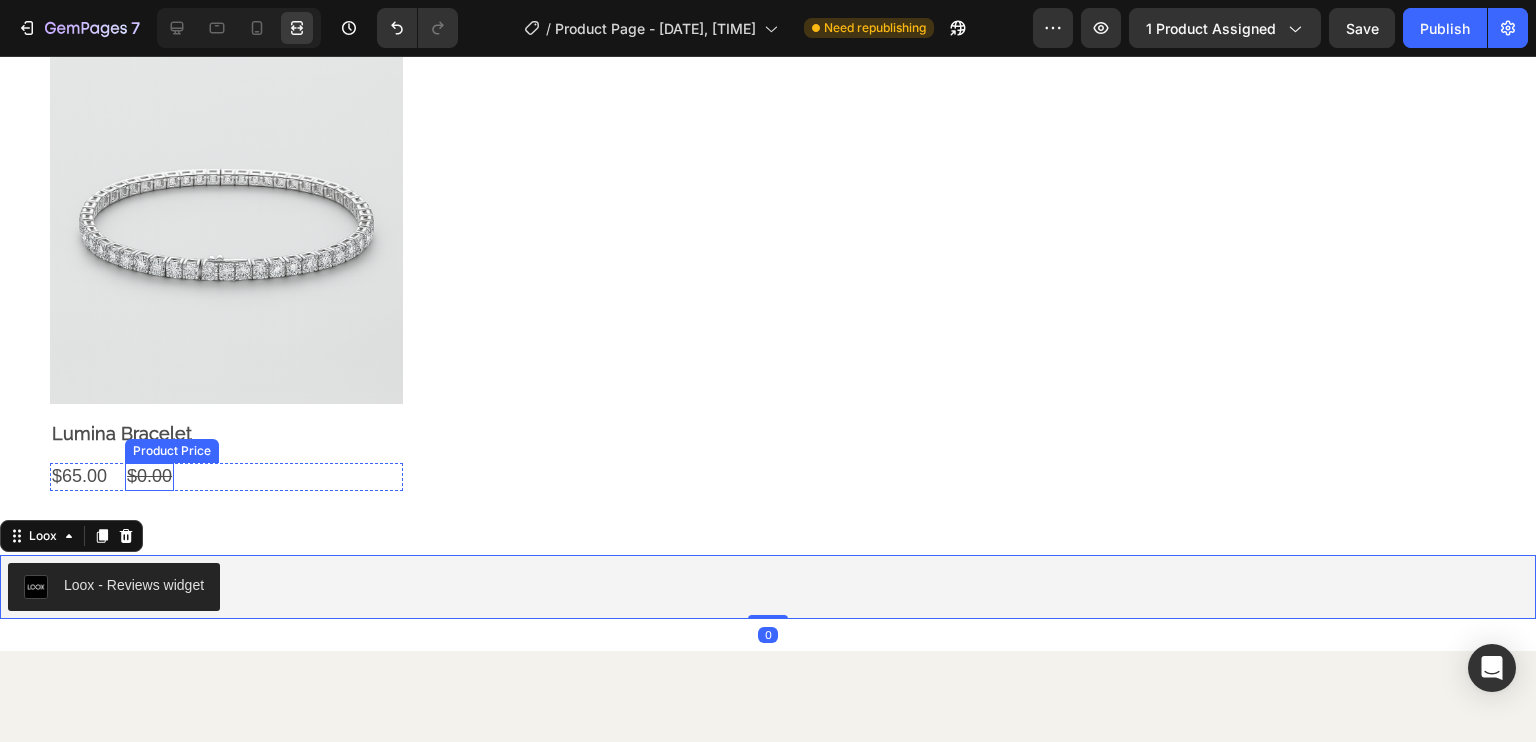 click on "Product Price" at bounding box center [172, 451] 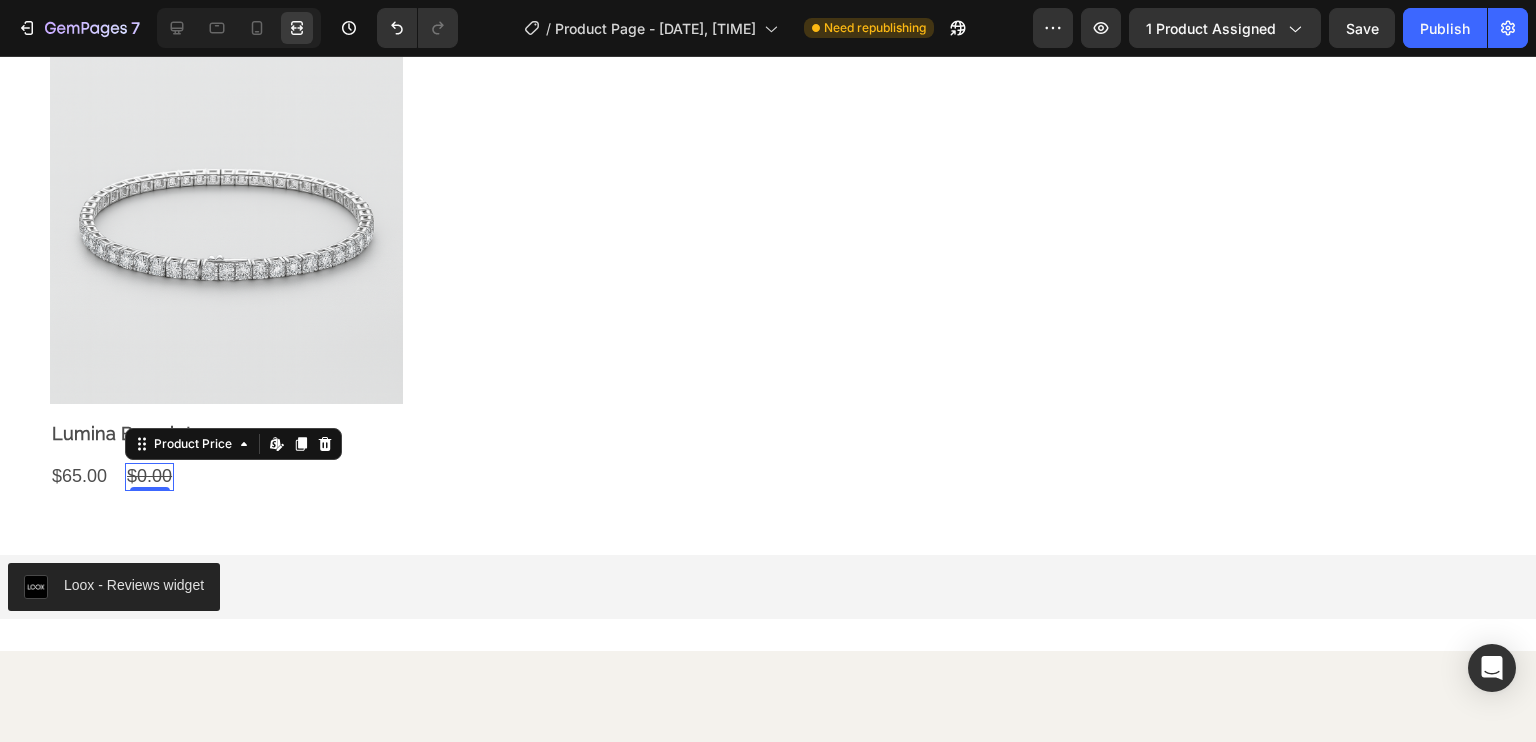 click on "Product Price   Edit content in Shopify" at bounding box center (233, 444) 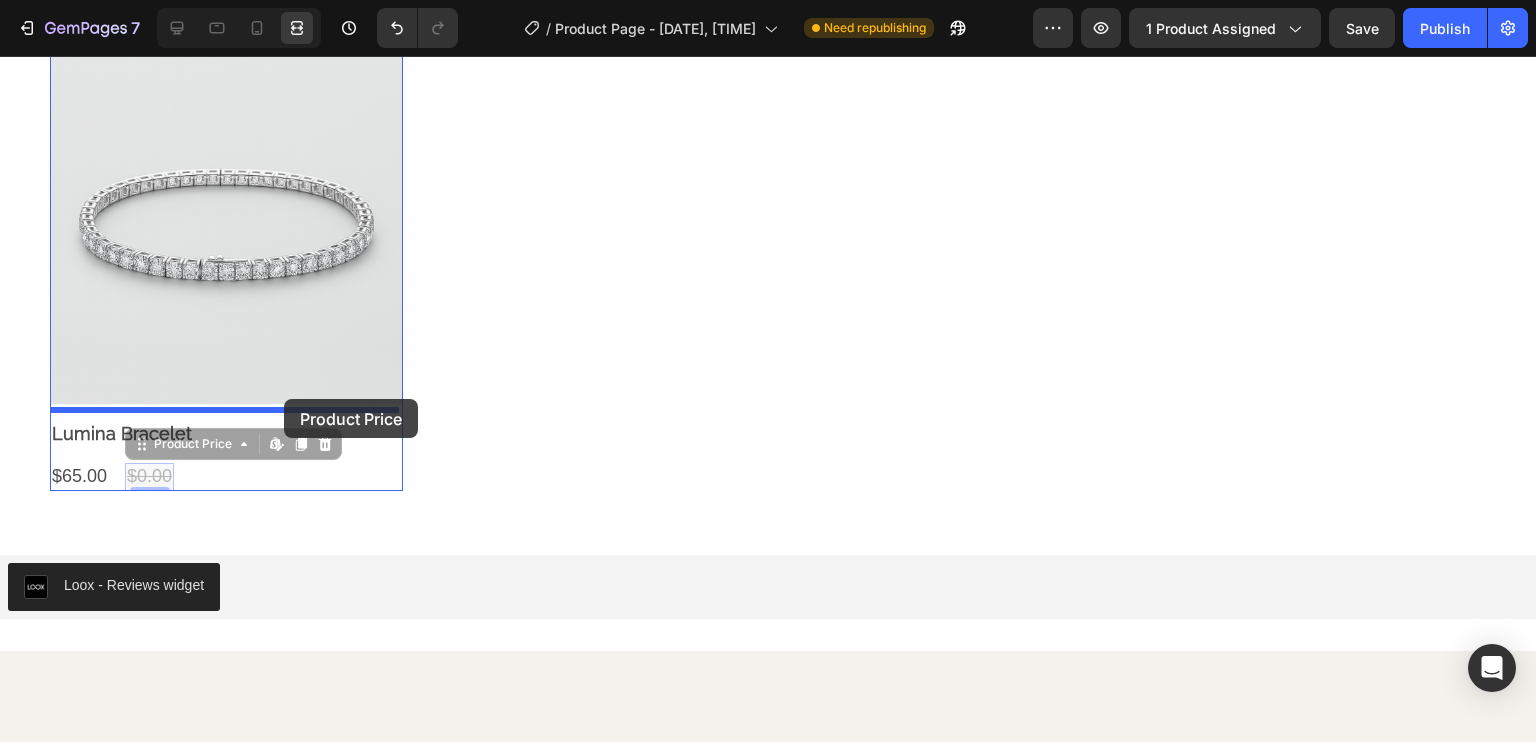 drag, startPoint x: 285, startPoint y: 420, endPoint x: 284, endPoint y: 399, distance: 21.023796 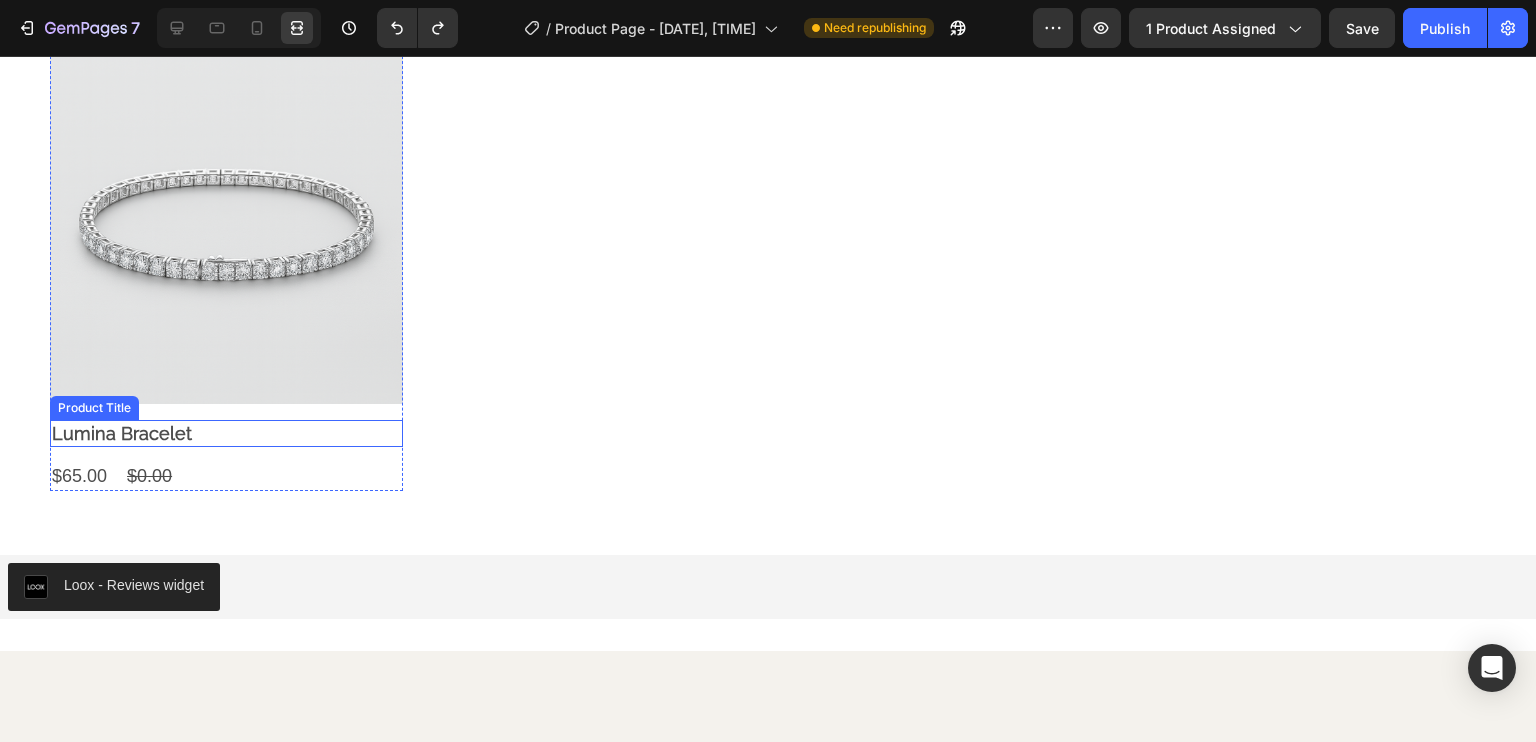 click on "Lumina Bracelet" at bounding box center (226, 433) 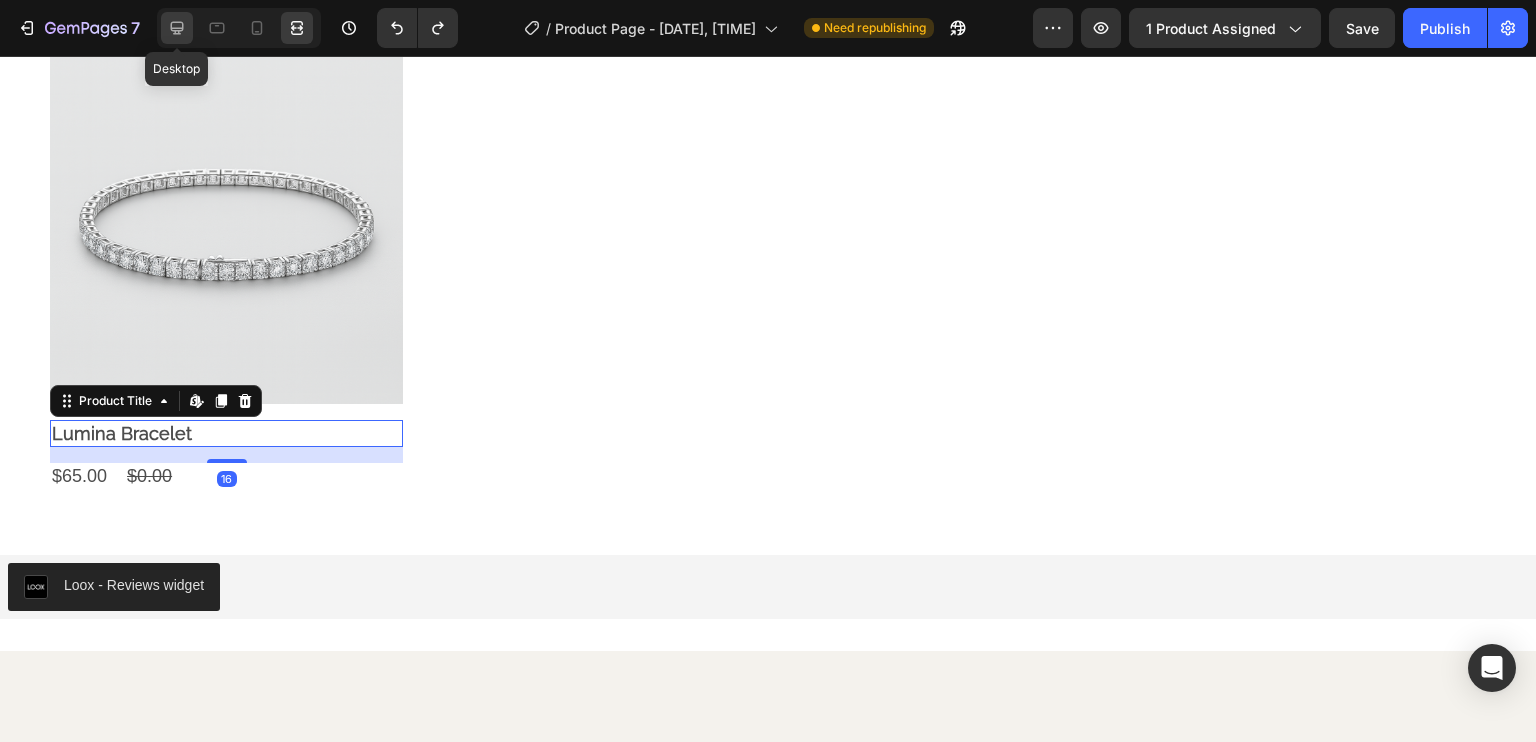 click 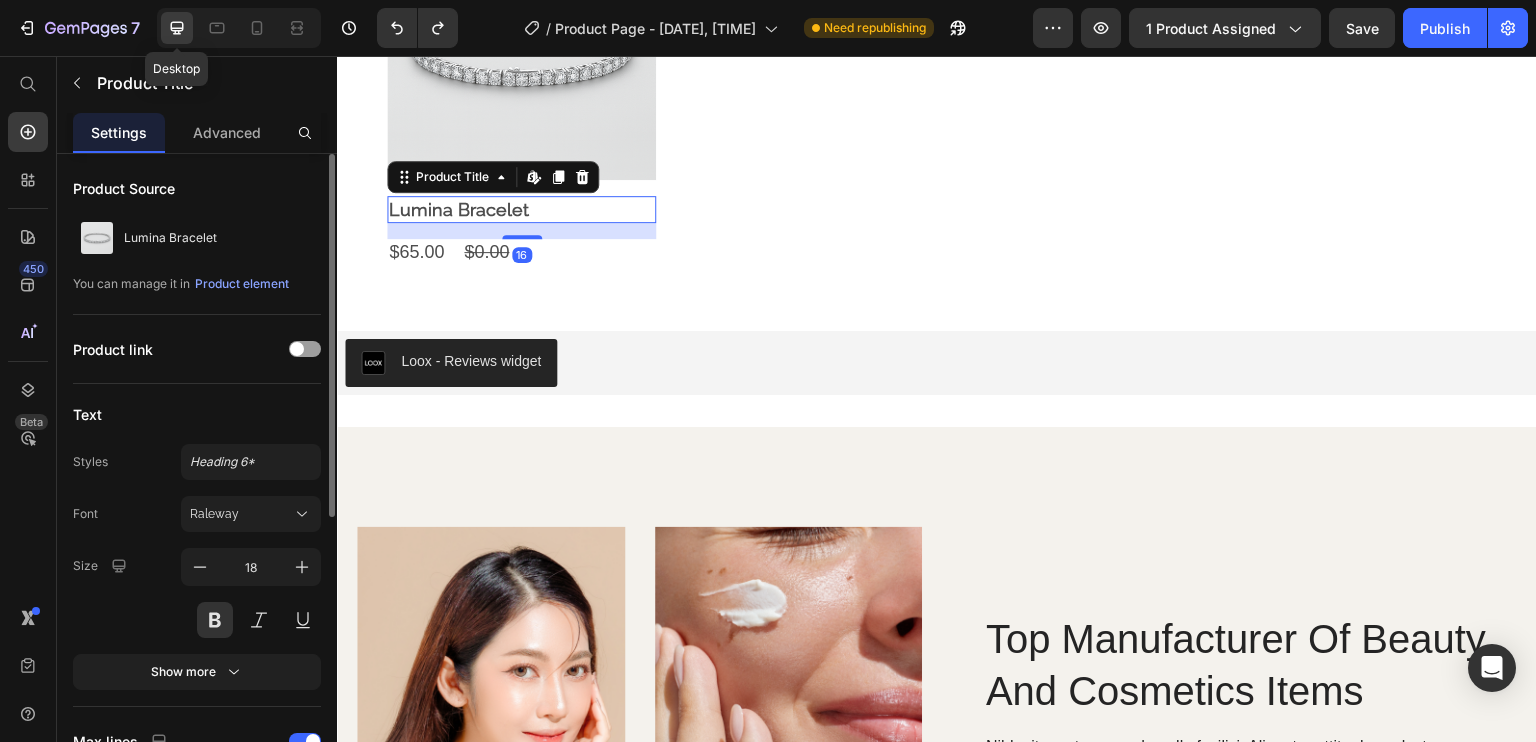 scroll, scrollTop: 2096, scrollLeft: 0, axis: vertical 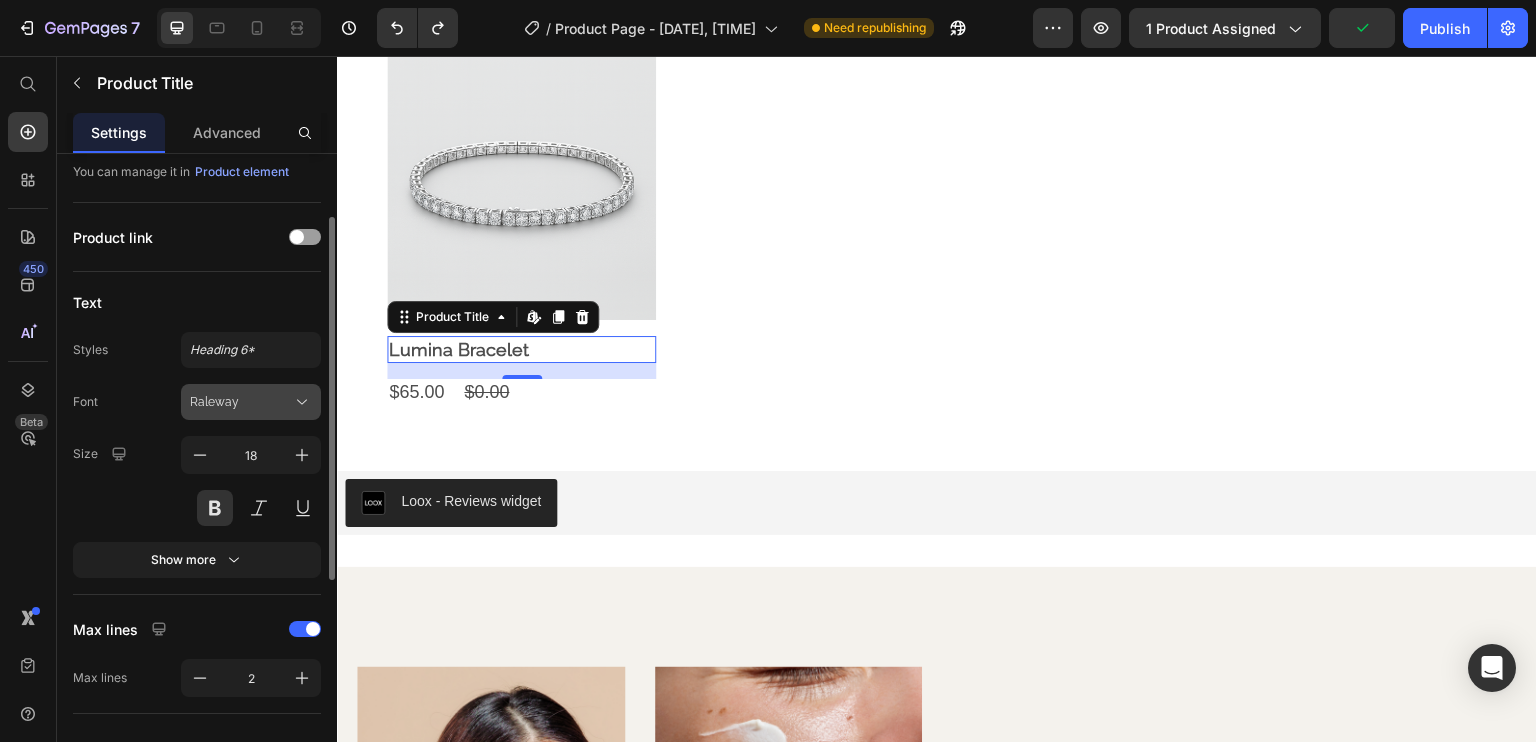 click on "Raleway" at bounding box center (241, 402) 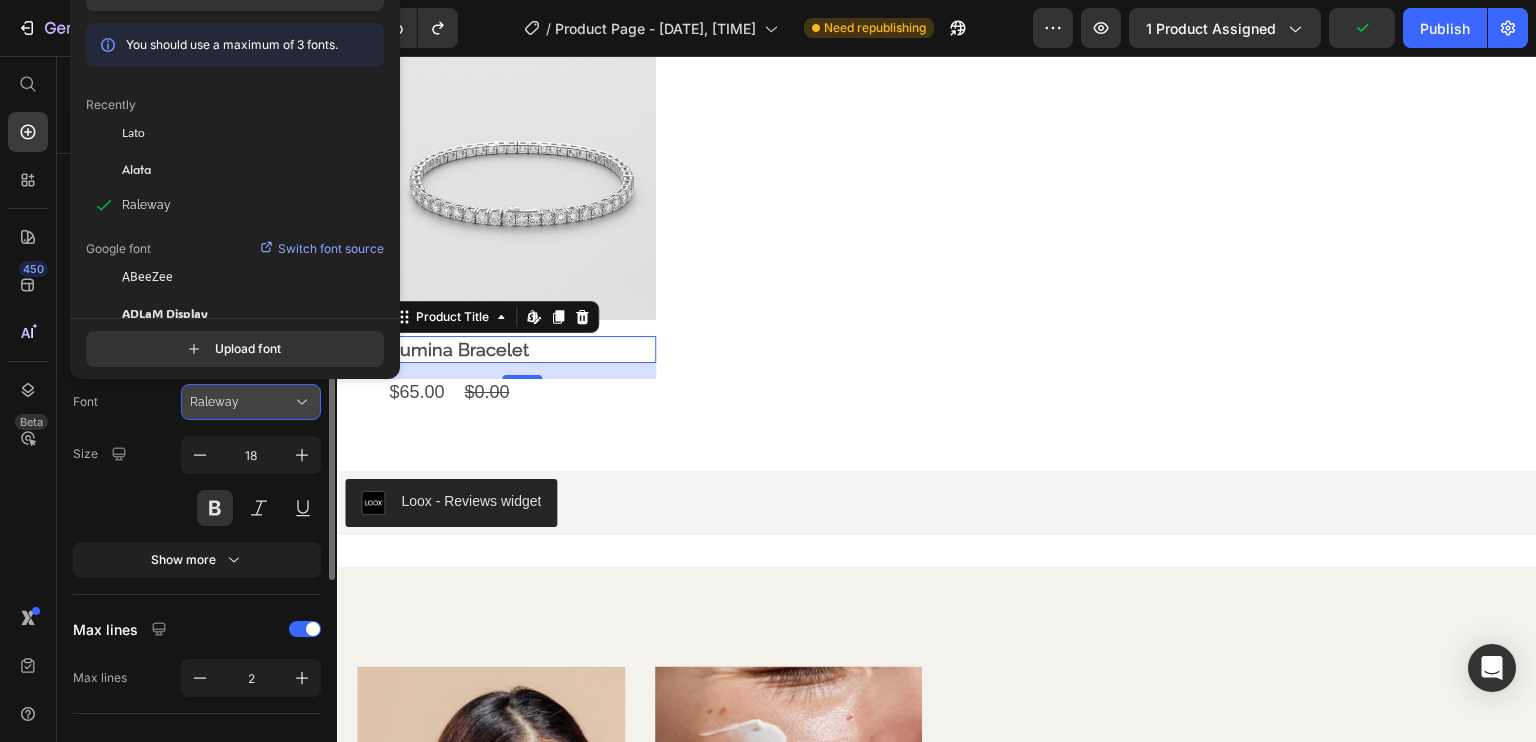 click on "Raleway" at bounding box center (241, 402) 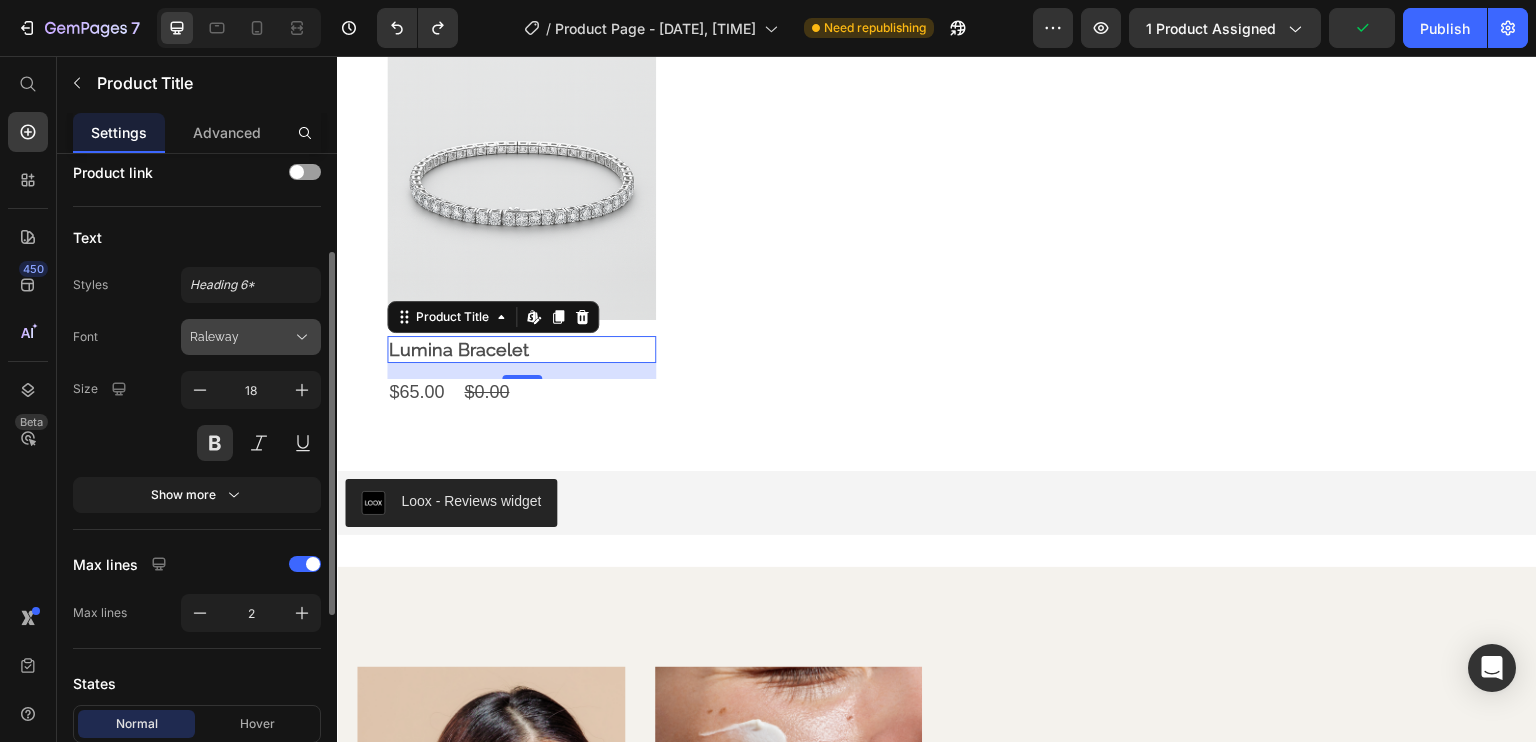 scroll, scrollTop: 178, scrollLeft: 0, axis: vertical 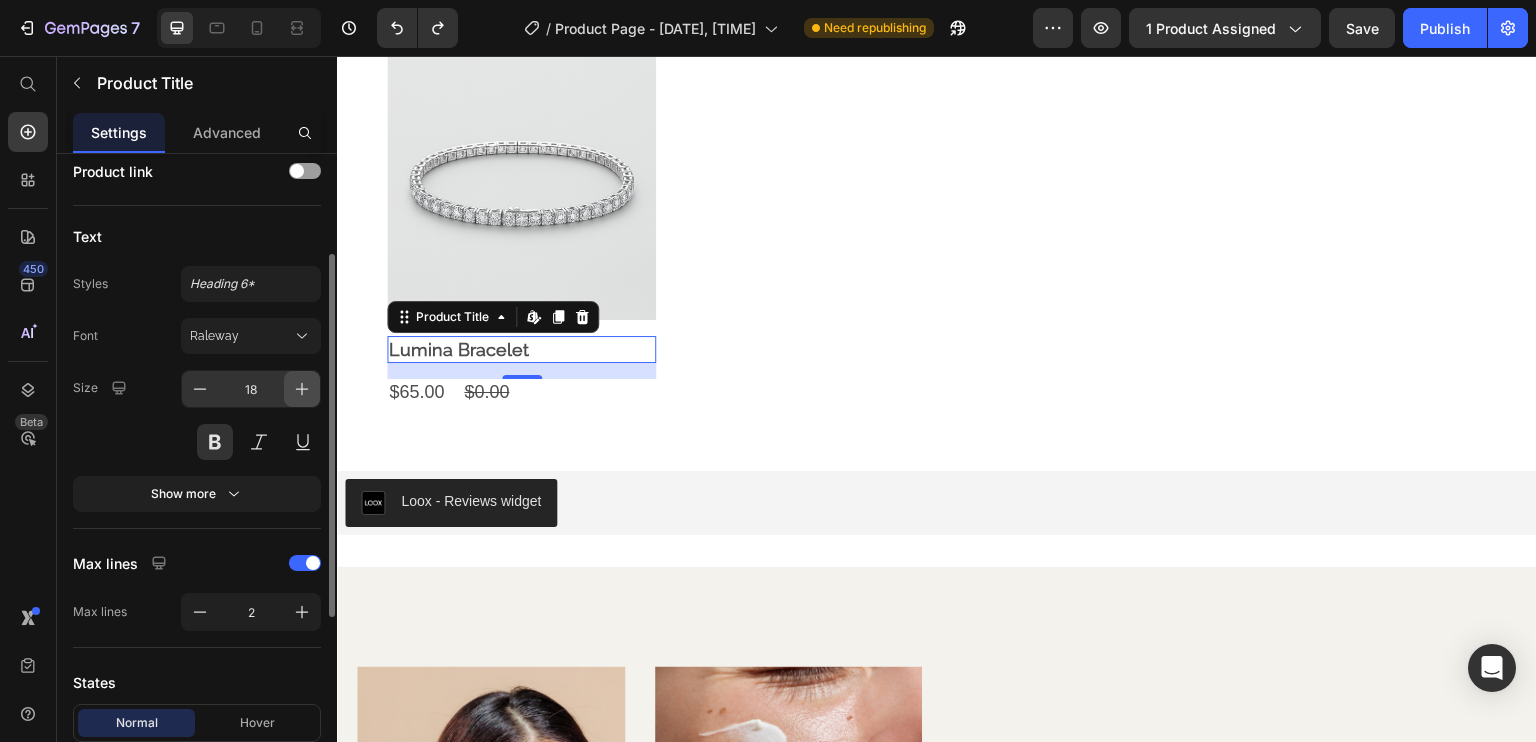 click 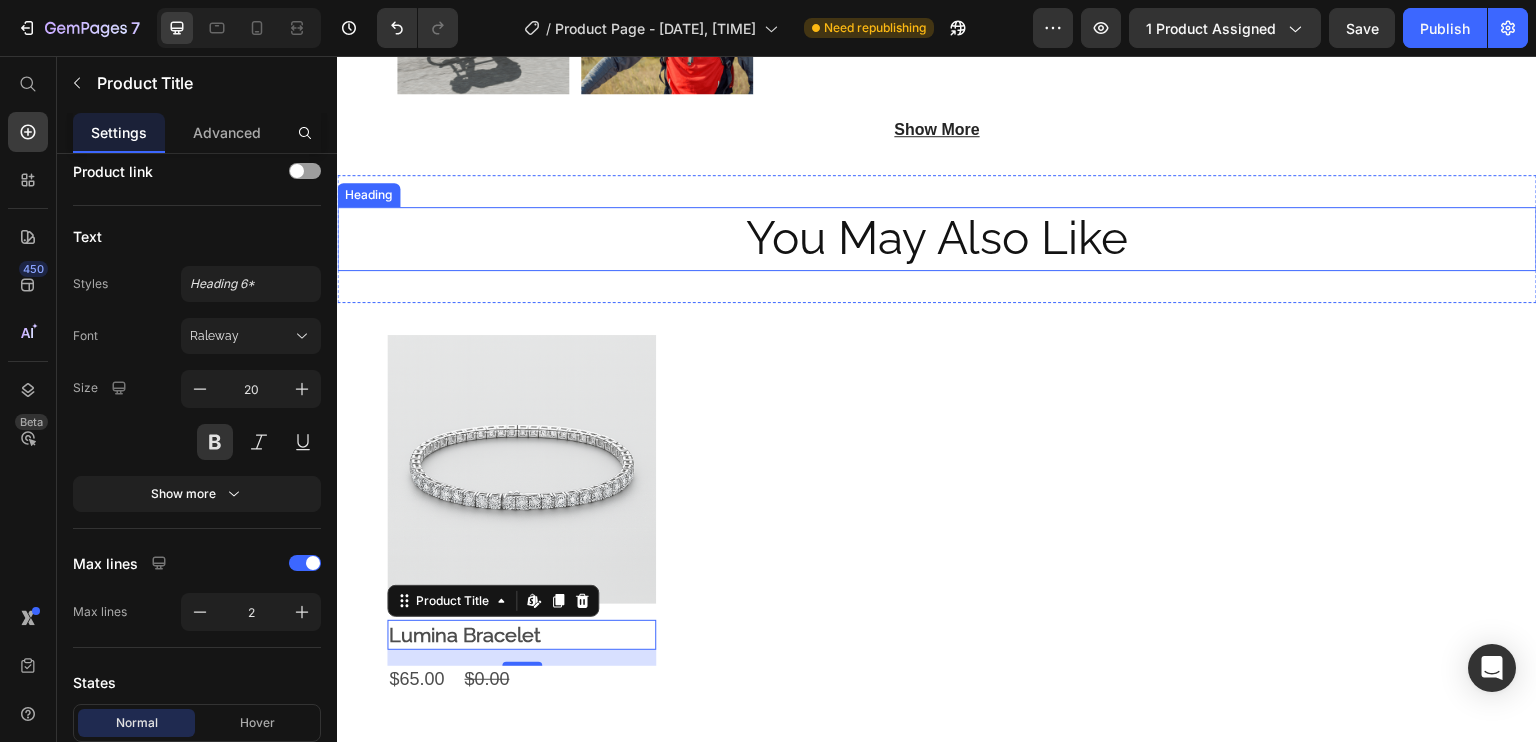 scroll, scrollTop: 1813, scrollLeft: 0, axis: vertical 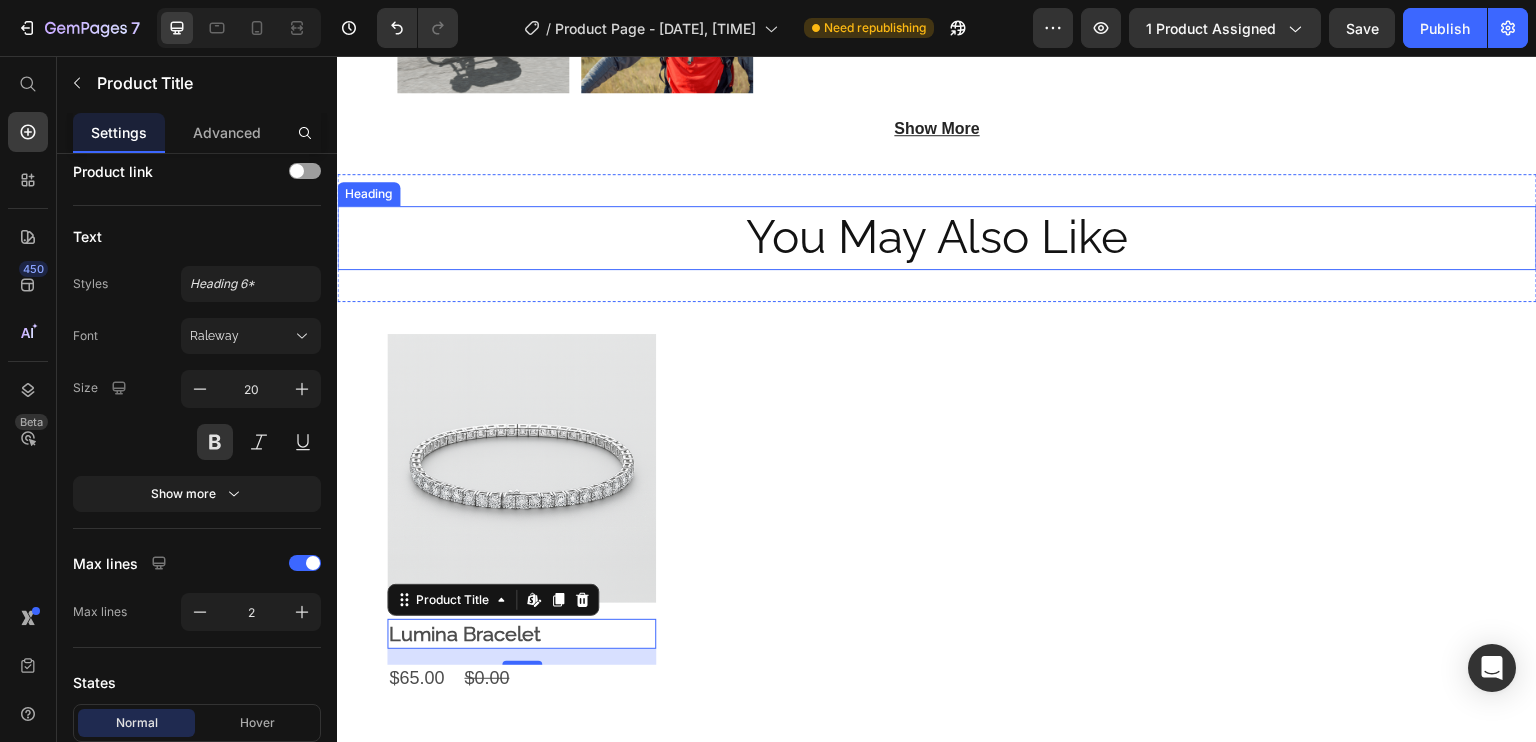 drag, startPoint x: 669, startPoint y: 94, endPoint x: 384, endPoint y: 63, distance: 286.681 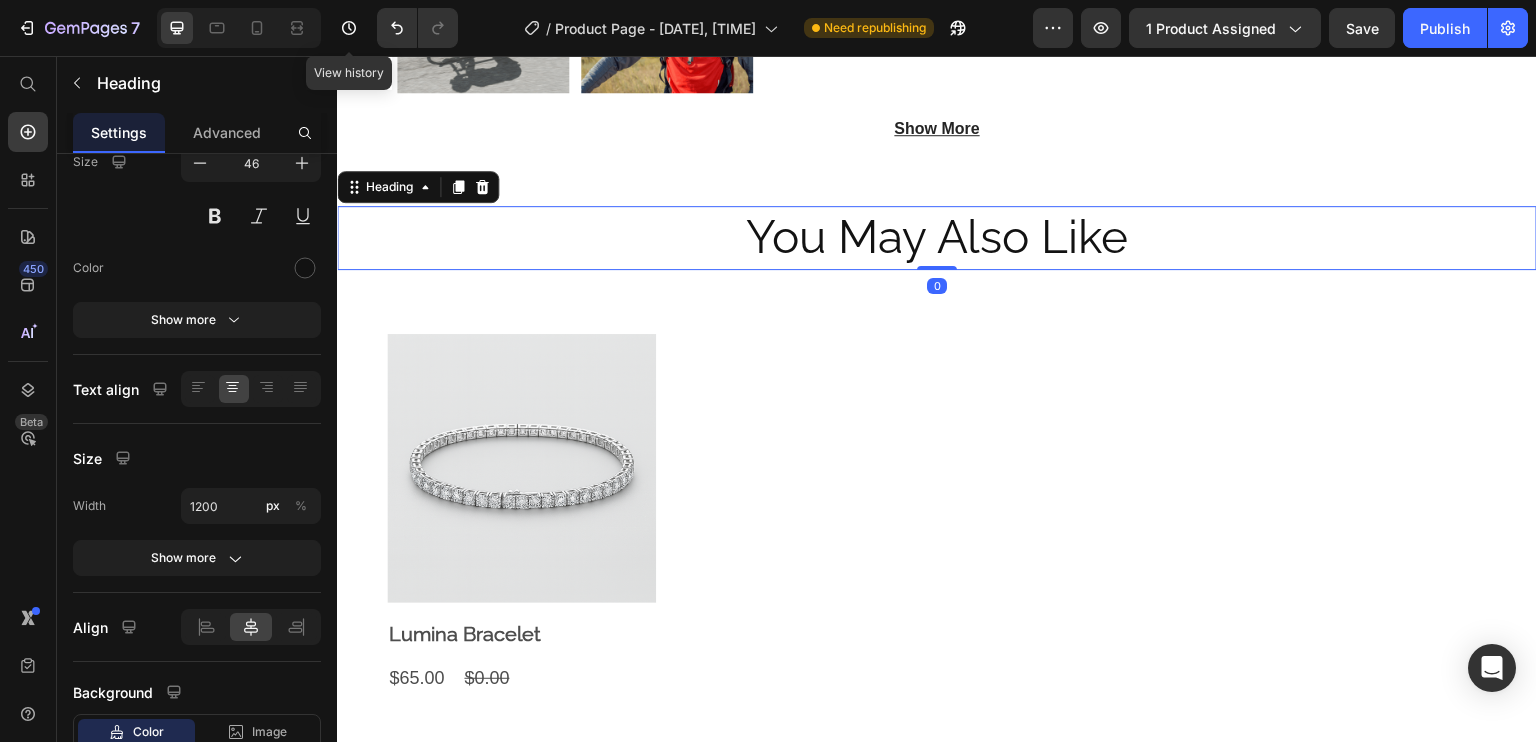 scroll, scrollTop: 0, scrollLeft: 0, axis: both 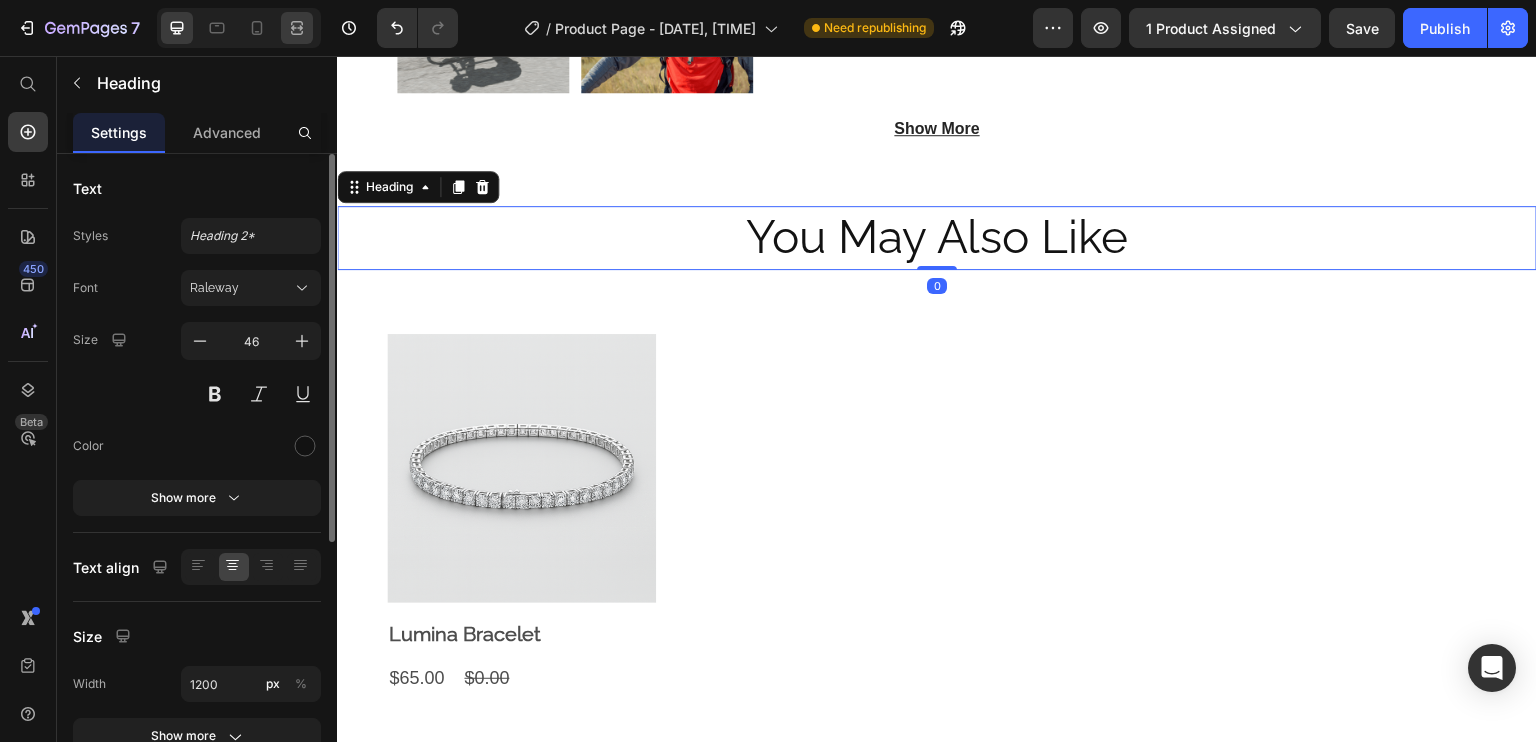 click at bounding box center (239, 28) 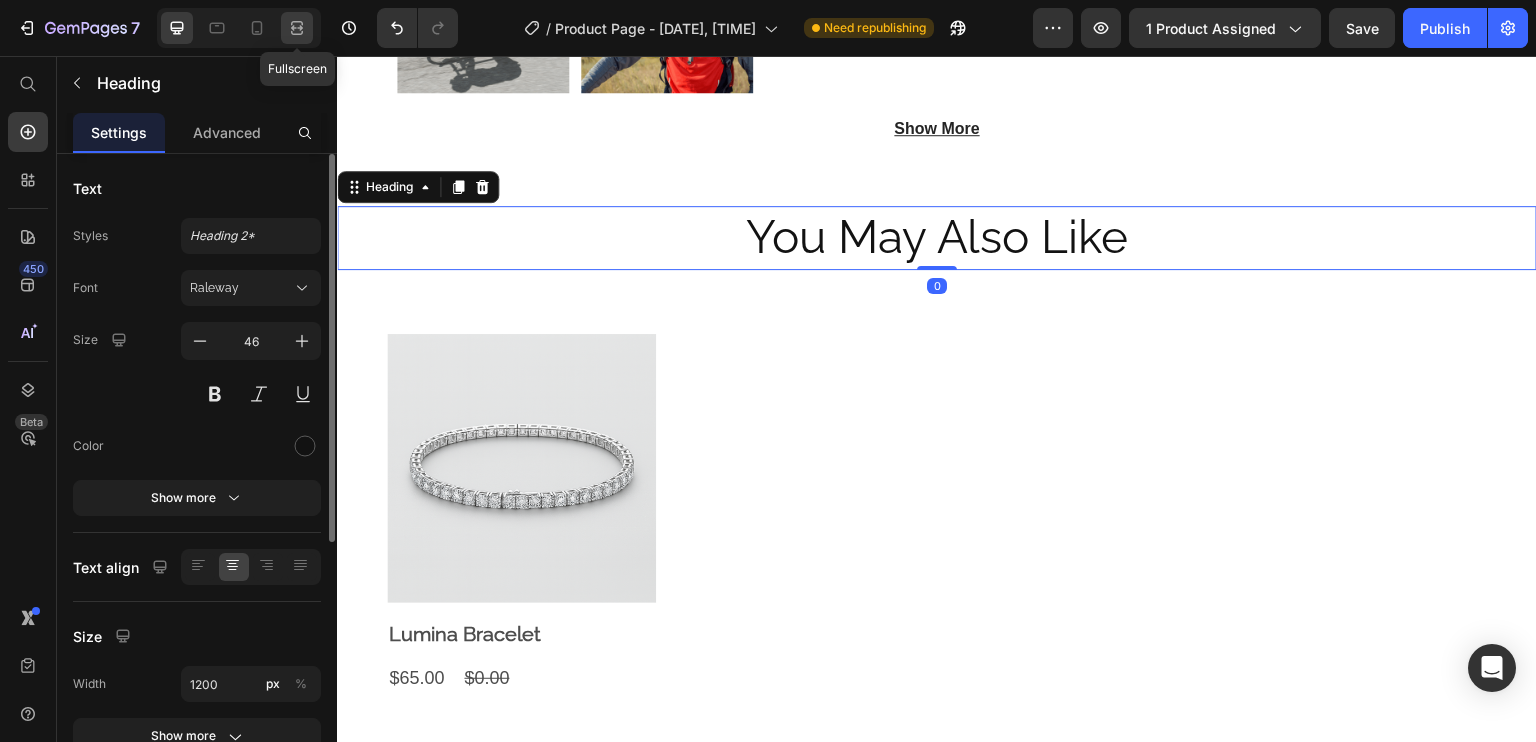 click 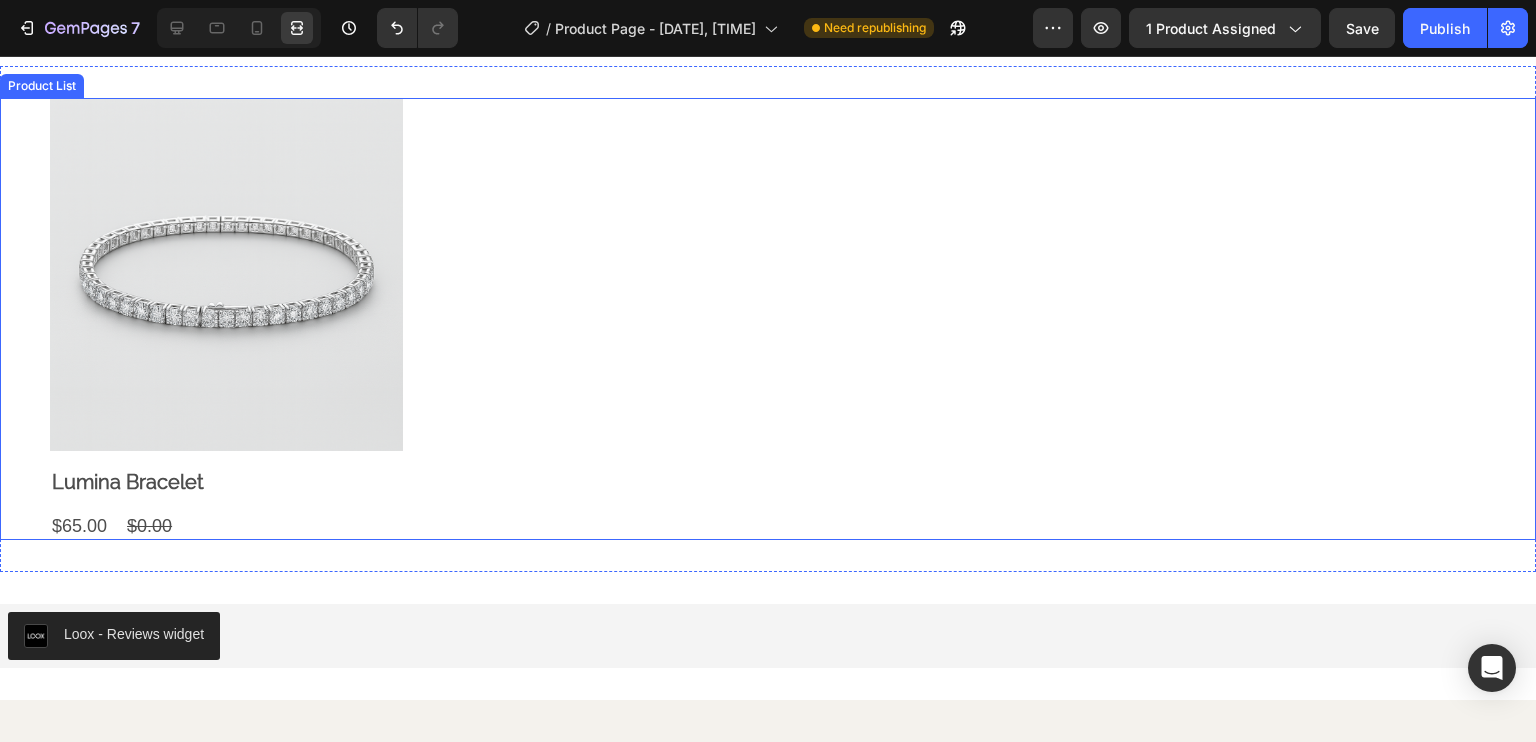 scroll, scrollTop: 2188, scrollLeft: 0, axis: vertical 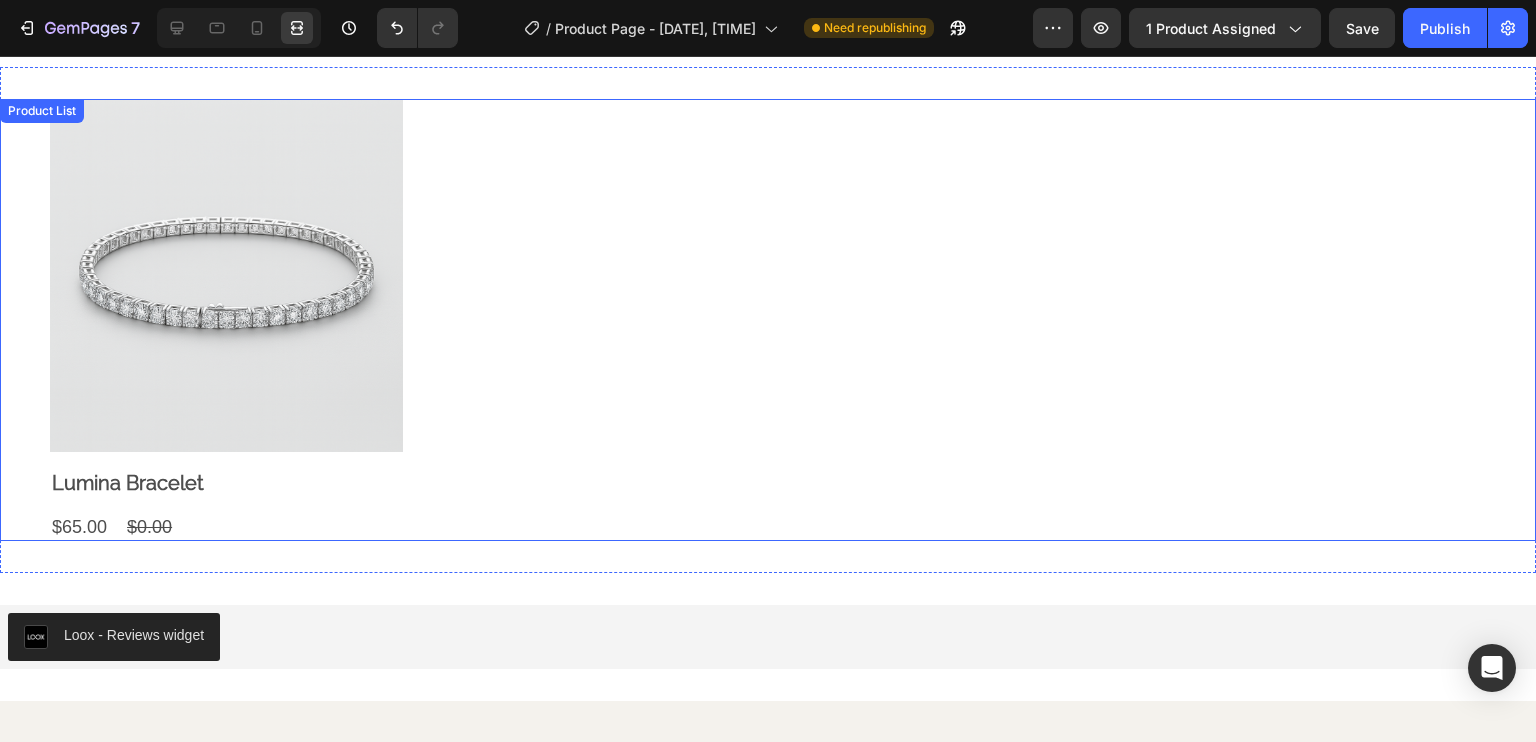 click on "Lumina Bracelet" at bounding box center (226, 483) 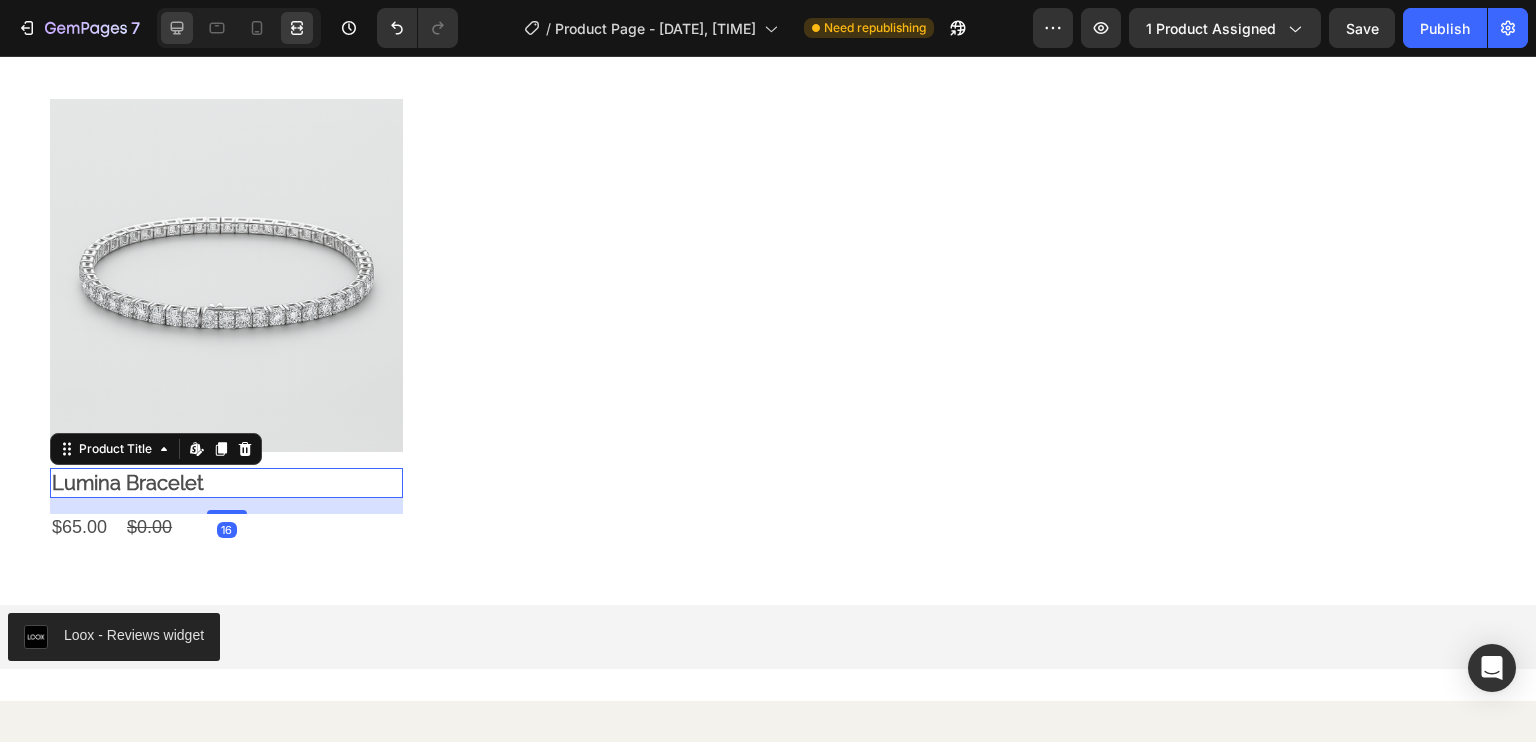 click 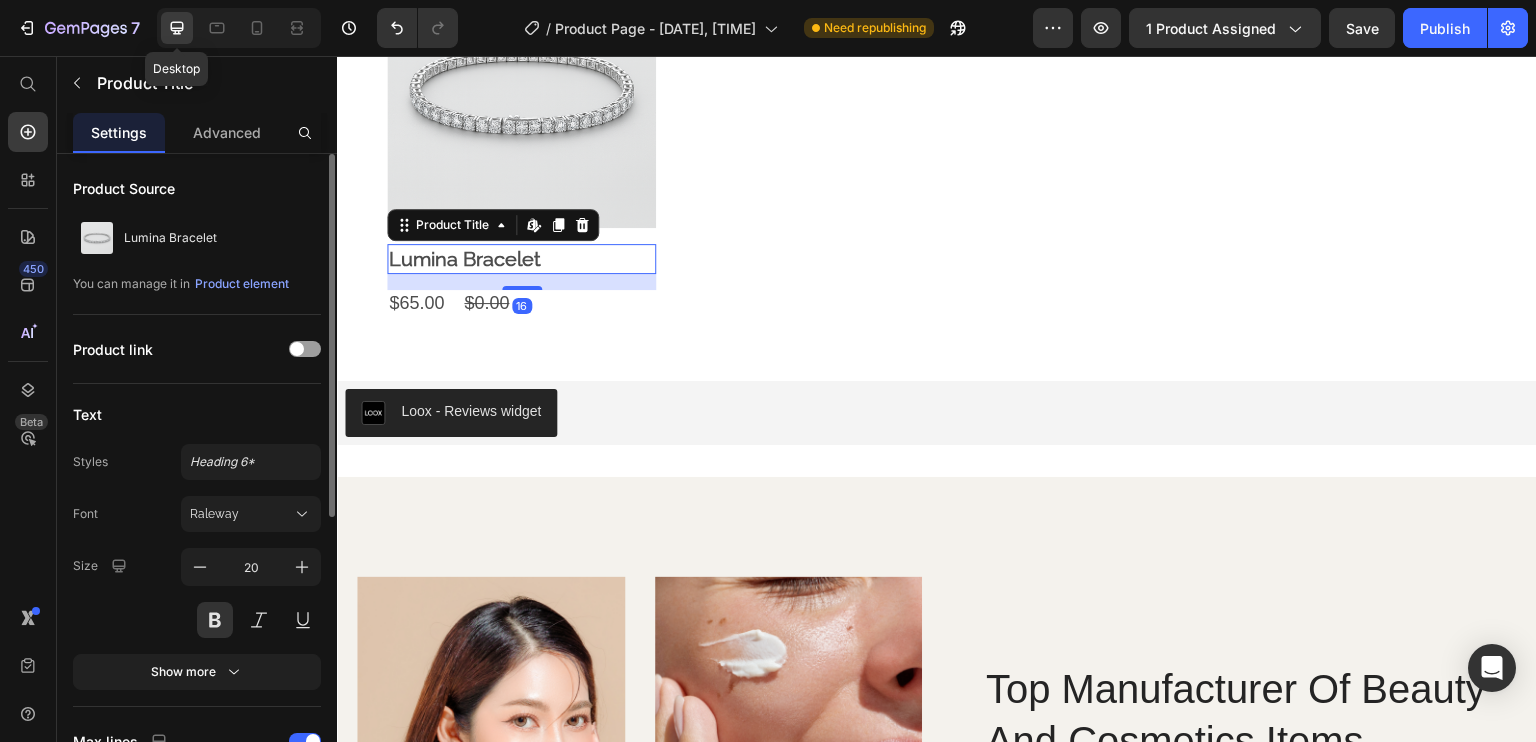 scroll, scrollTop: 2048, scrollLeft: 0, axis: vertical 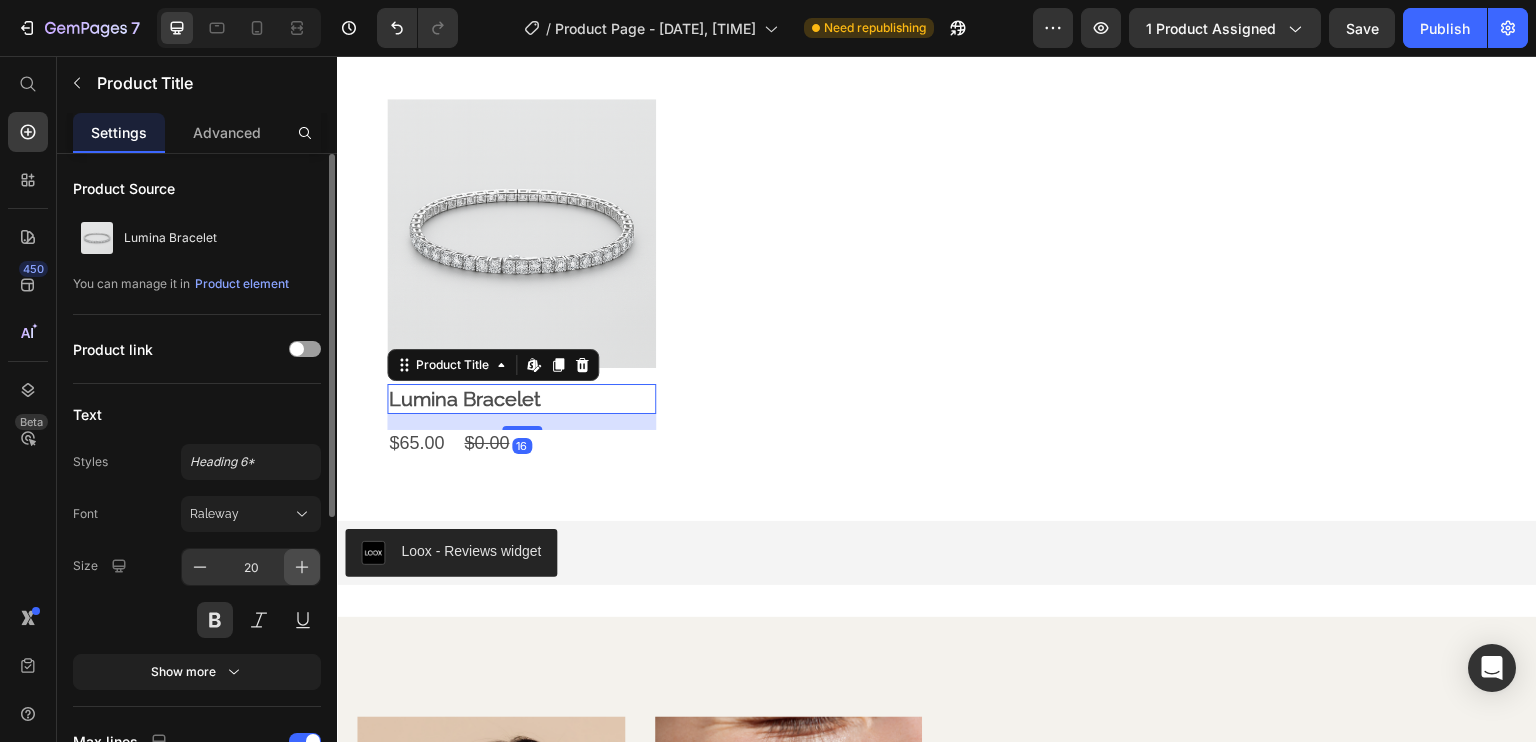 click at bounding box center [302, 567] 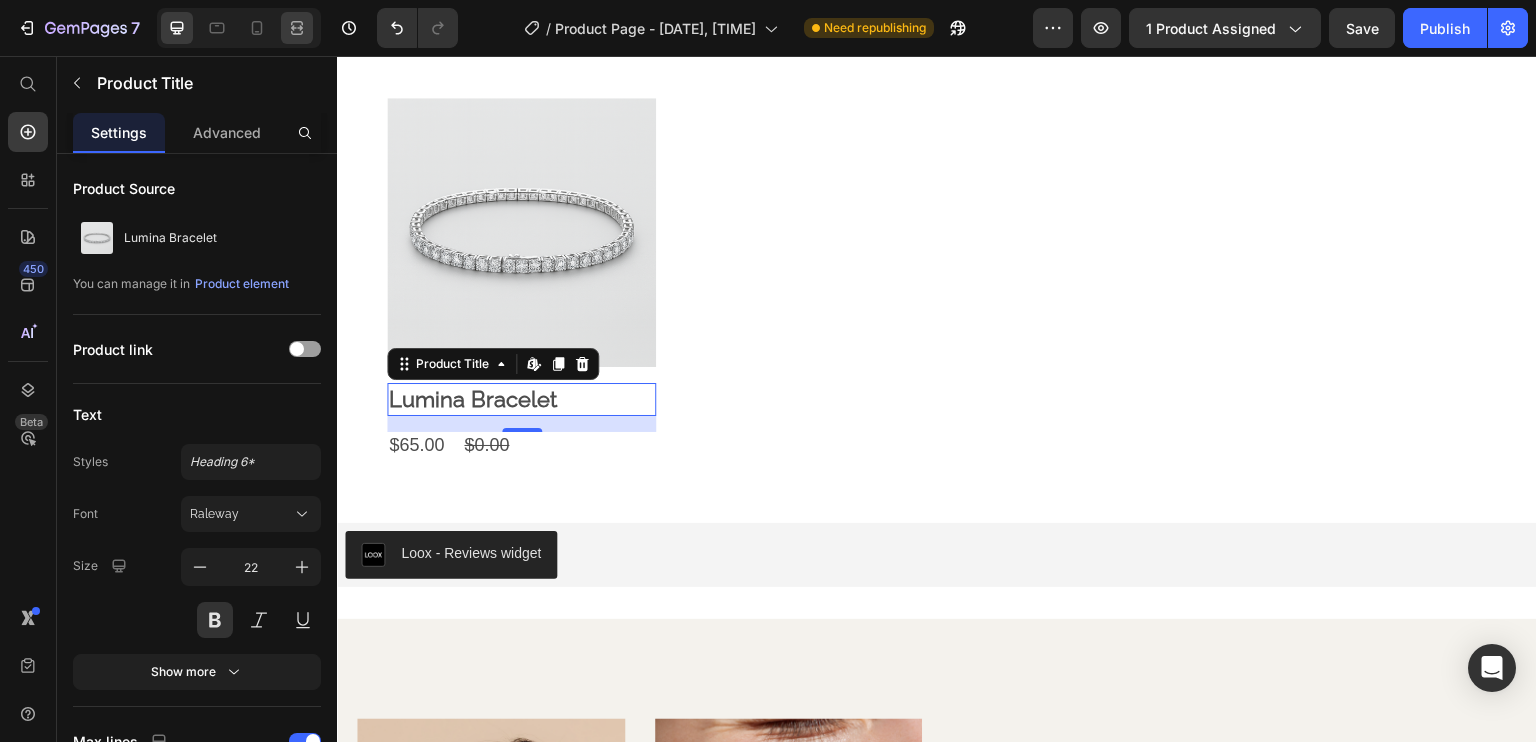 click 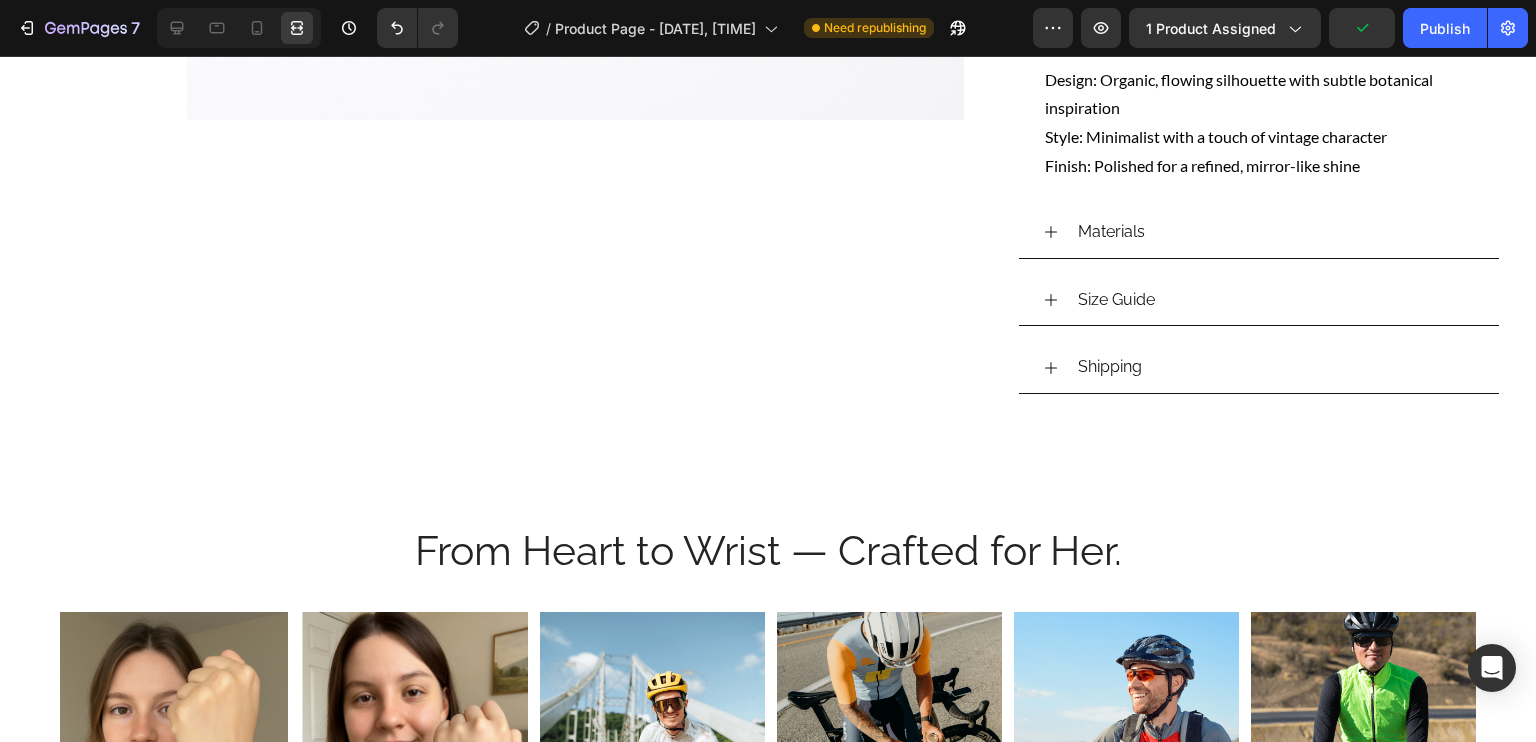scroll, scrollTop: 1167, scrollLeft: 0, axis: vertical 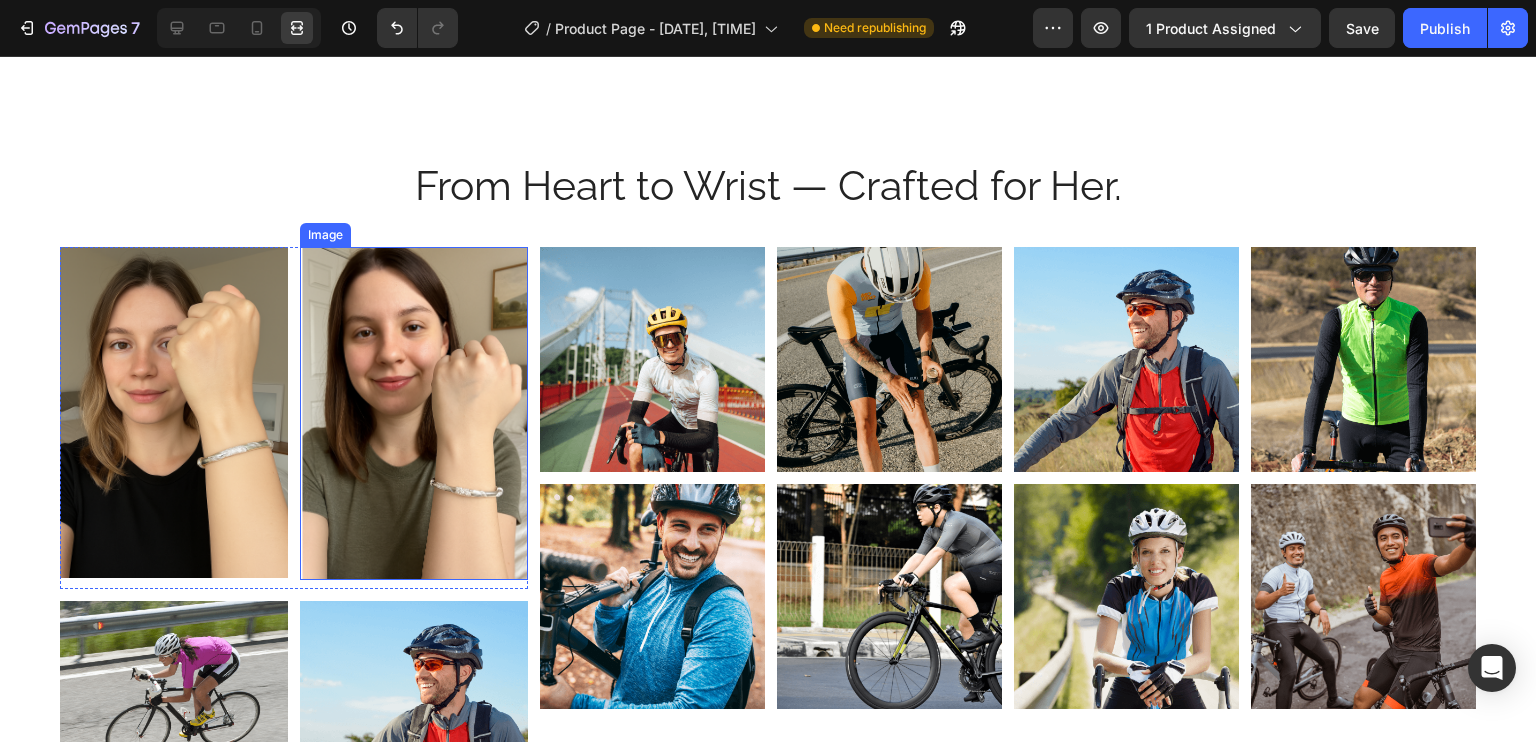 click at bounding box center [652, 359] 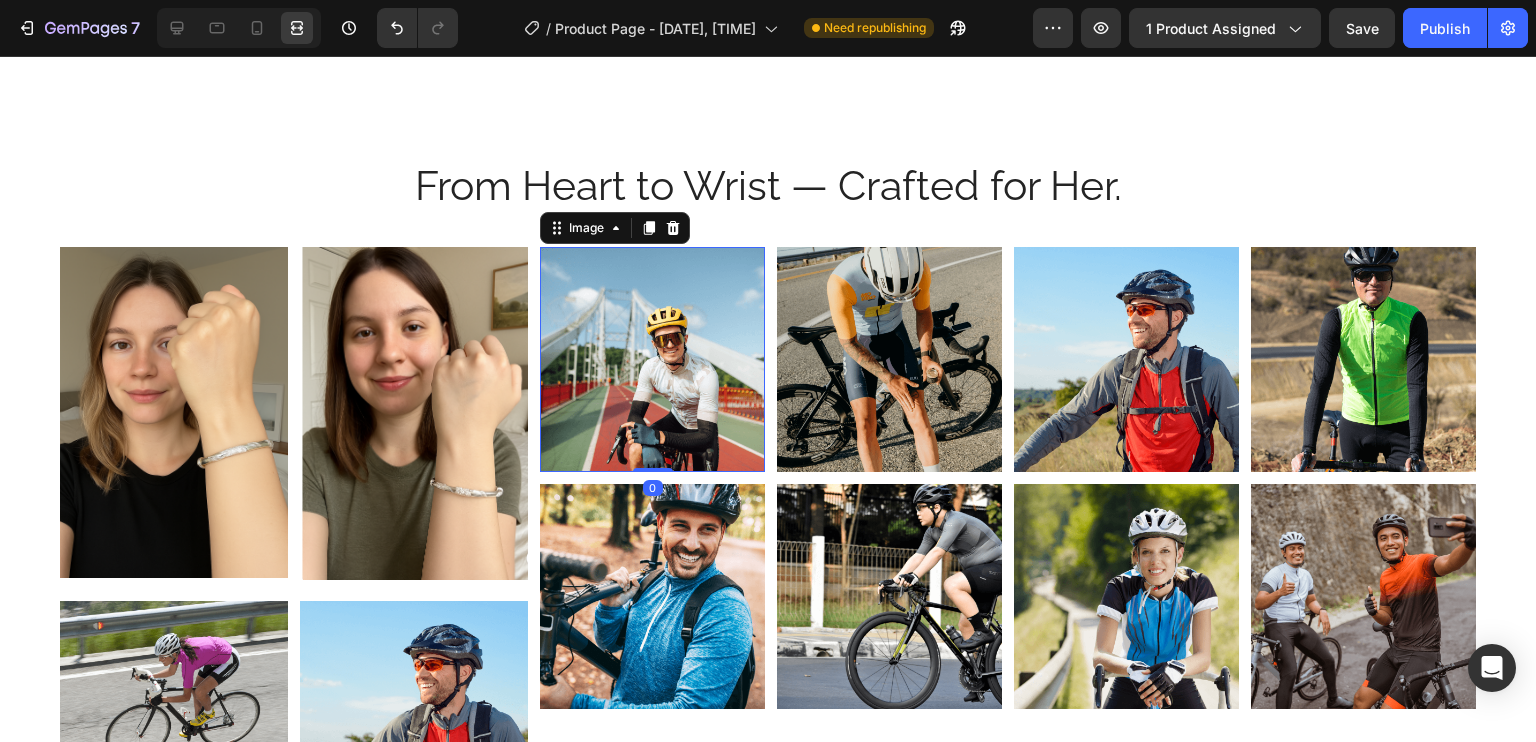 click at bounding box center [239, 28] 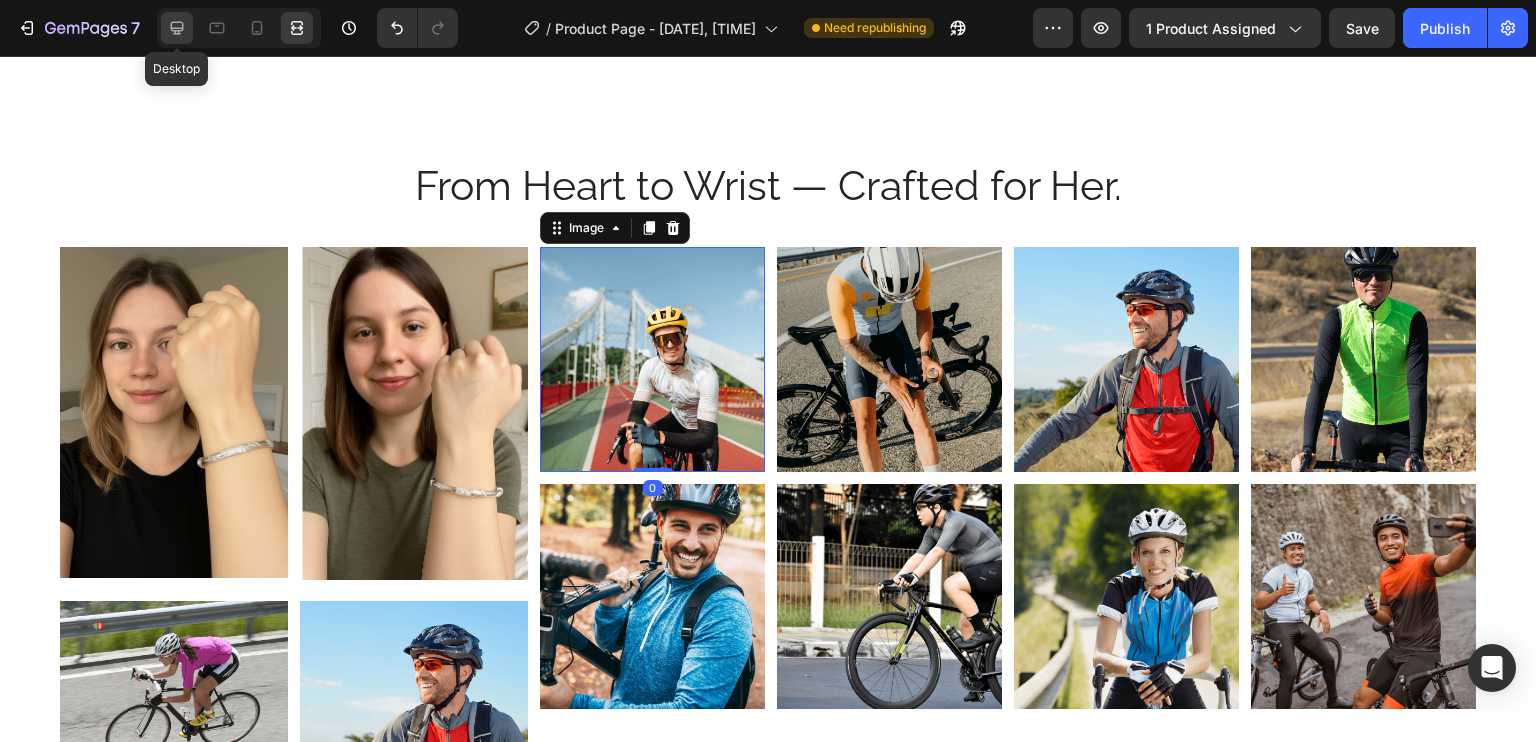 click 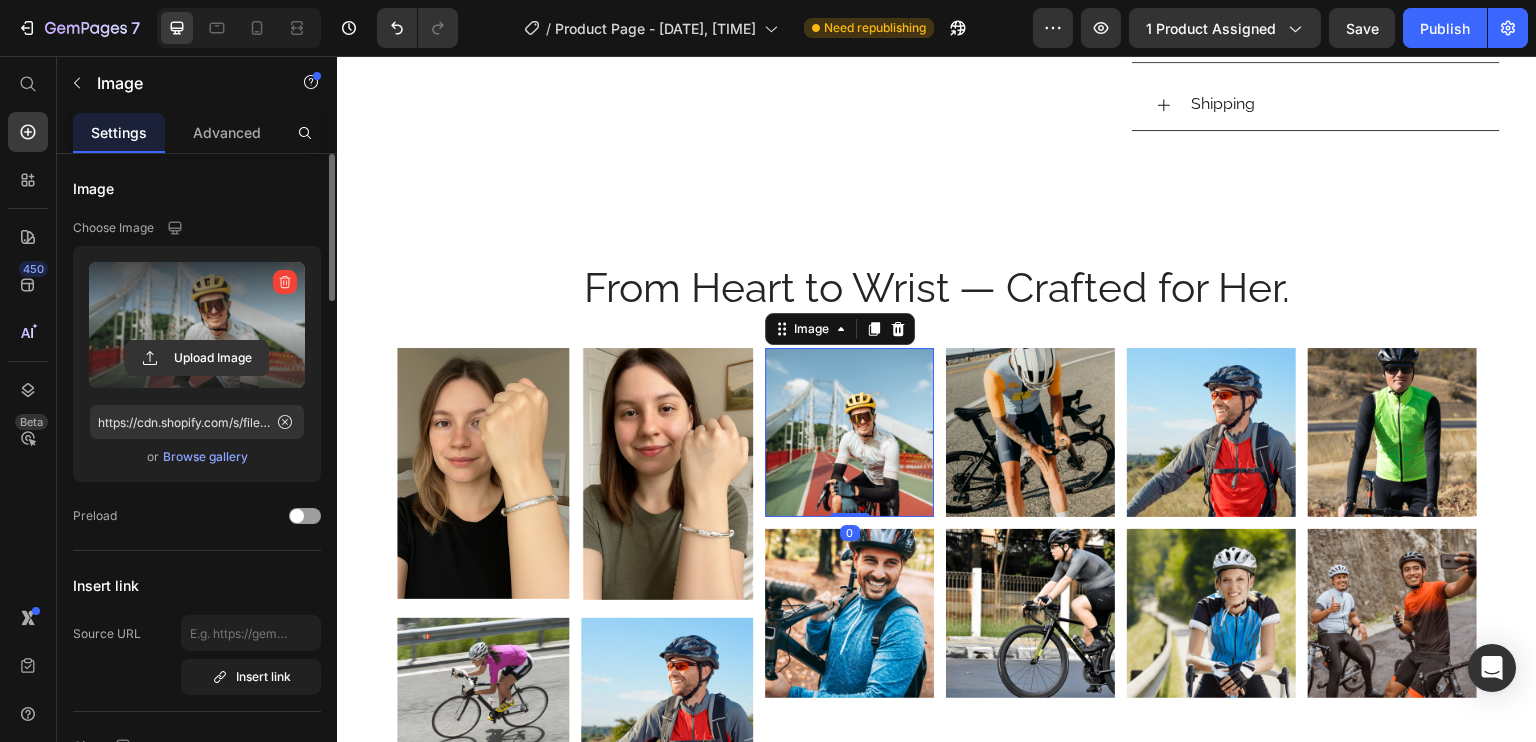 click at bounding box center [197, 325] 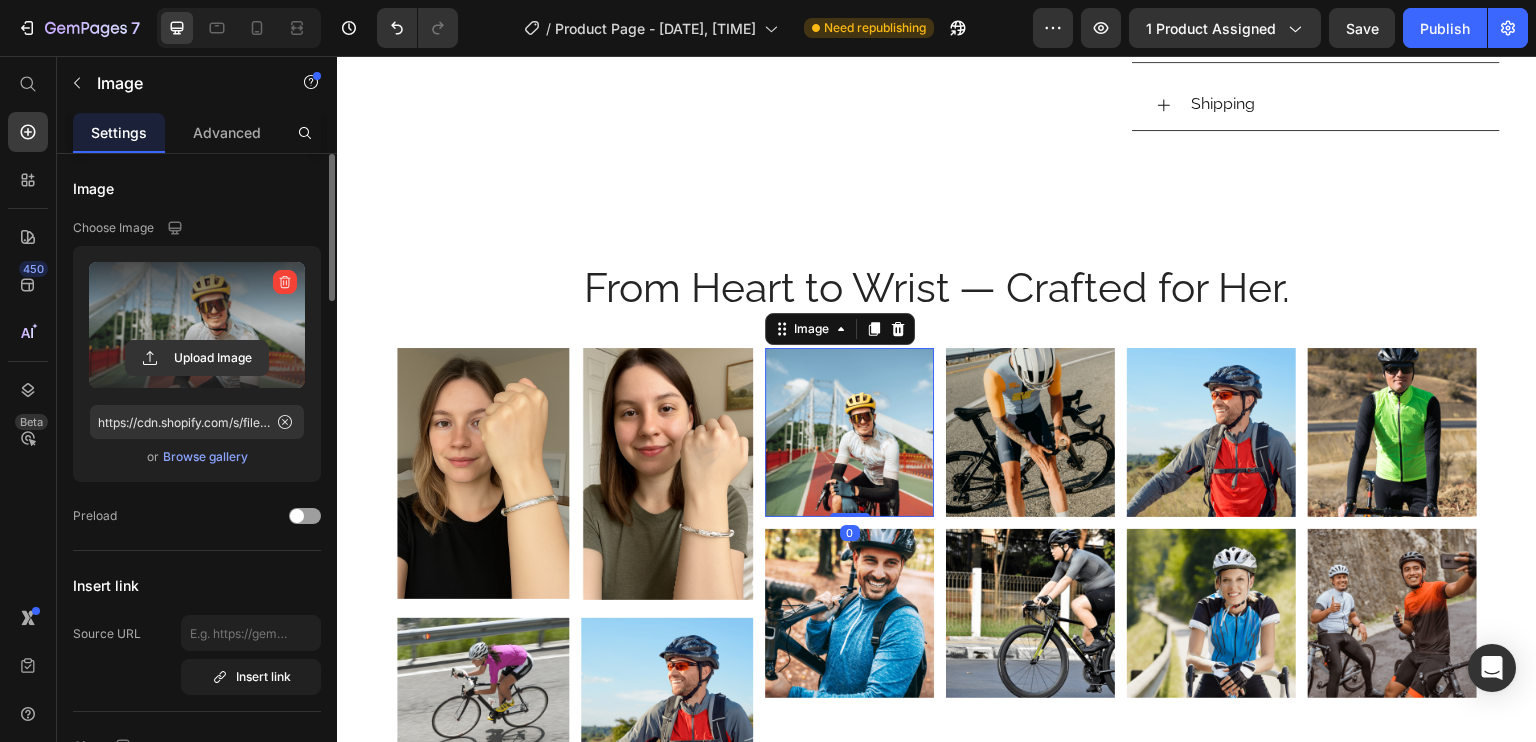 click 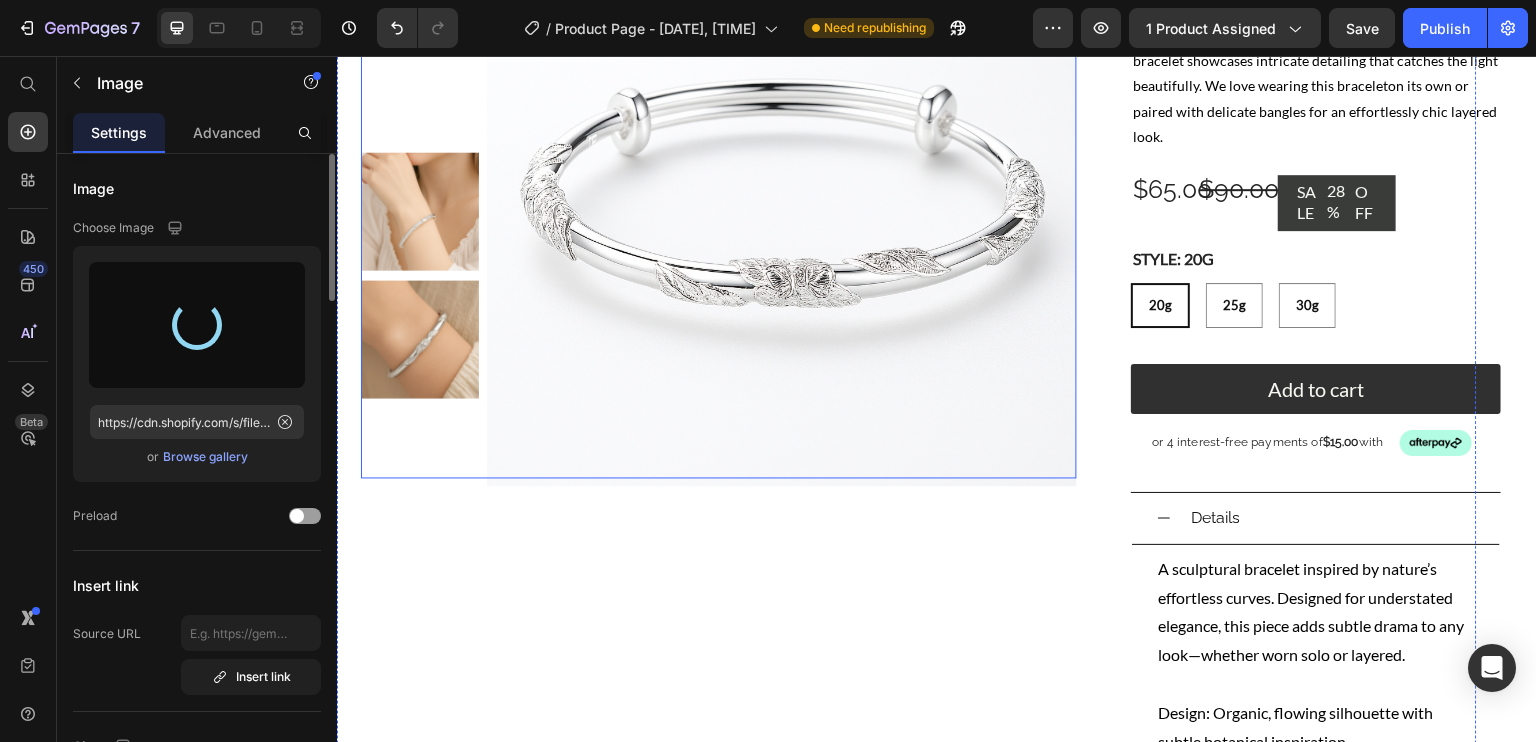 scroll, scrollTop: 0, scrollLeft: 0, axis: both 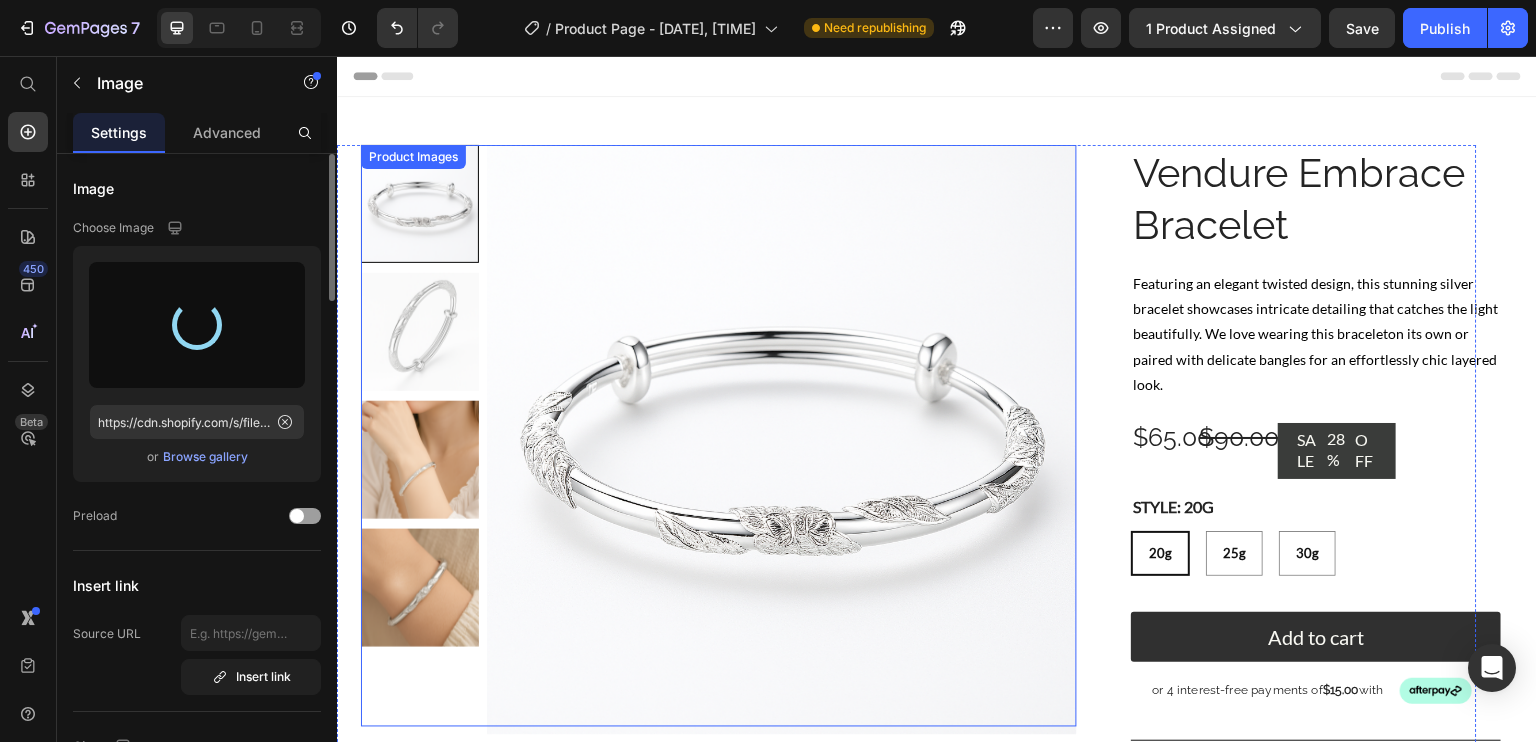 type on "https://cdn.shopify.com/s/files/1/0758/4445/2578/files/gempages_573642816610108480-6d607583-3267-40df-81ad-939598c0cc22.png" 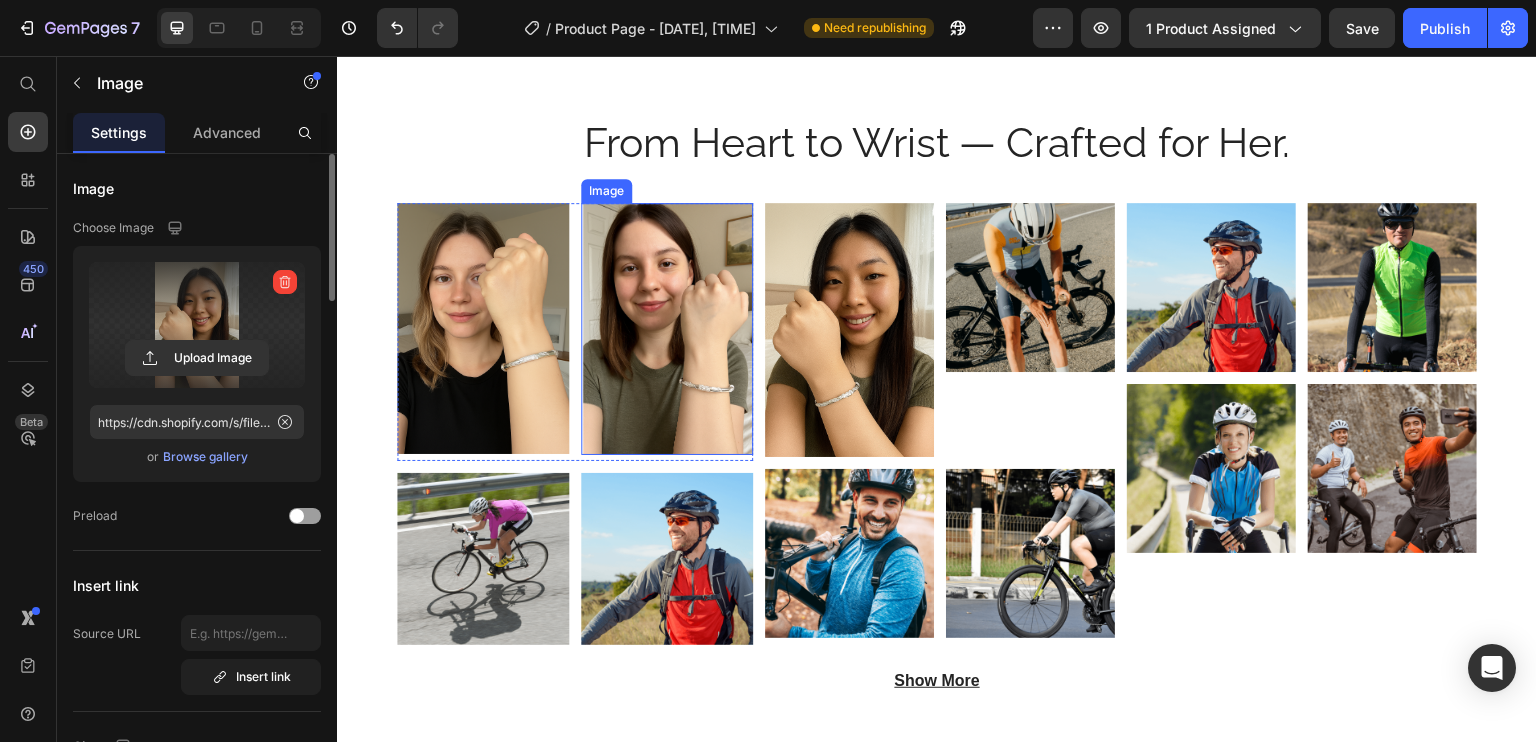 scroll, scrollTop: 1367, scrollLeft: 0, axis: vertical 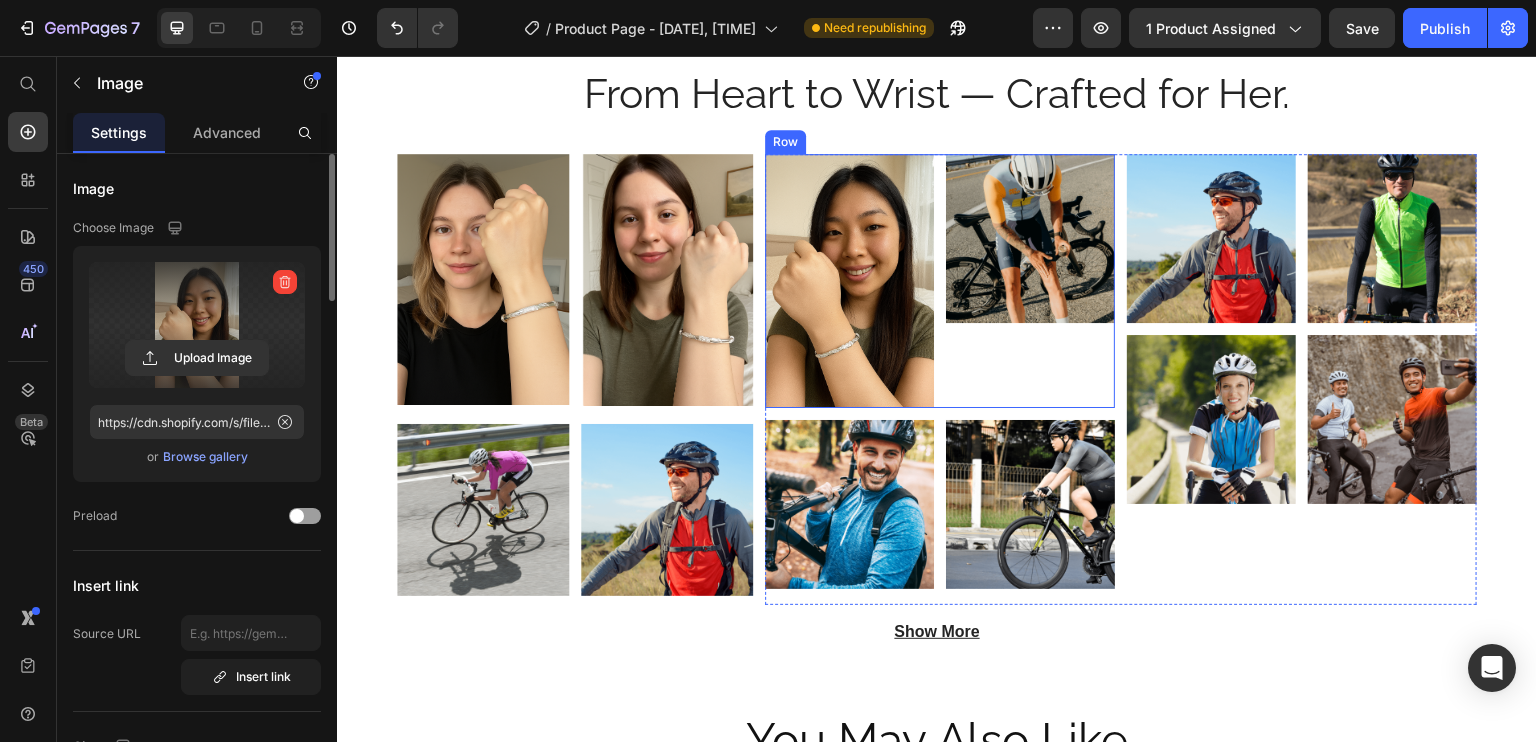 click on "Image" at bounding box center (849, 281) 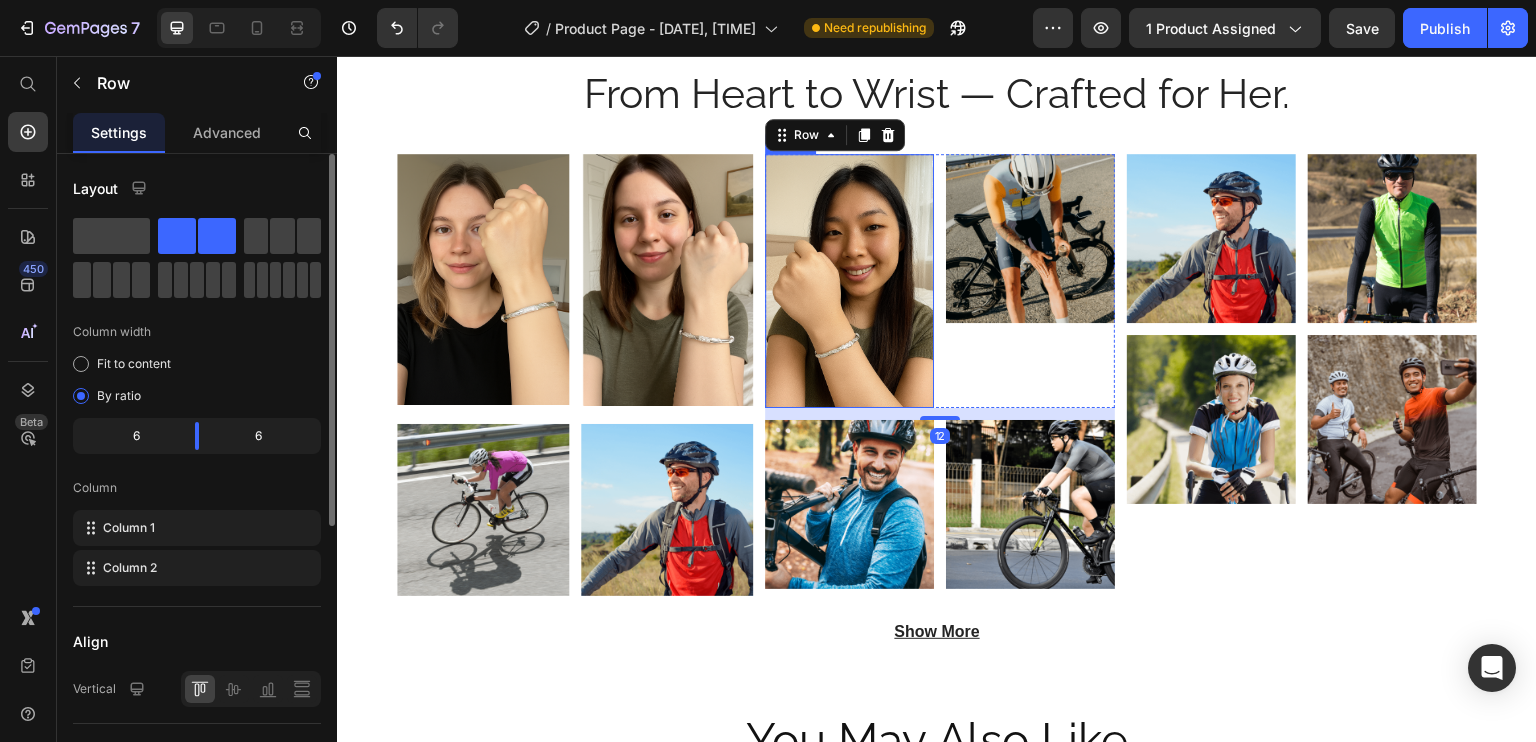click at bounding box center [1030, 238] 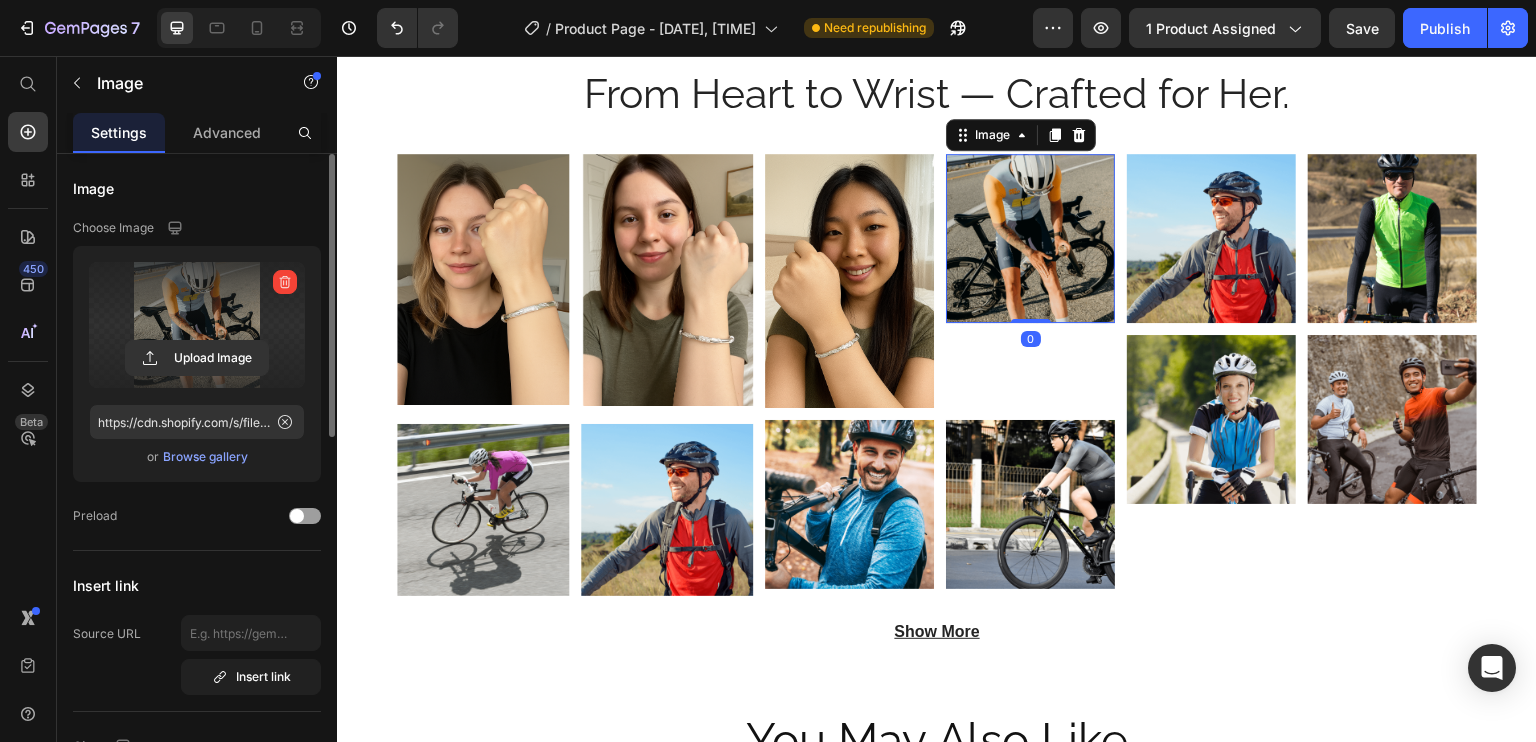 click at bounding box center (197, 325) 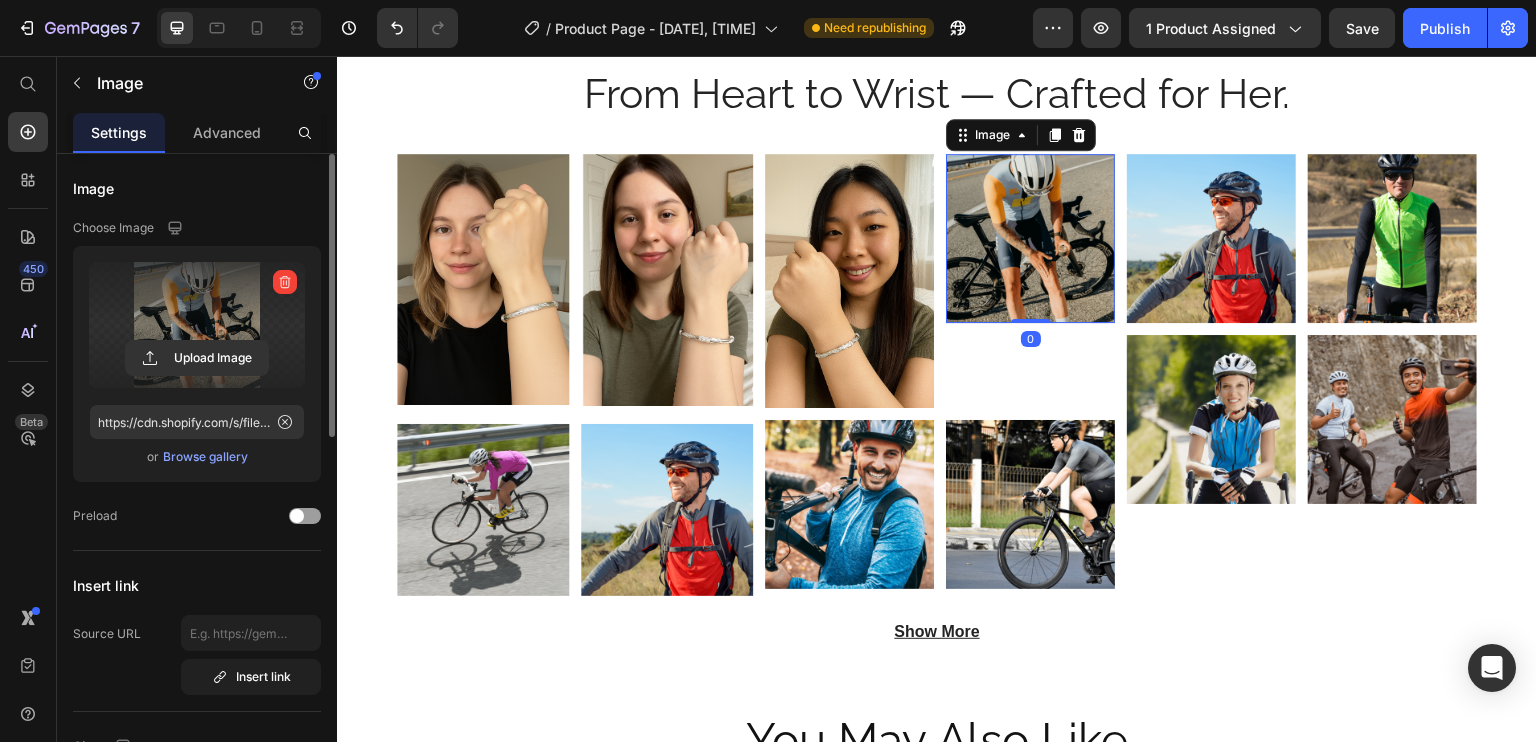 click 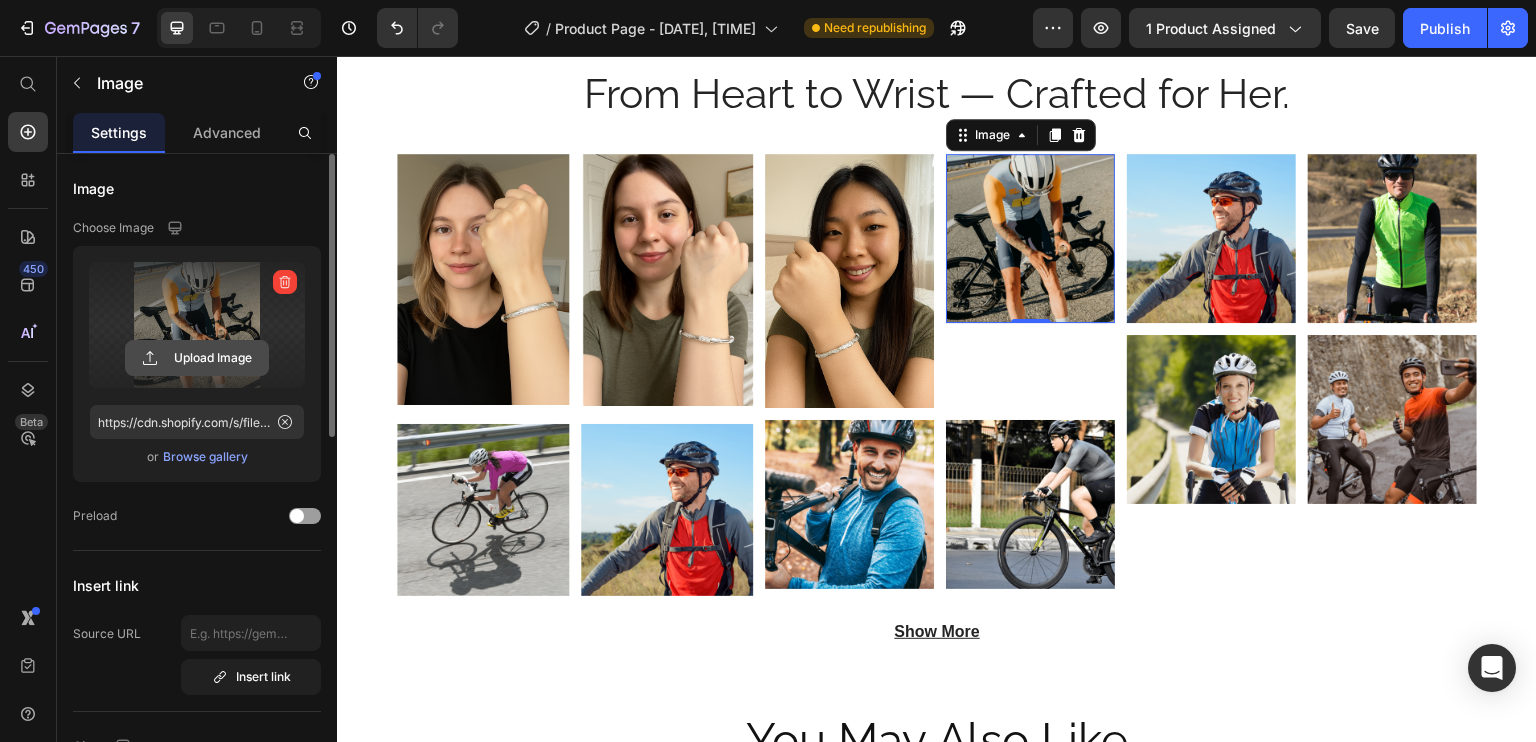click 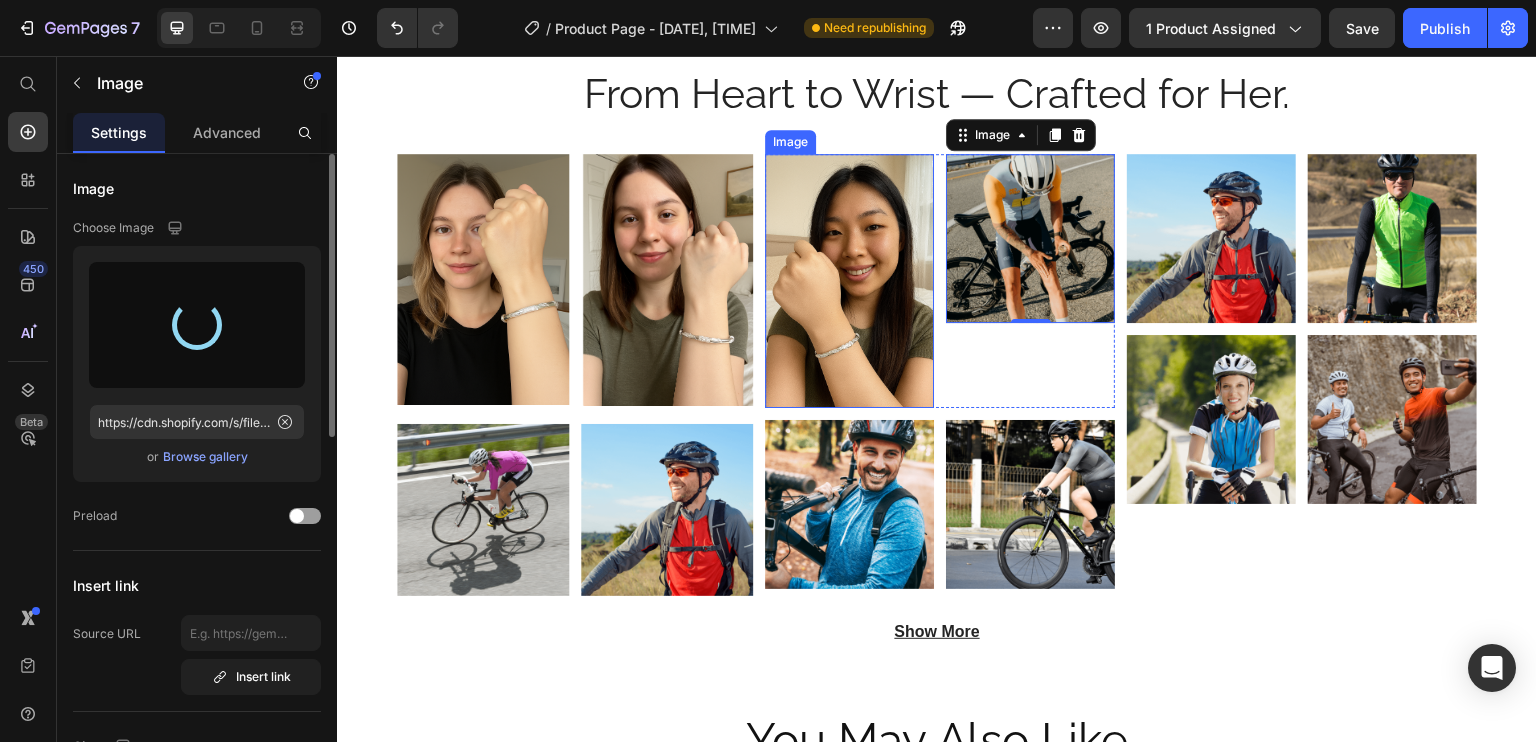 type on "https://cdn.shopify.com/s/files/1/0758/4445/2578/files/gempages_573642816610108480-9426f565-27ea-4a61-adc4-eaf726d464a5.png" 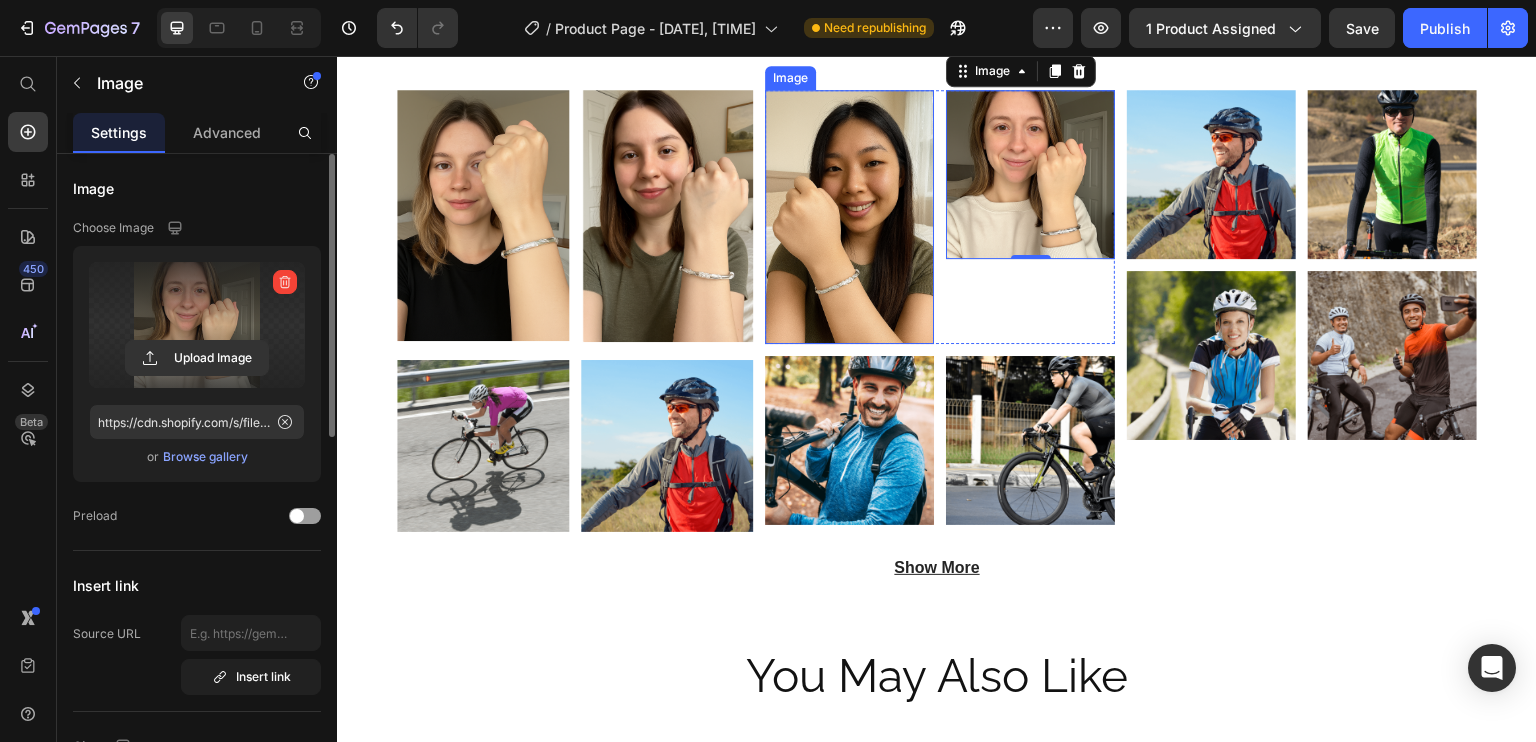 scroll, scrollTop: 1432, scrollLeft: 0, axis: vertical 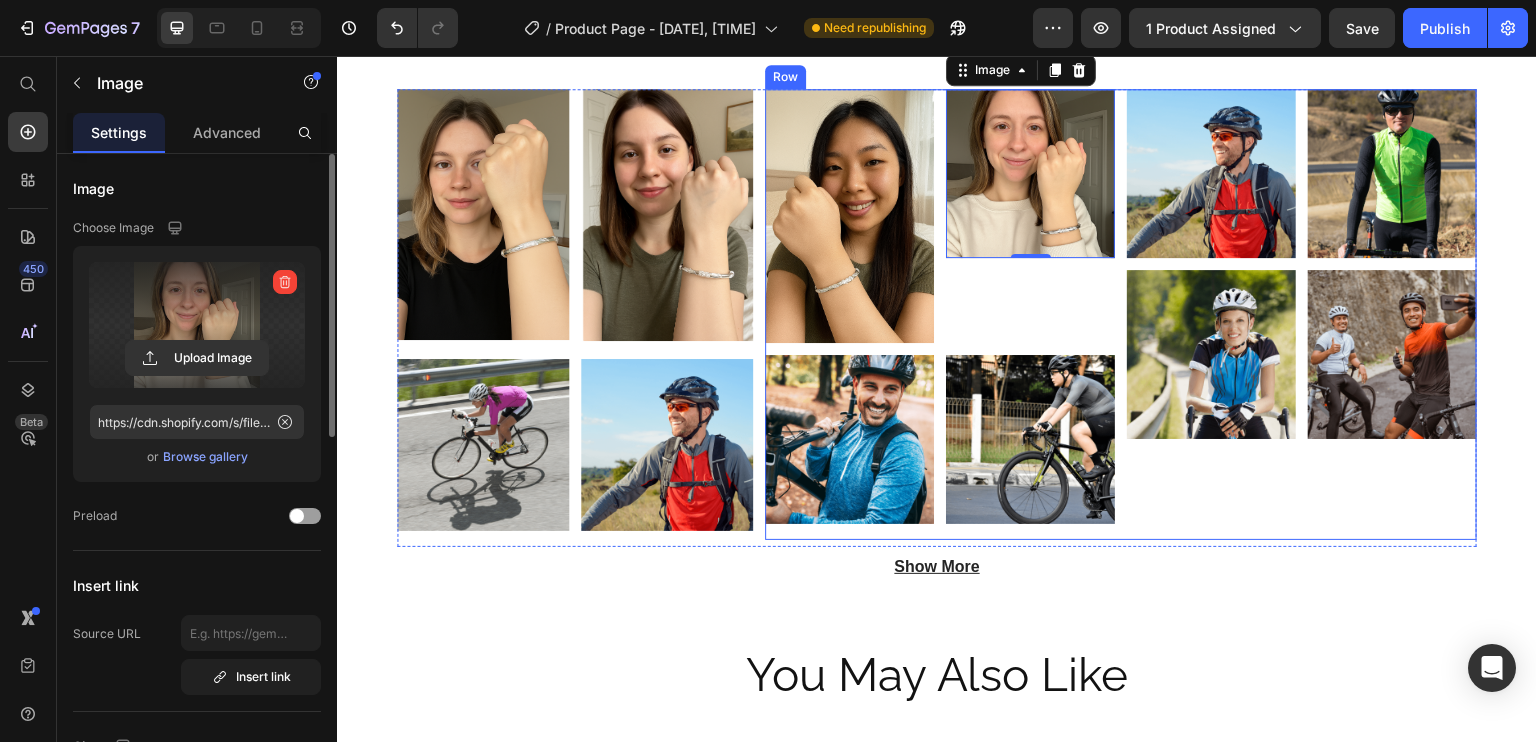 click on "Image Image   0 Row Image Image Row Image Image Row Image Image Row Row" at bounding box center [1121, 314] 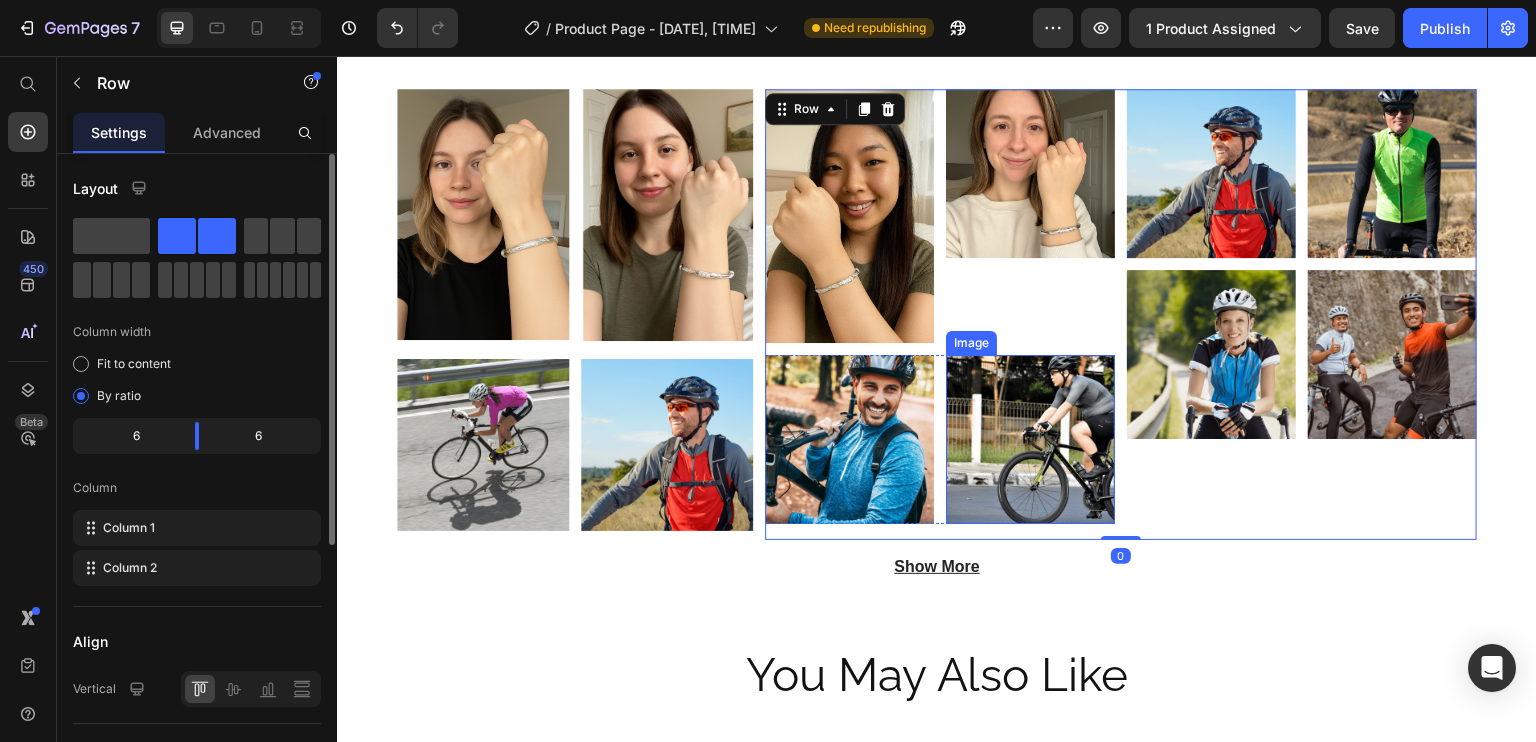 click at bounding box center [1030, 439] 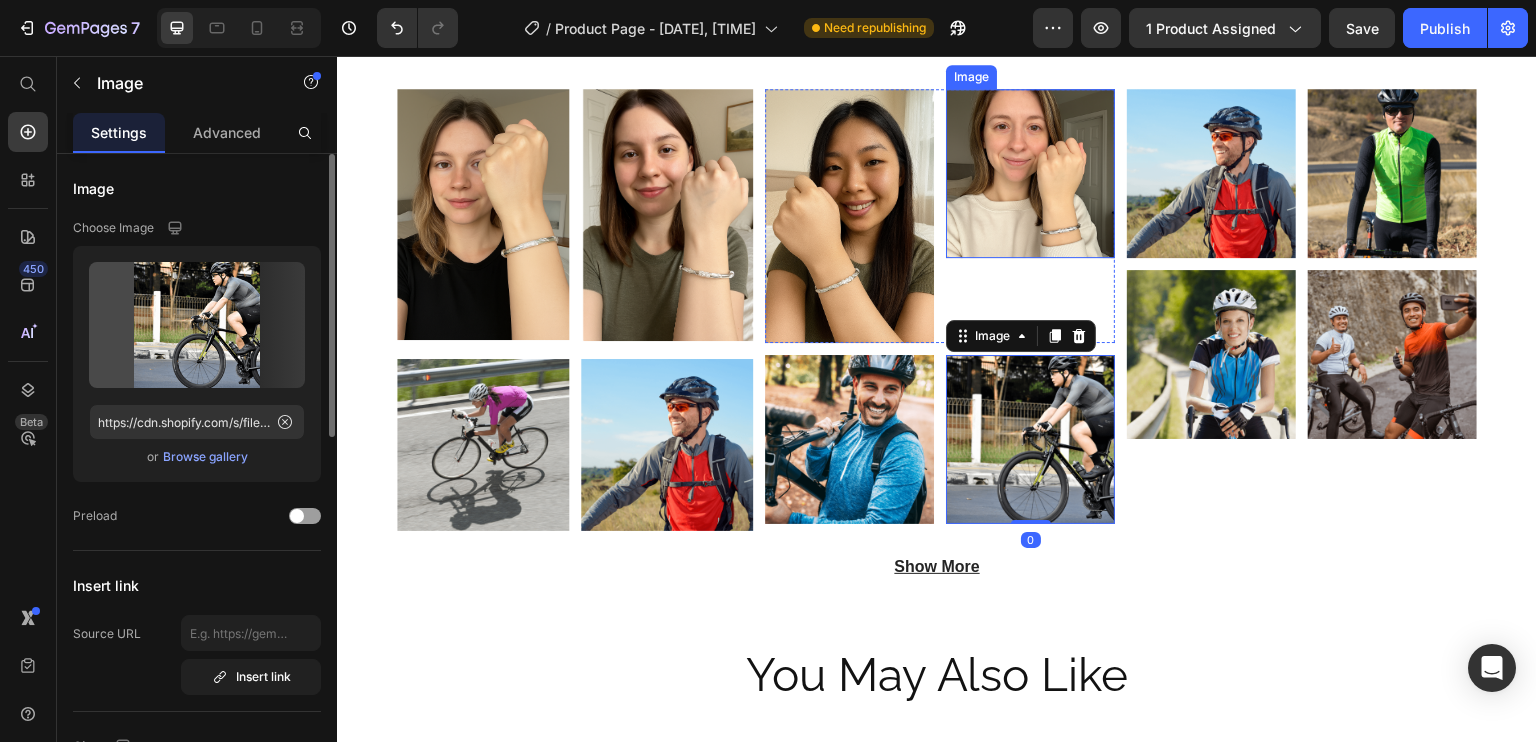 click at bounding box center [1030, 173] 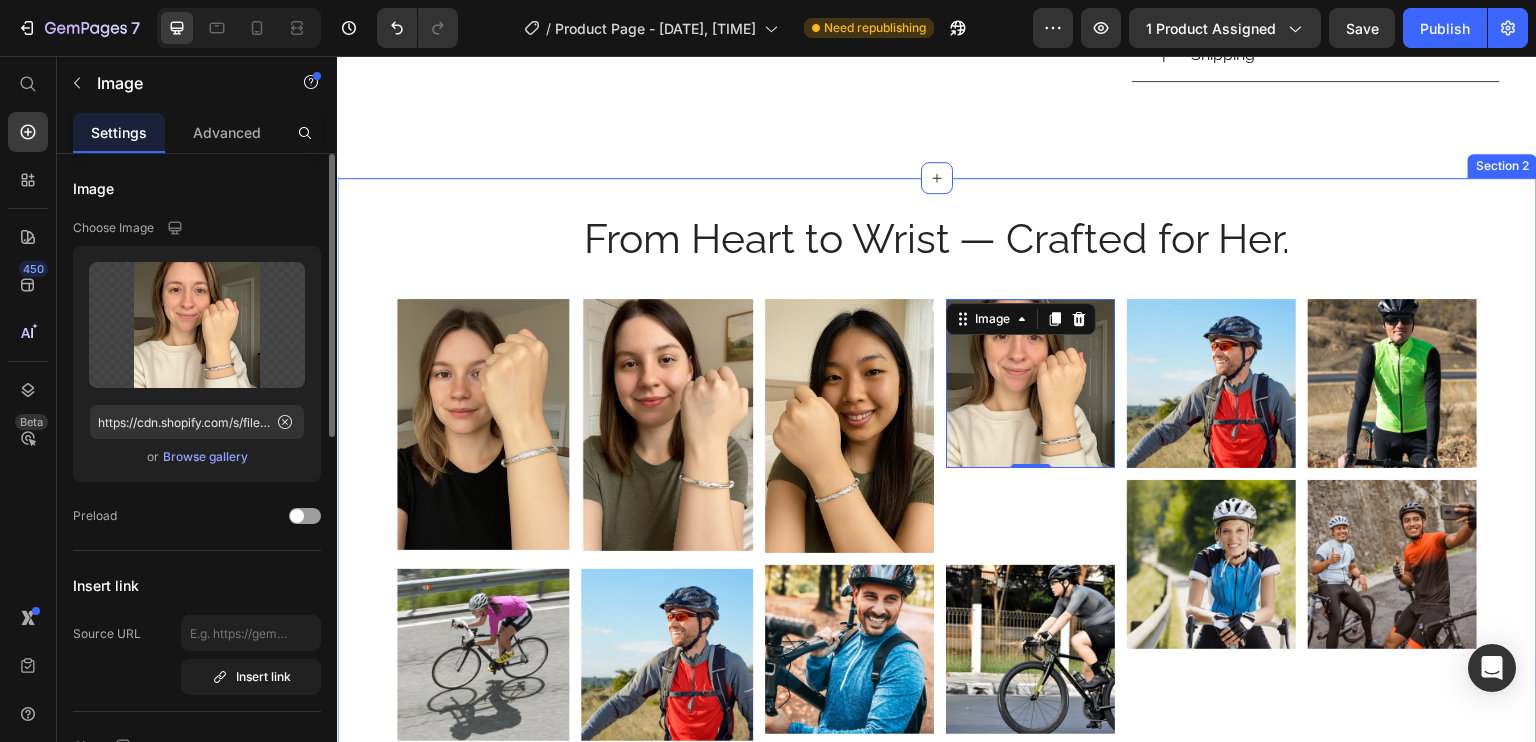 scroll, scrollTop: 1223, scrollLeft: 0, axis: vertical 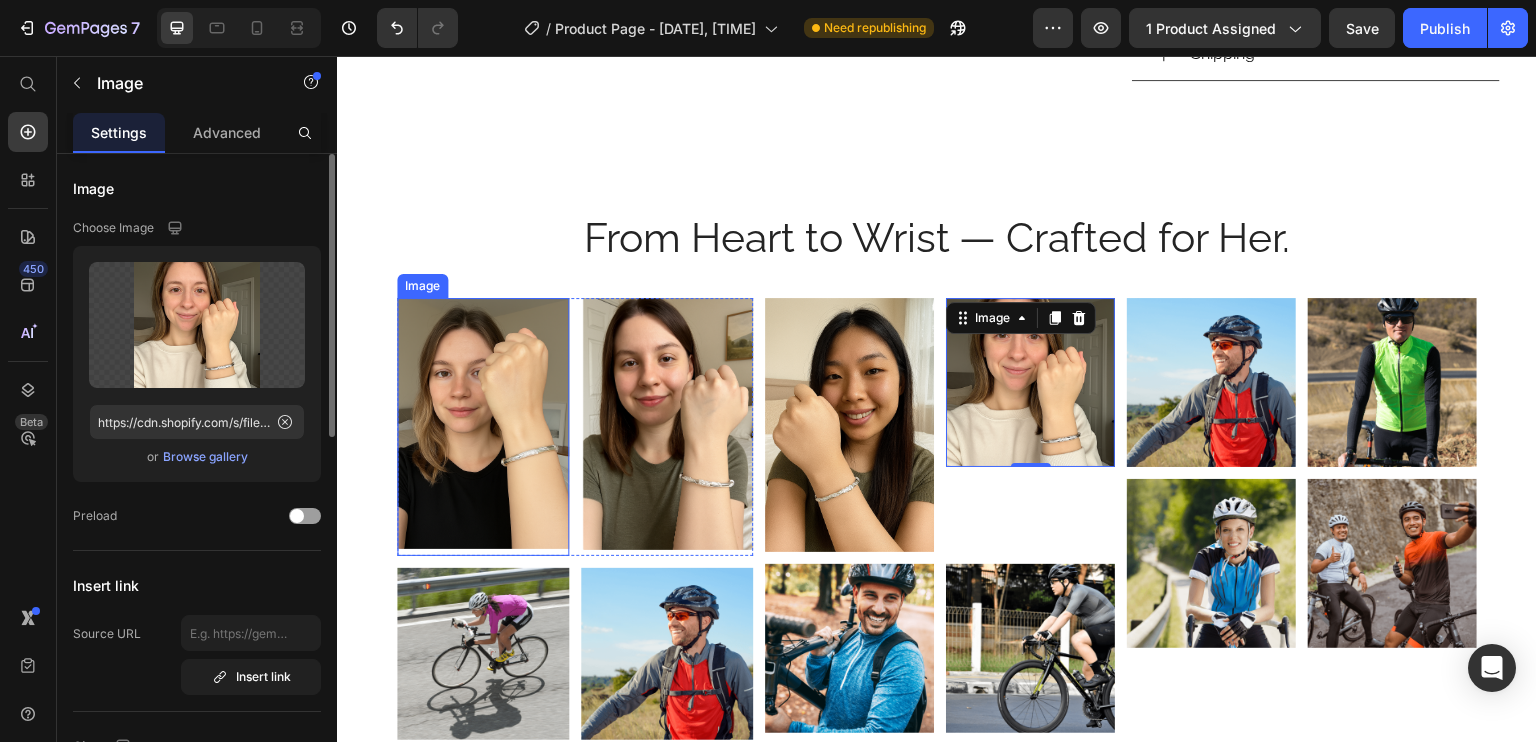 click at bounding box center [483, 427] 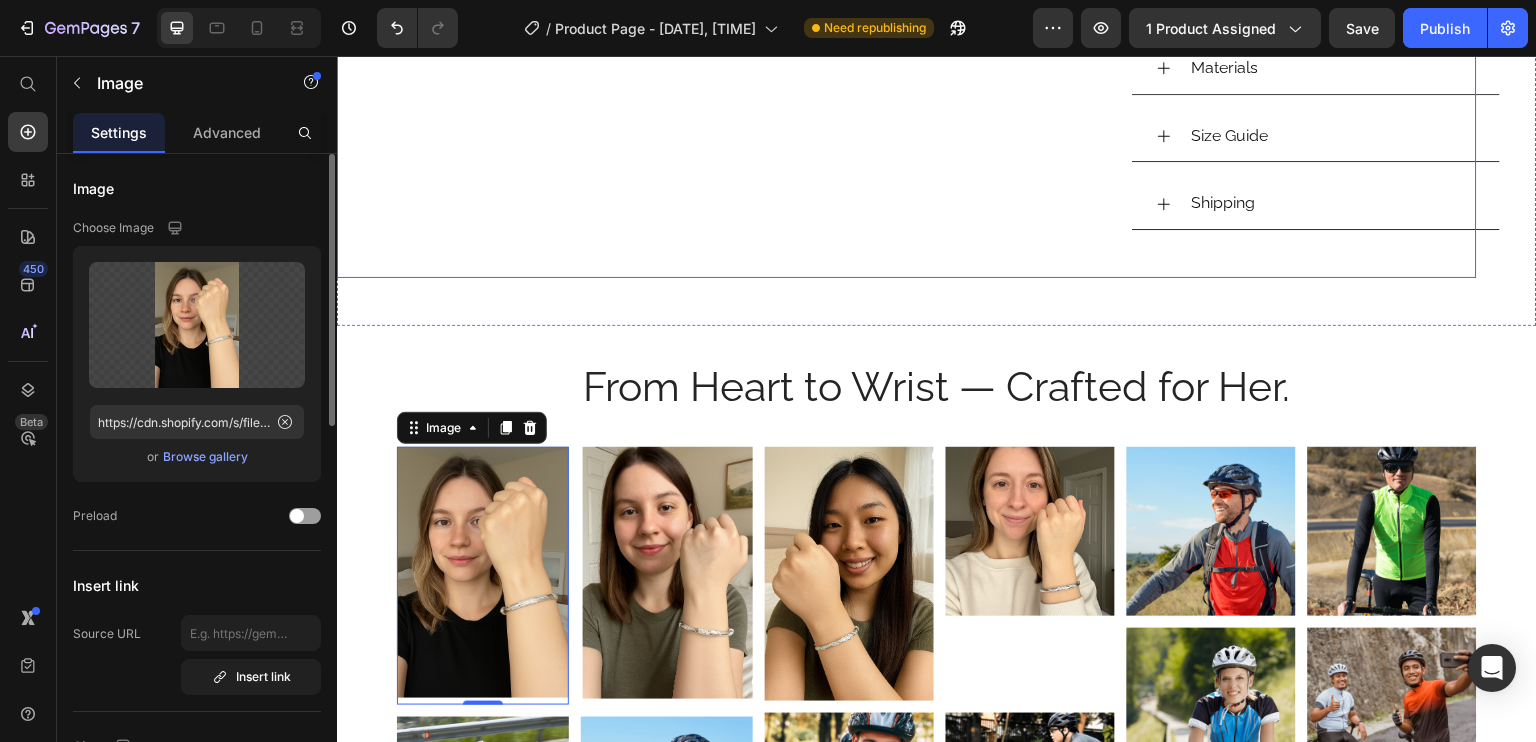 scroll, scrollTop: 1048, scrollLeft: 0, axis: vertical 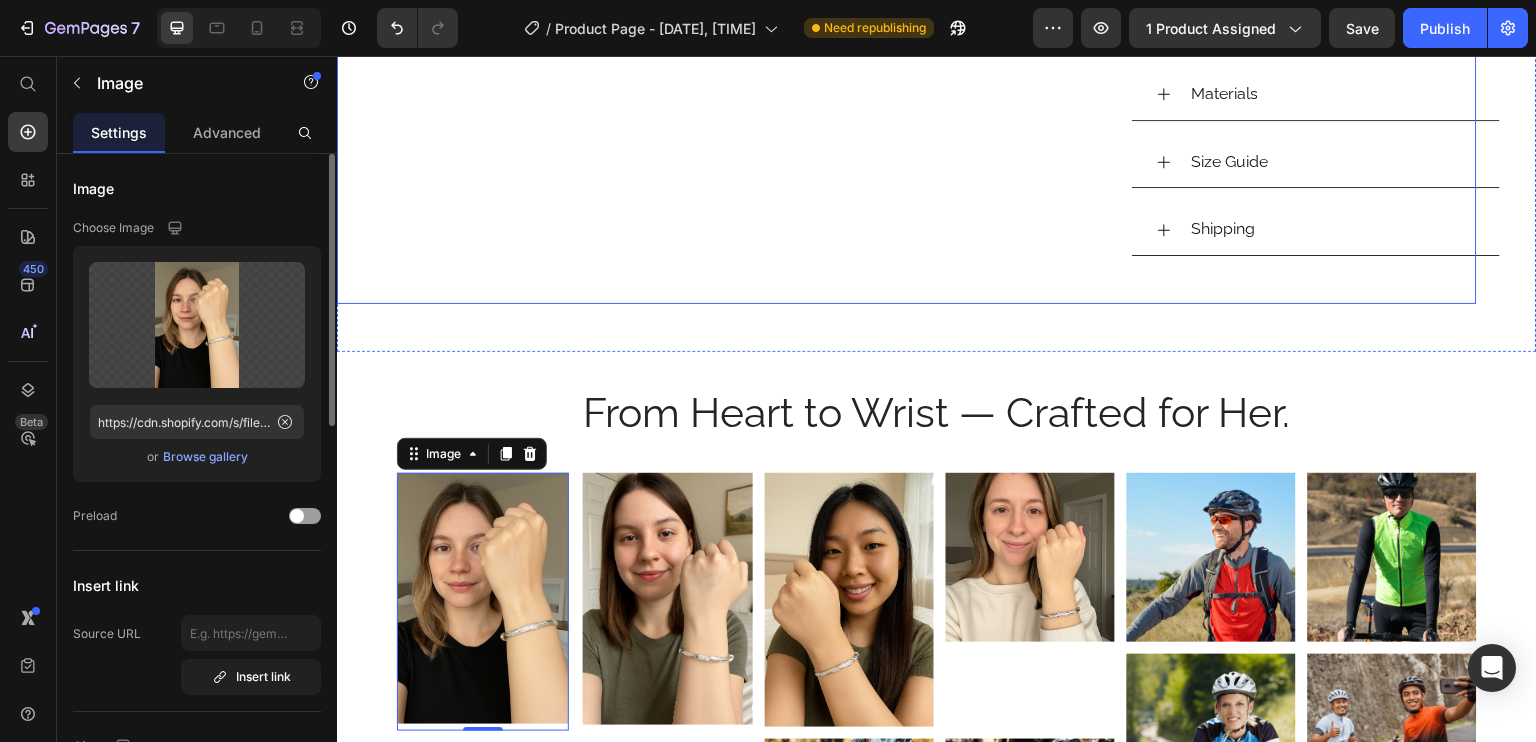 click on "Product Images" at bounding box center [707, -300] 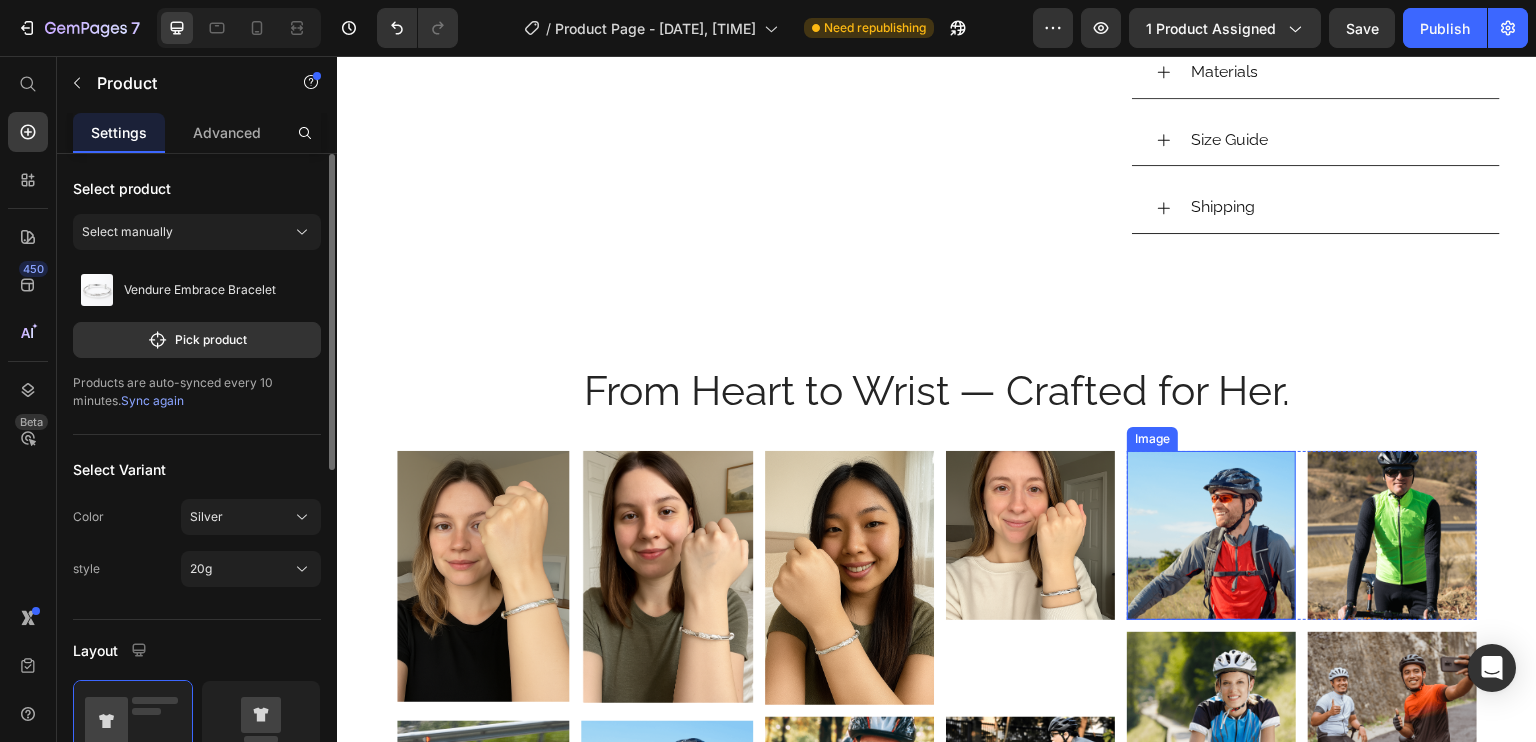 scroll, scrollTop: 1214, scrollLeft: 0, axis: vertical 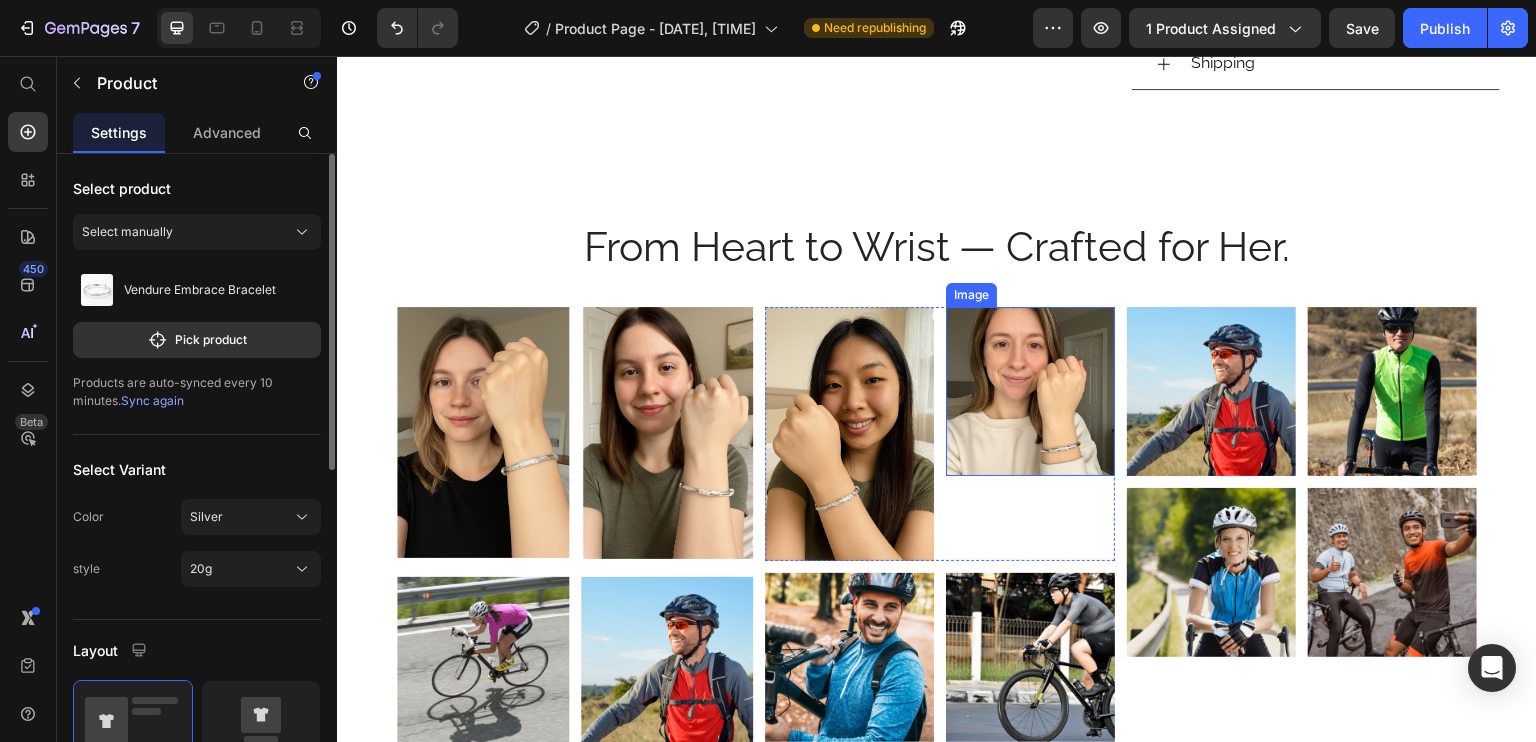 click at bounding box center (1030, 391) 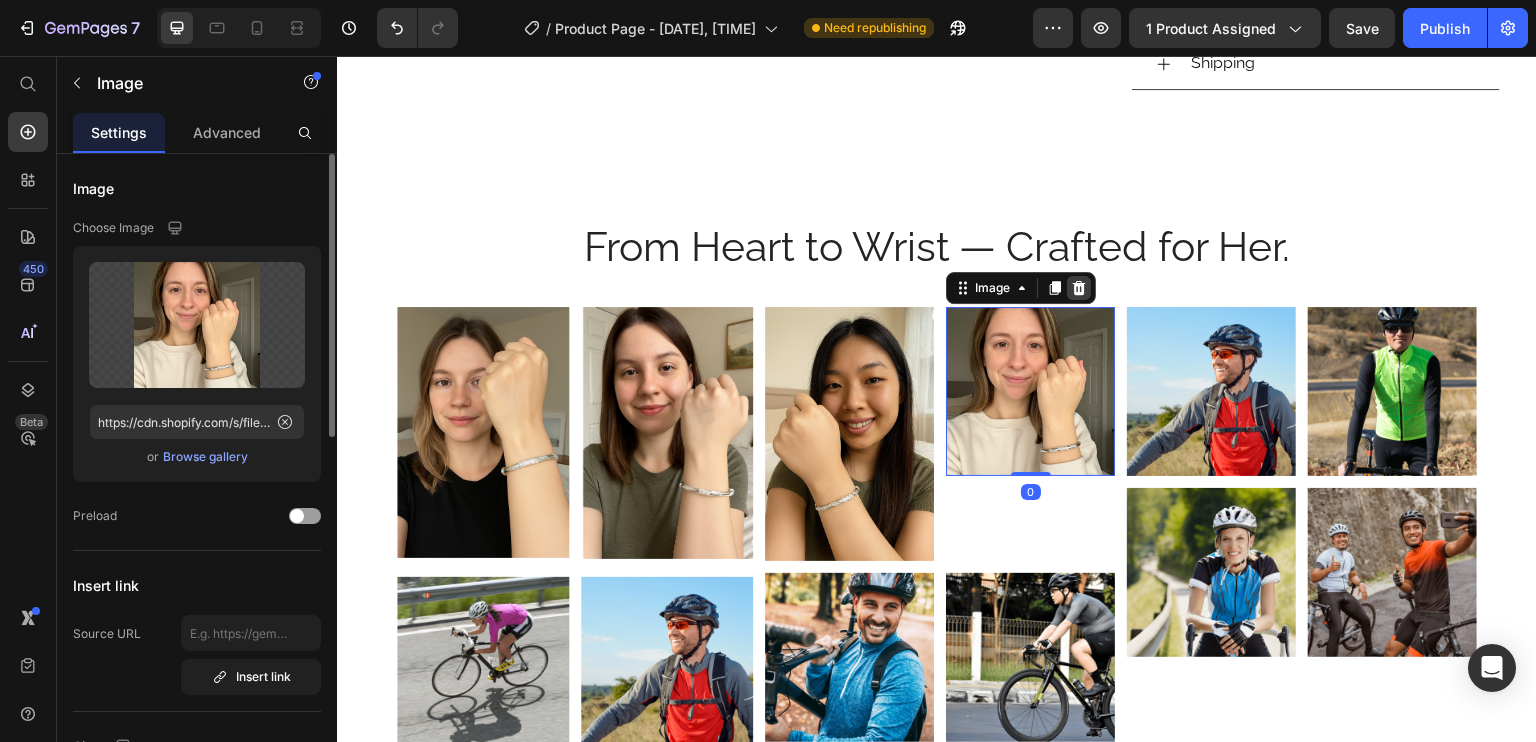 click 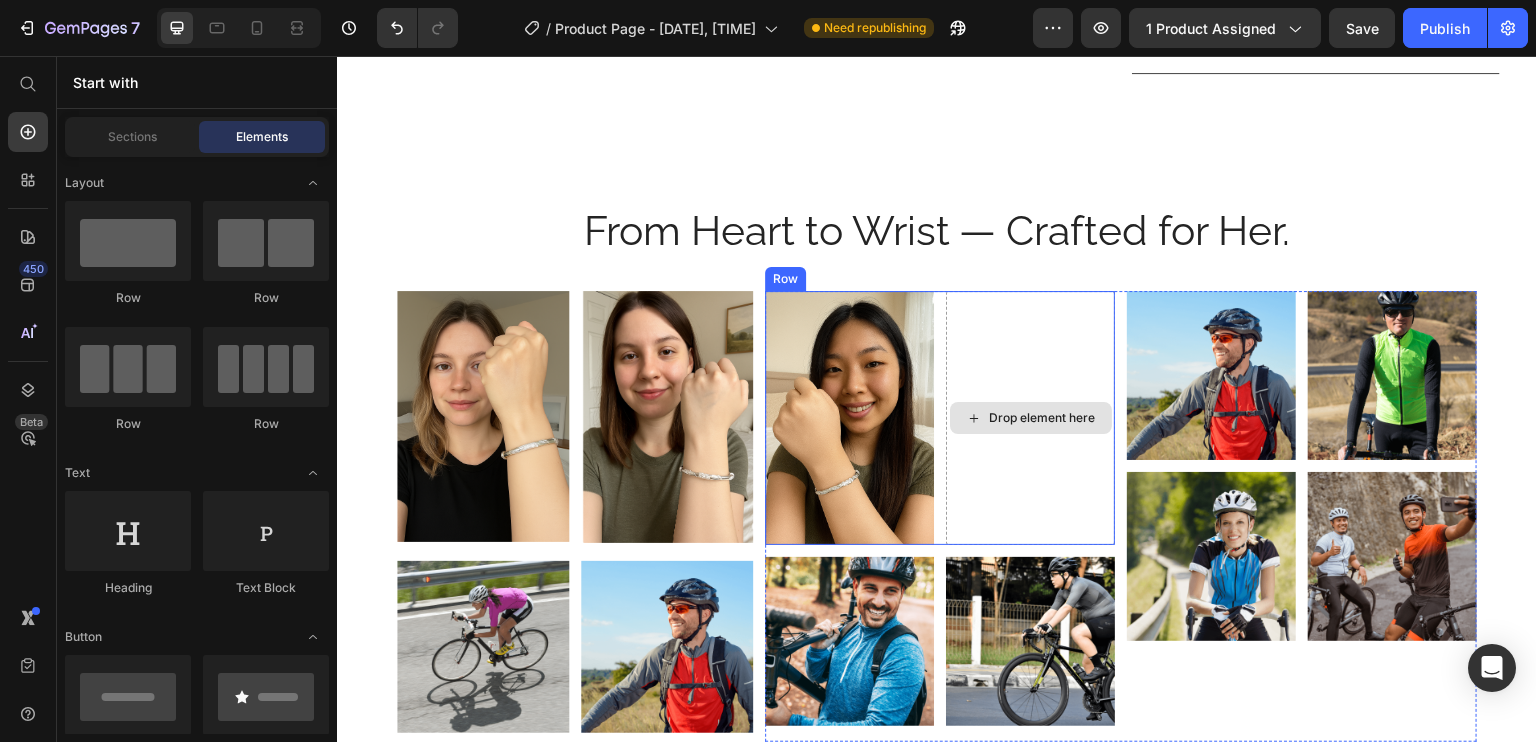 scroll, scrollTop: 1234, scrollLeft: 0, axis: vertical 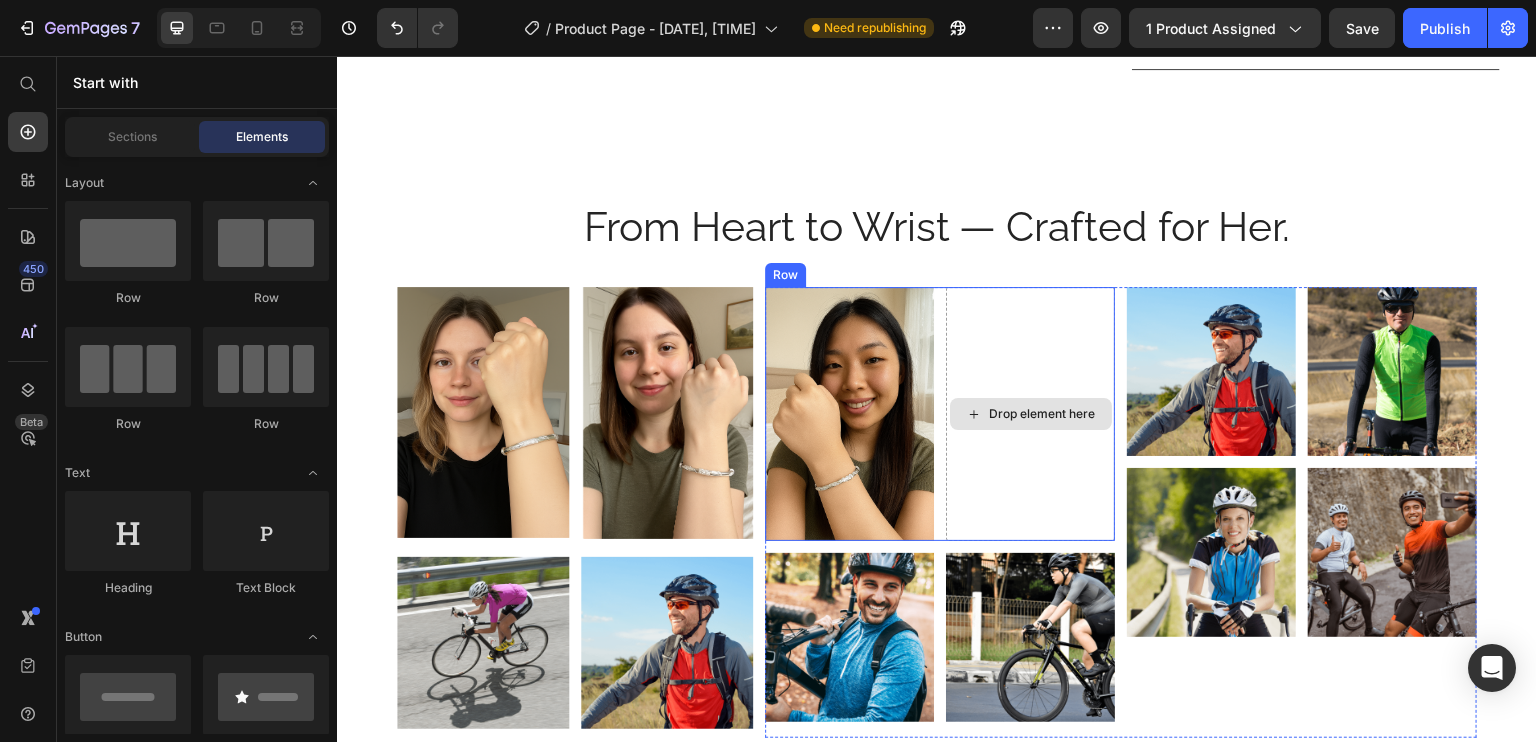 click on "Drop element here" at bounding box center [1030, 414] 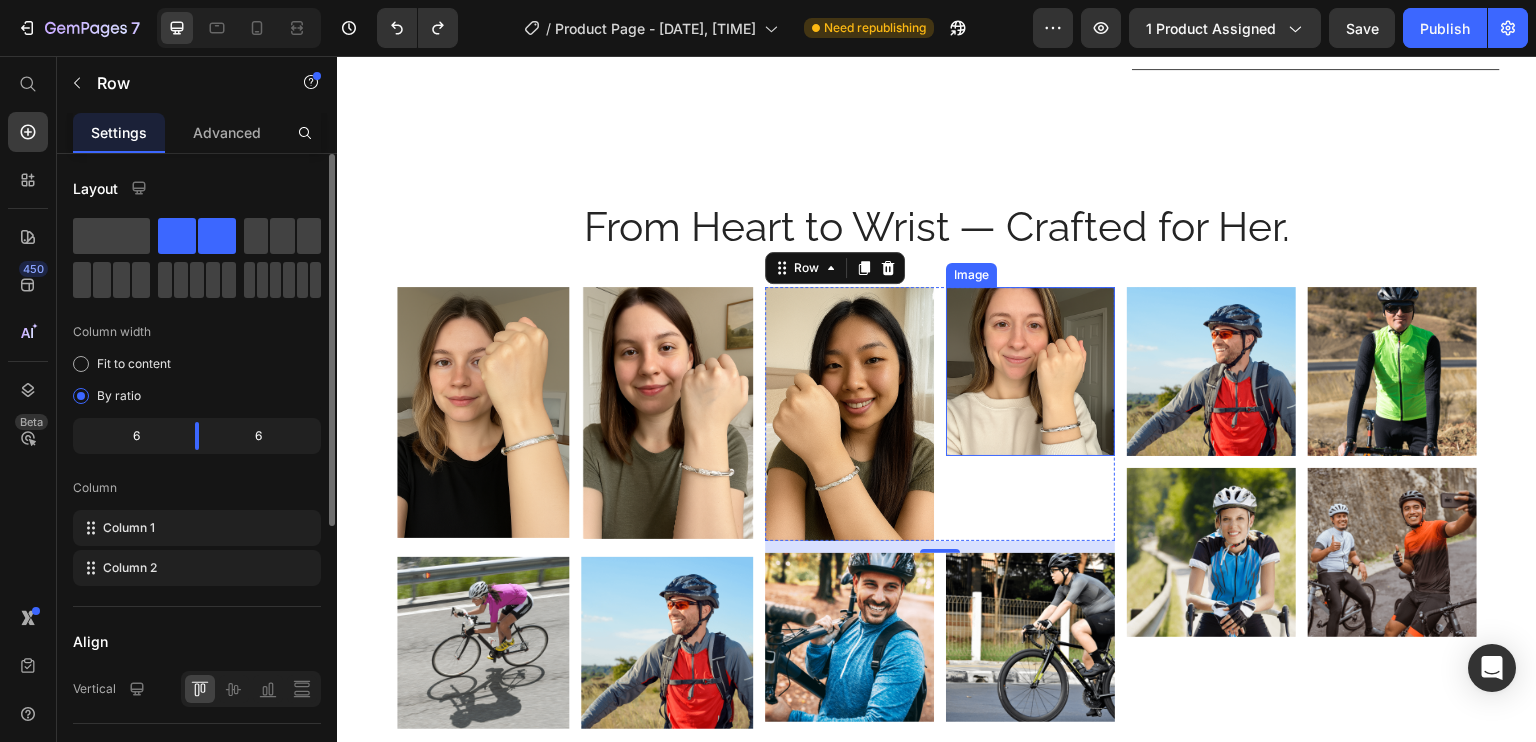 click at bounding box center [1030, 371] 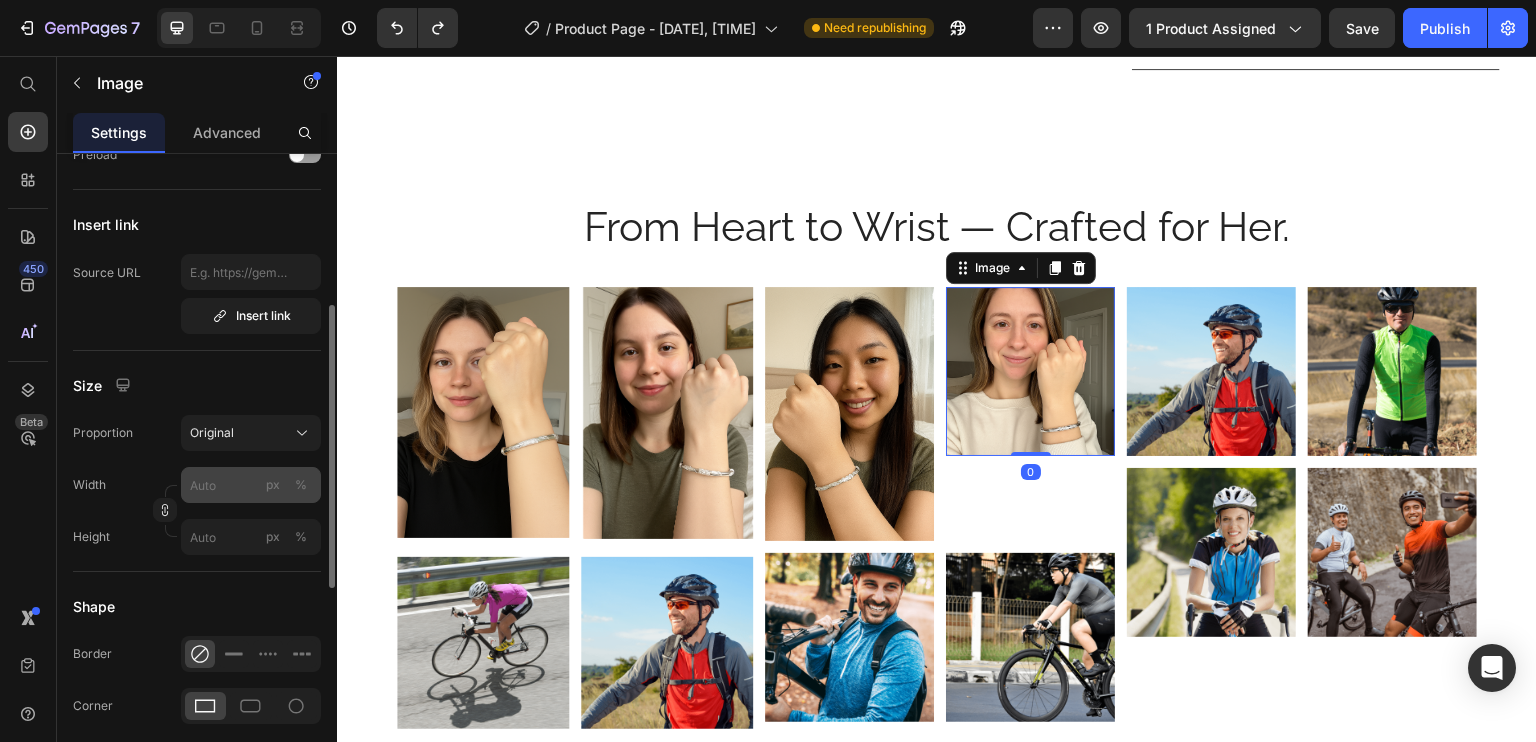 scroll, scrollTop: 376, scrollLeft: 0, axis: vertical 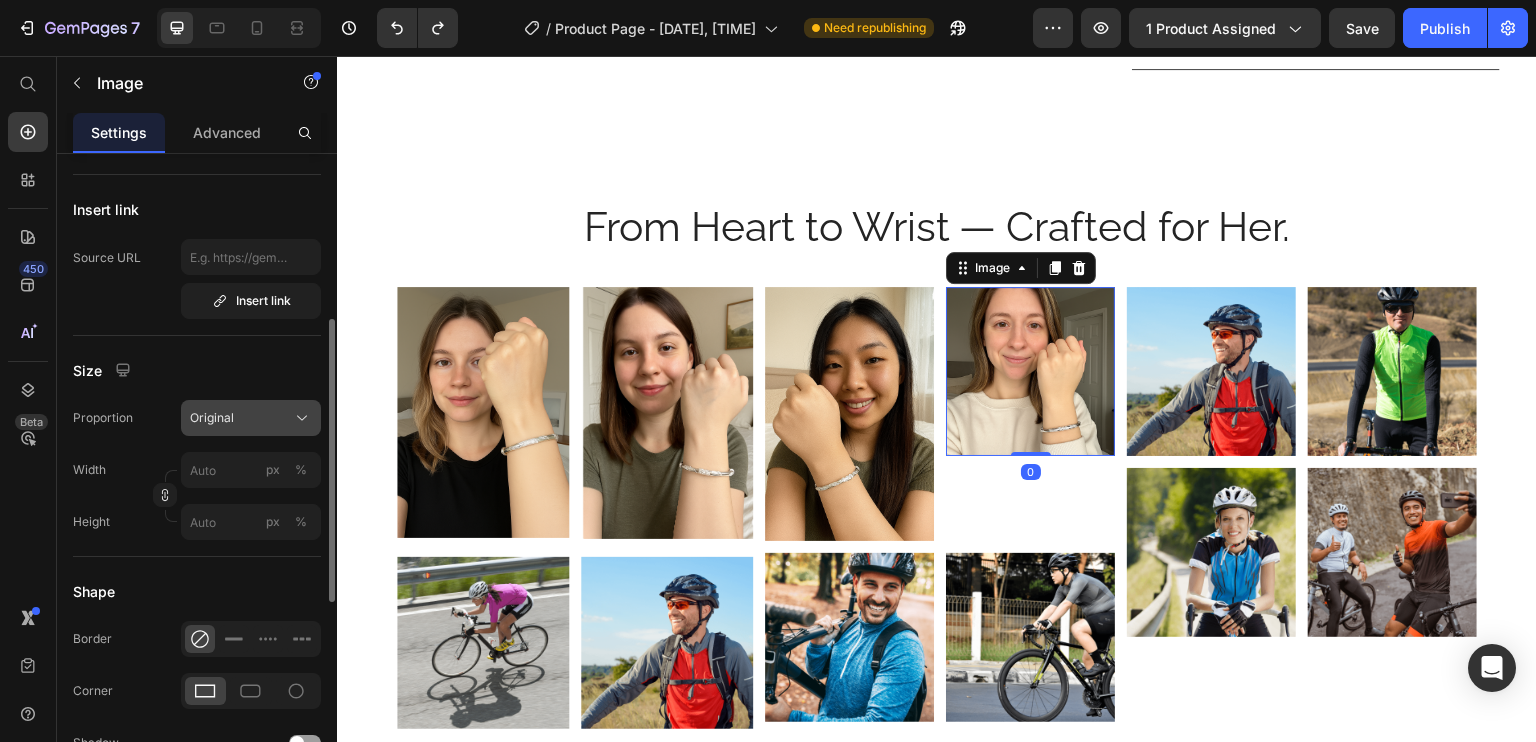 click on "Original" at bounding box center [251, 418] 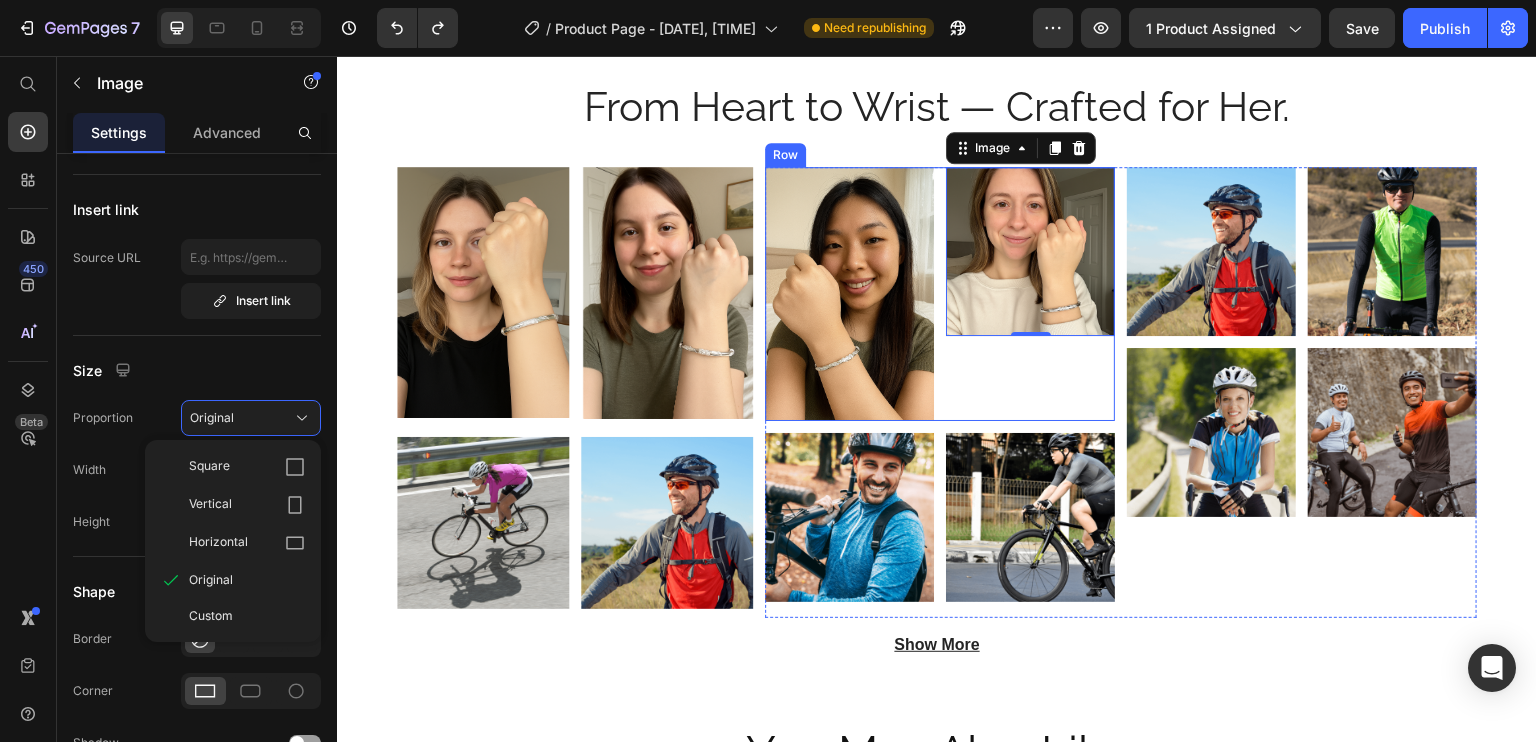 scroll, scrollTop: 1355, scrollLeft: 0, axis: vertical 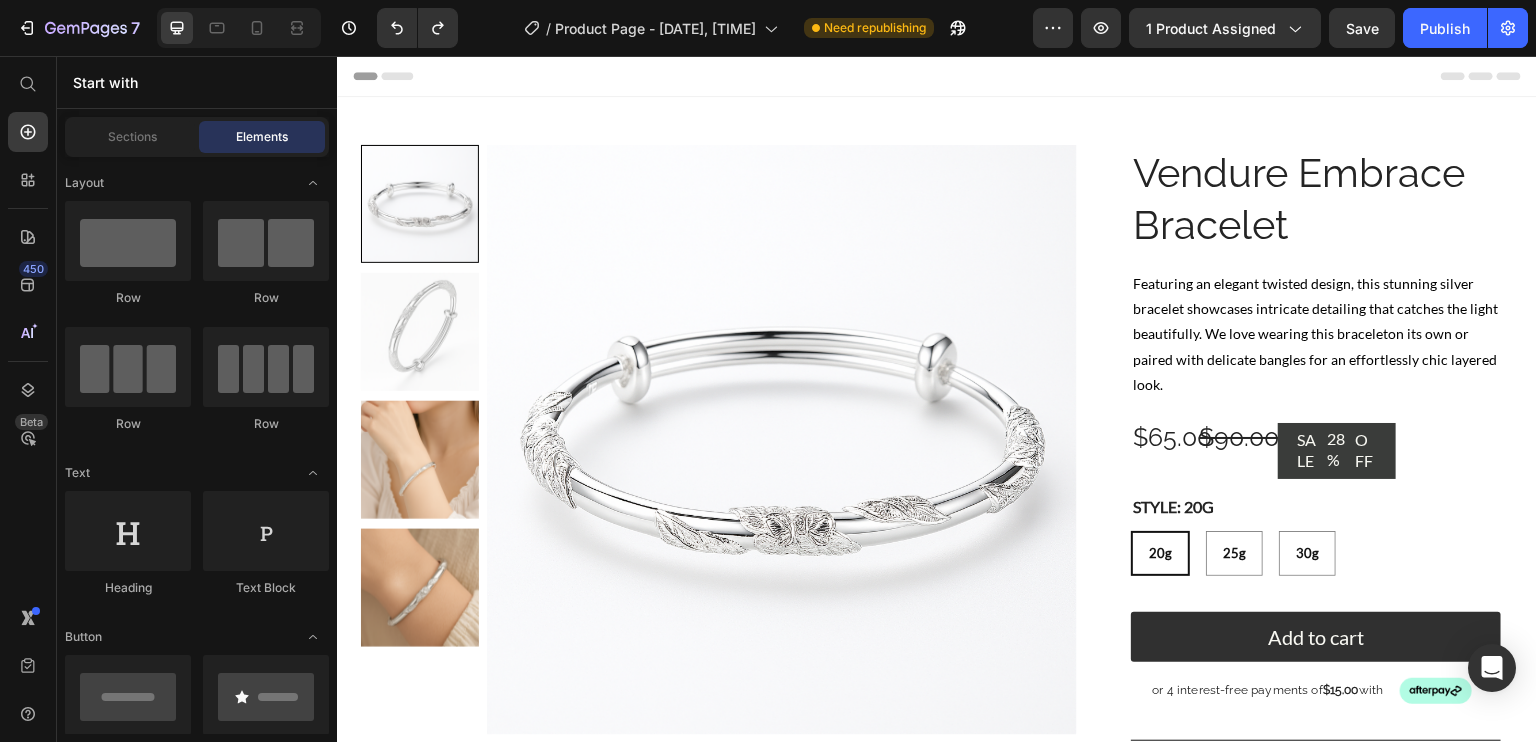 drag, startPoint x: 1526, startPoint y: 298, endPoint x: 1324, endPoint y: 106, distance: 278.6898 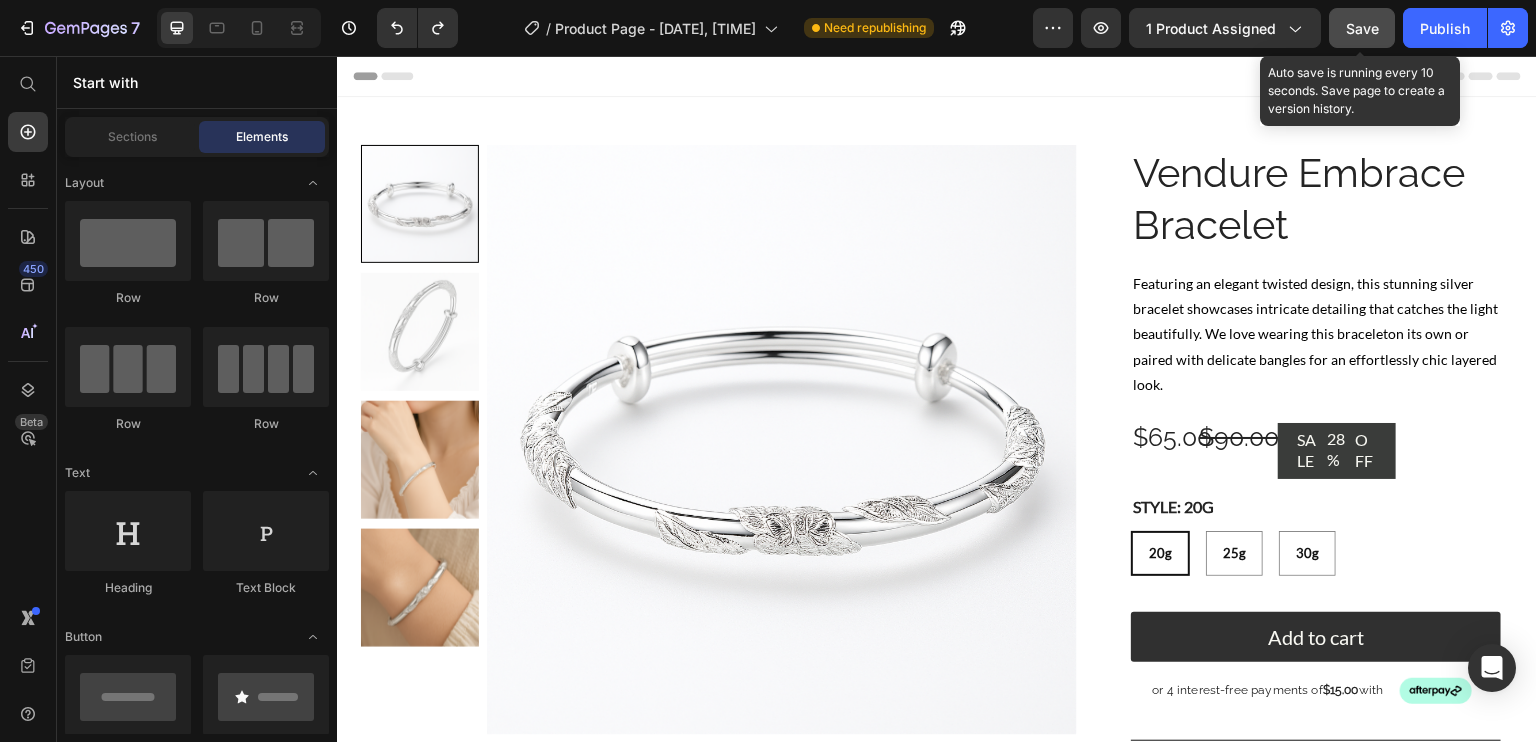 click on "Save" 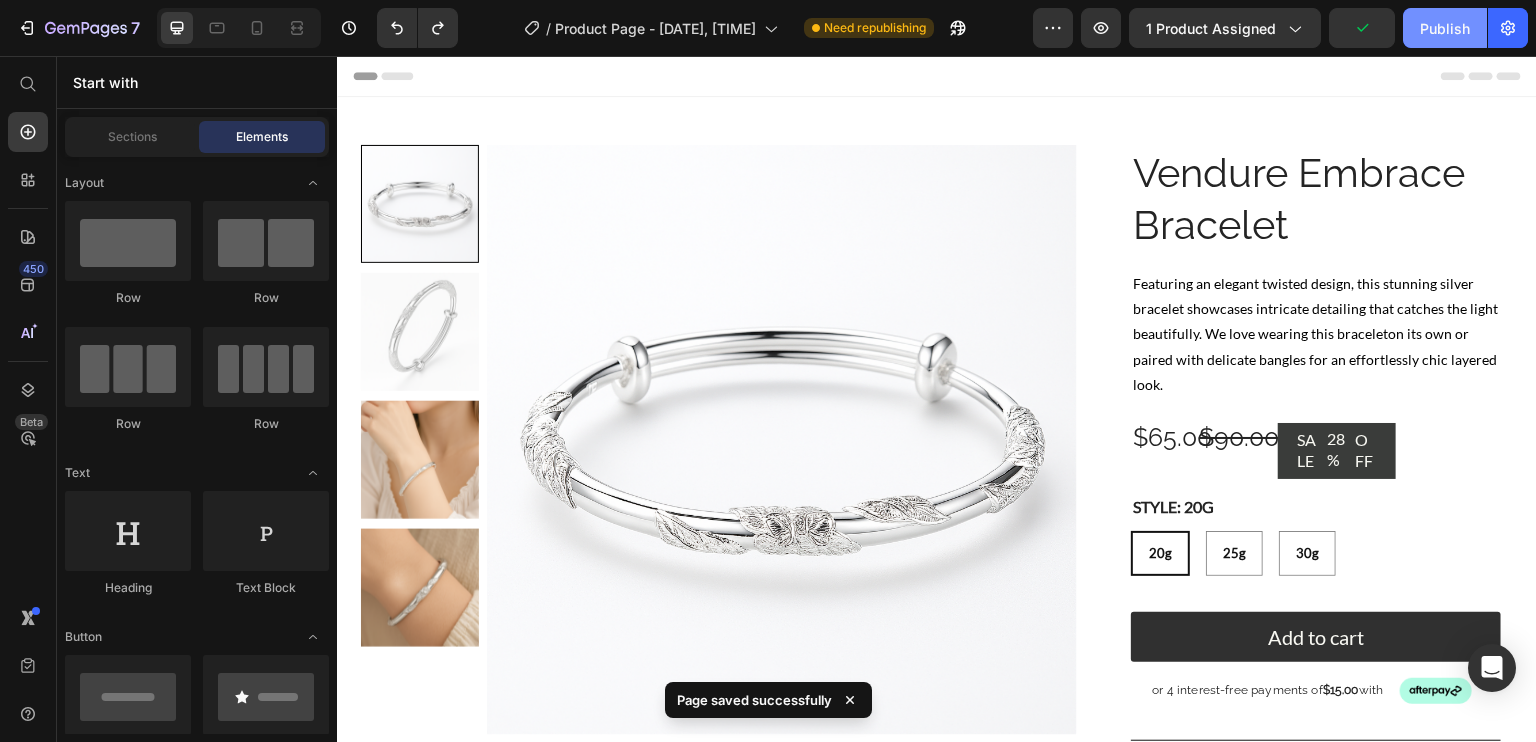 click on "Publish" at bounding box center (1445, 28) 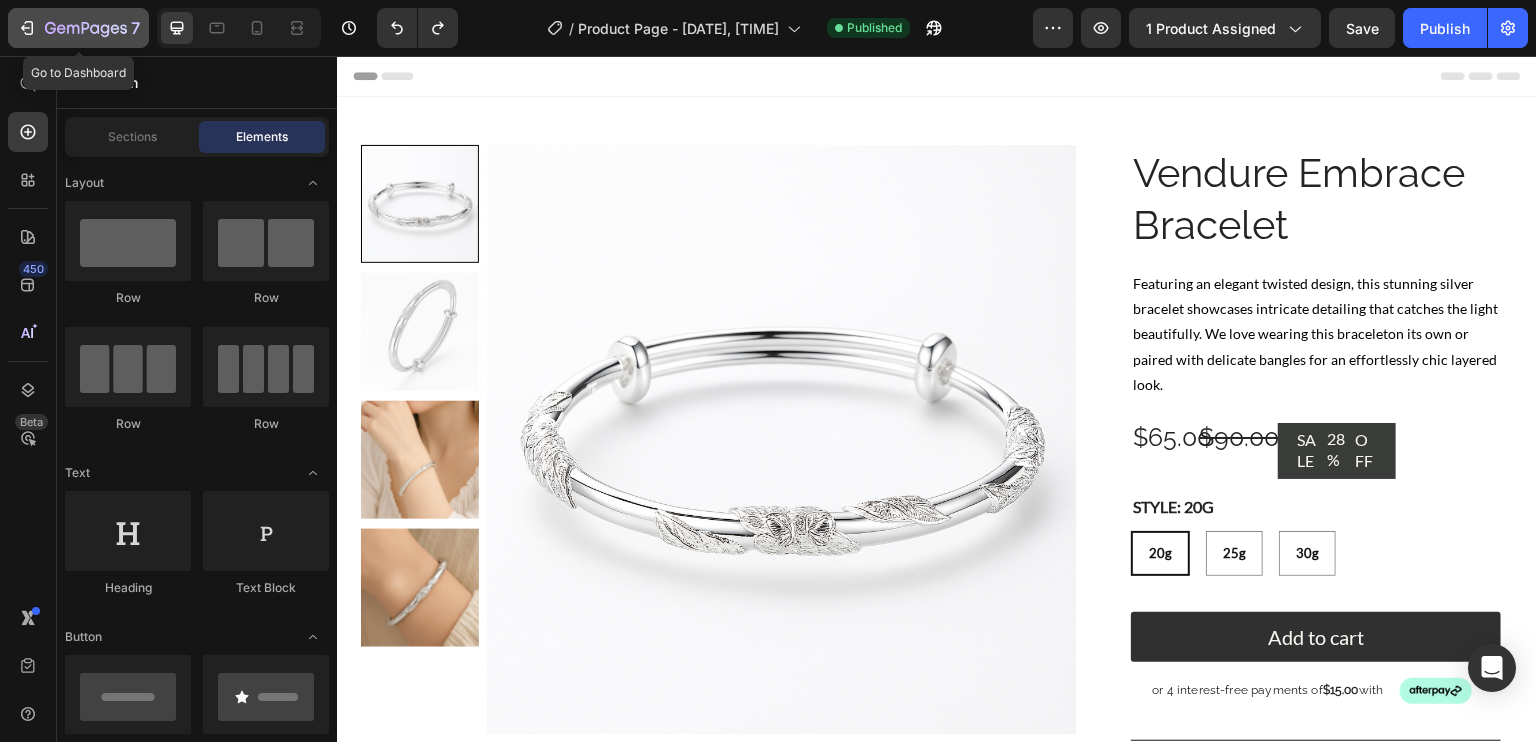 click 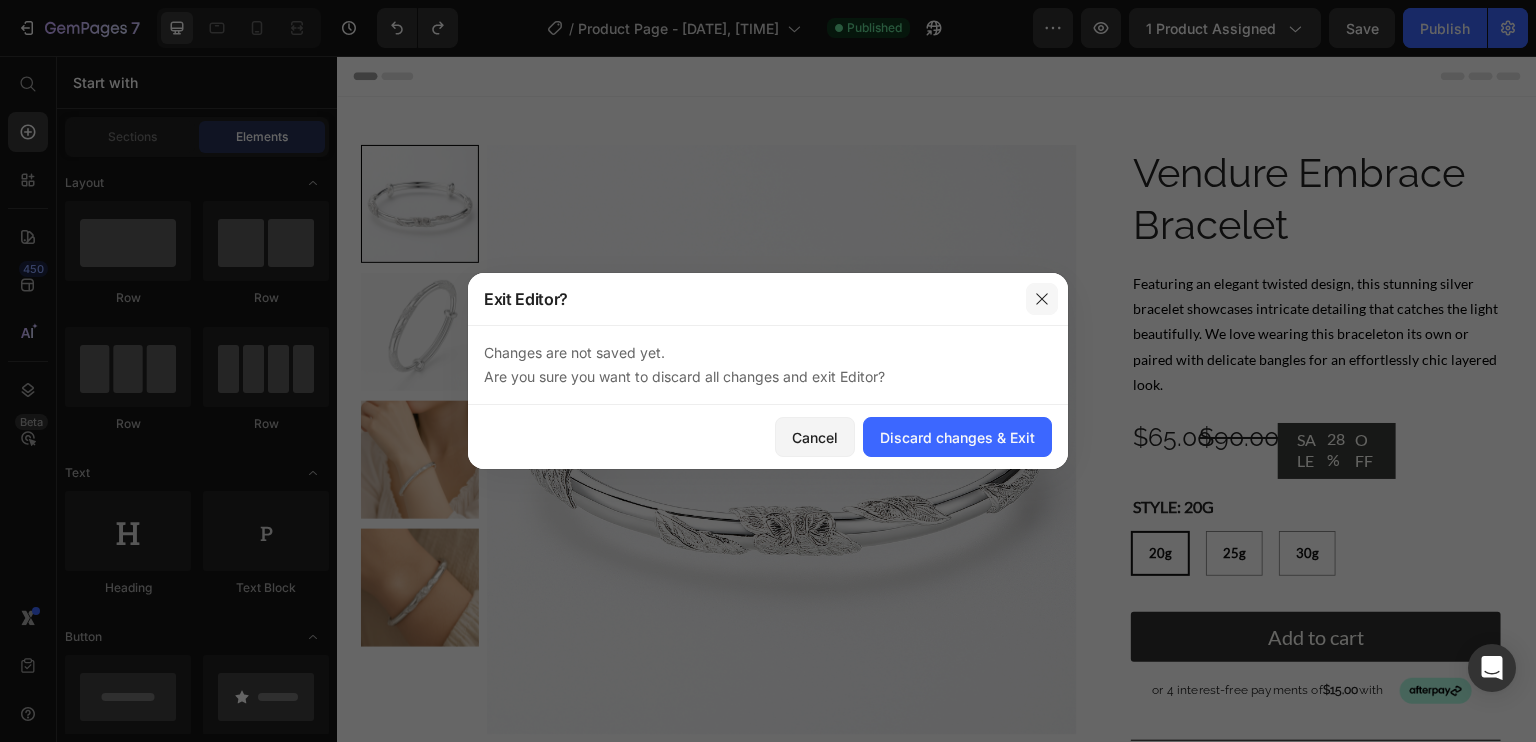 click at bounding box center [1042, 299] 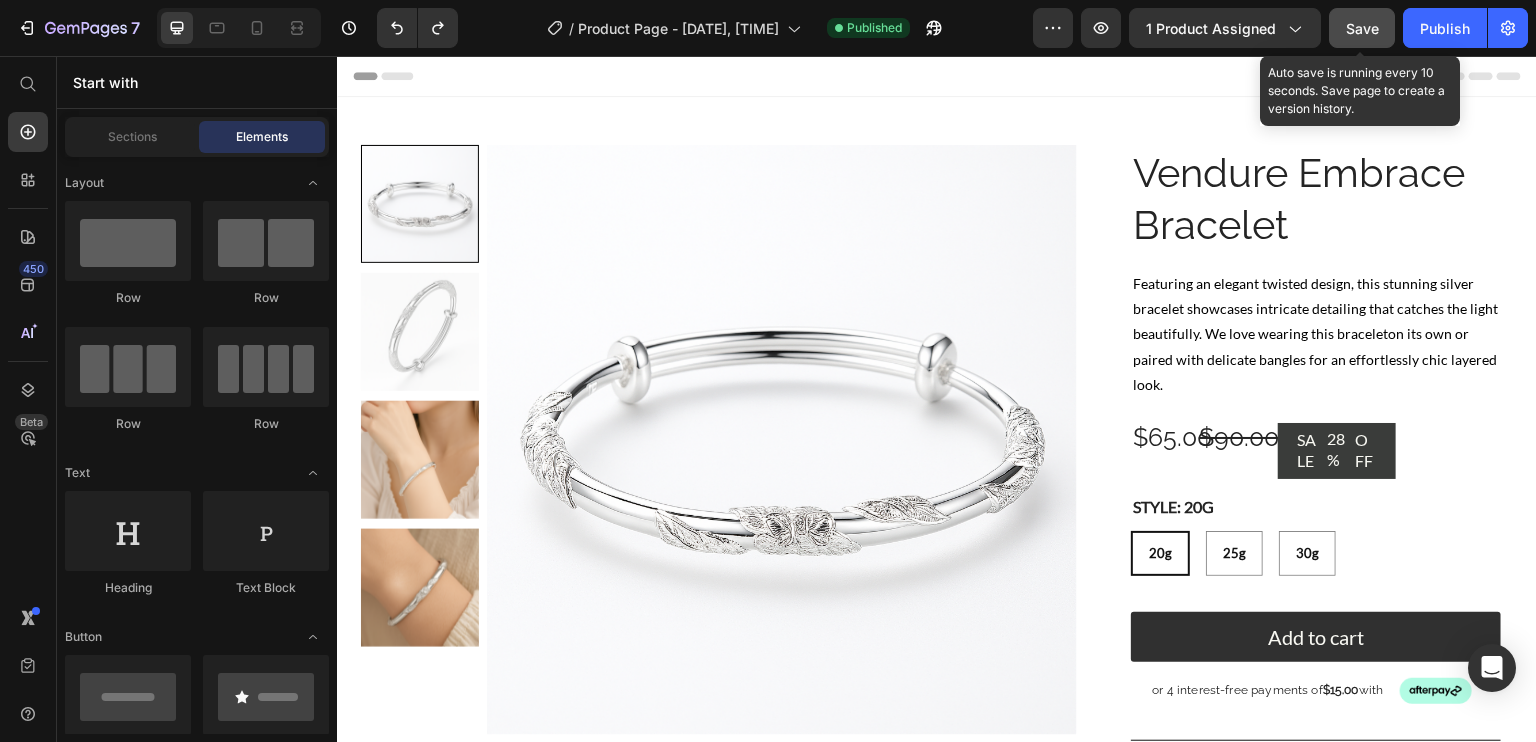 click on "Save" at bounding box center [1362, 28] 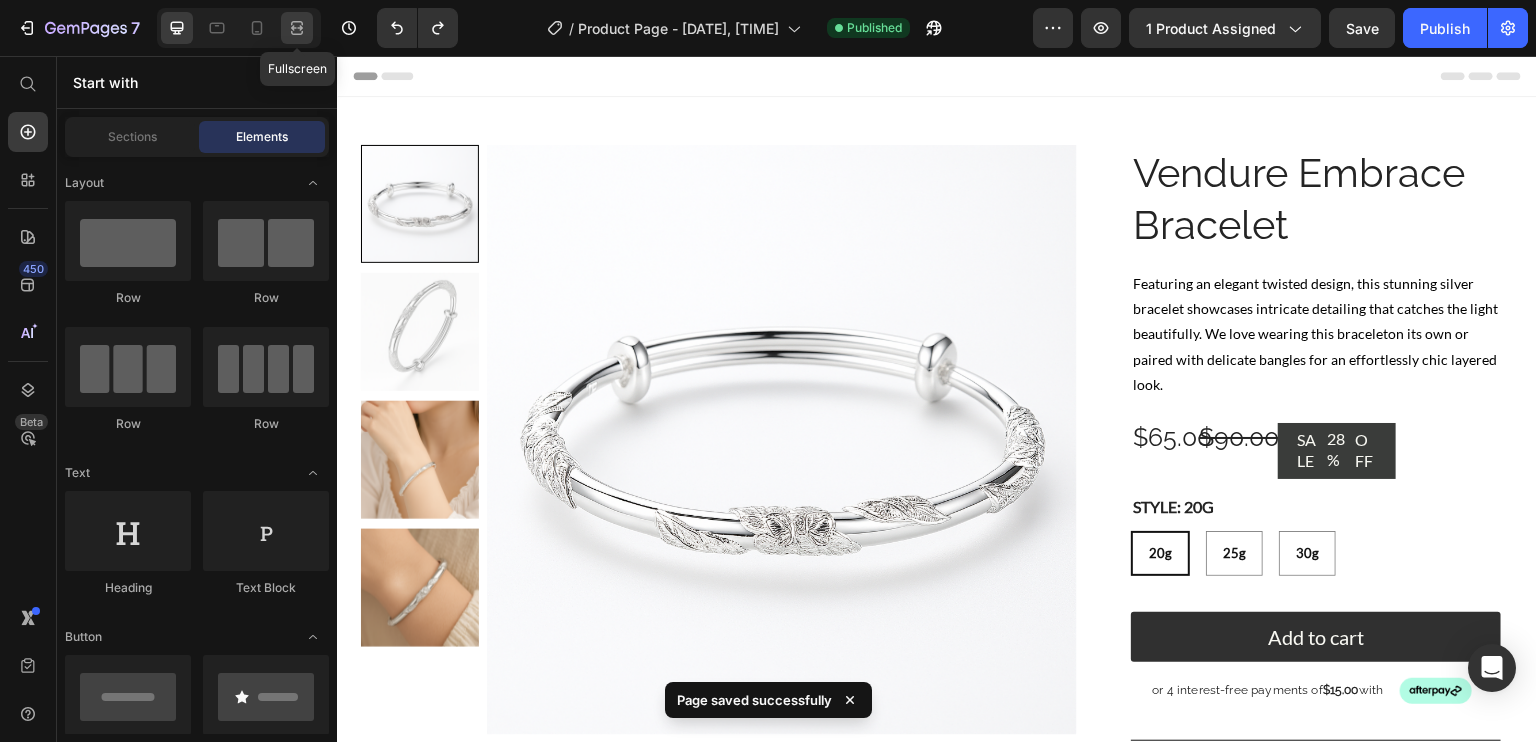 click 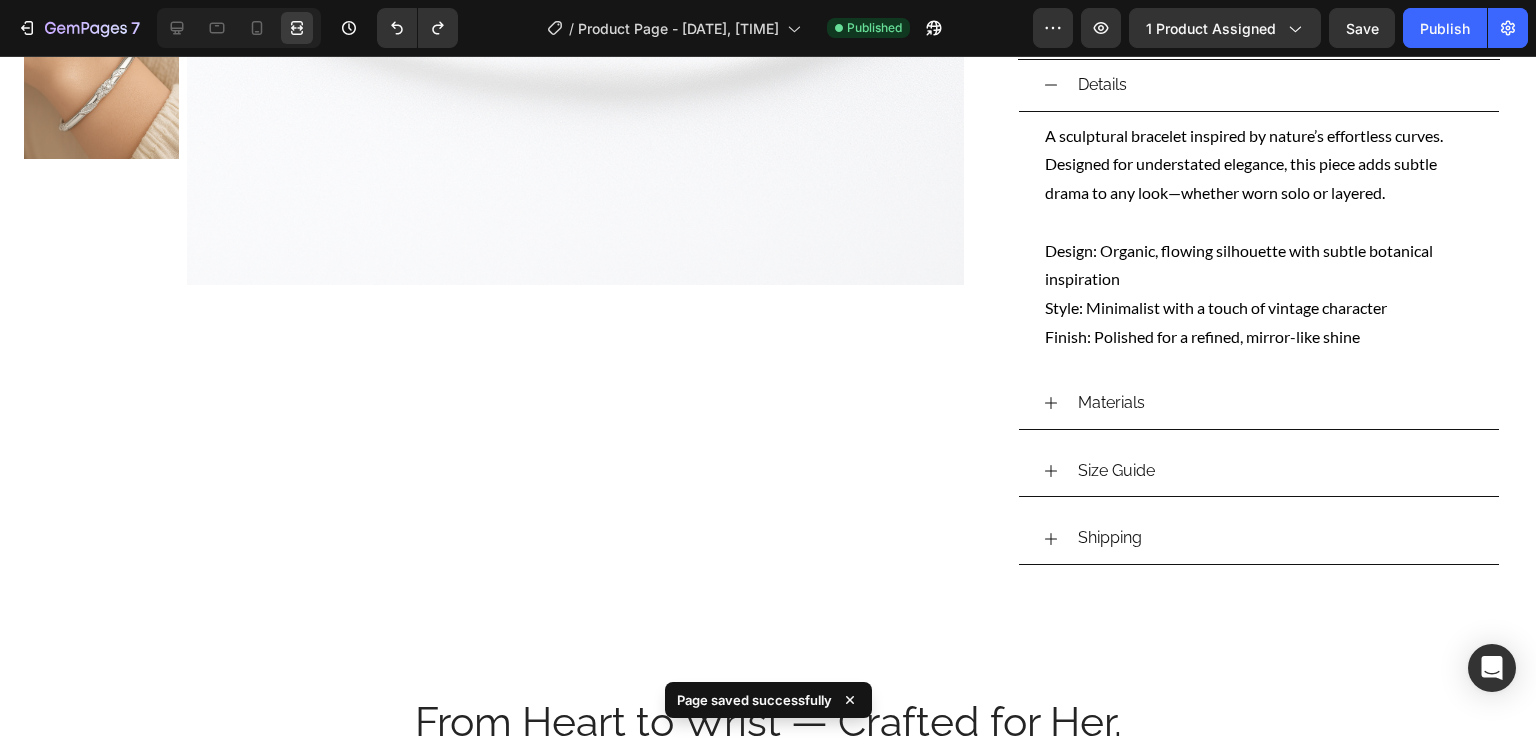 scroll, scrollTop: 0, scrollLeft: 0, axis: both 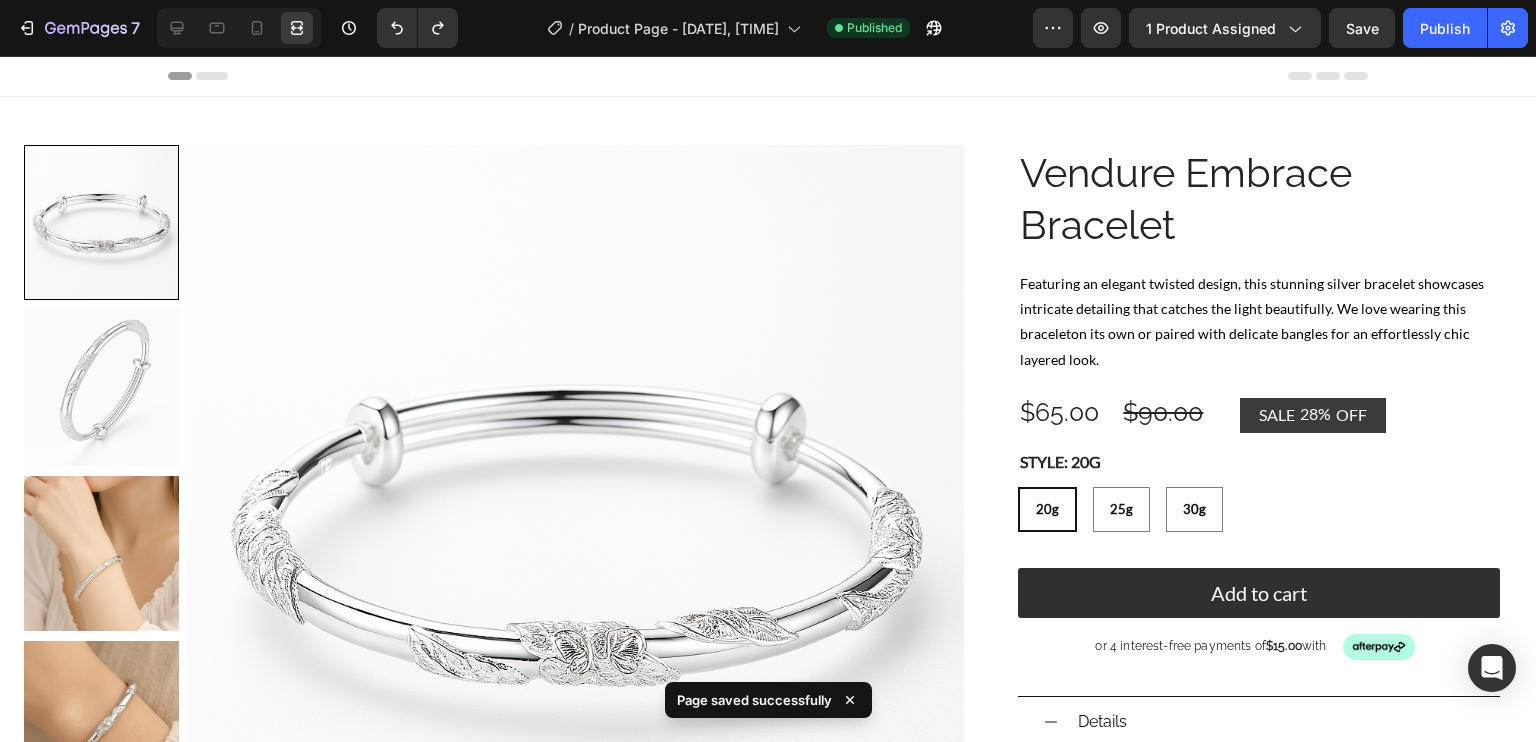 drag, startPoint x: 1534, startPoint y: 85, endPoint x: 1274, endPoint y: 63, distance: 260.9291 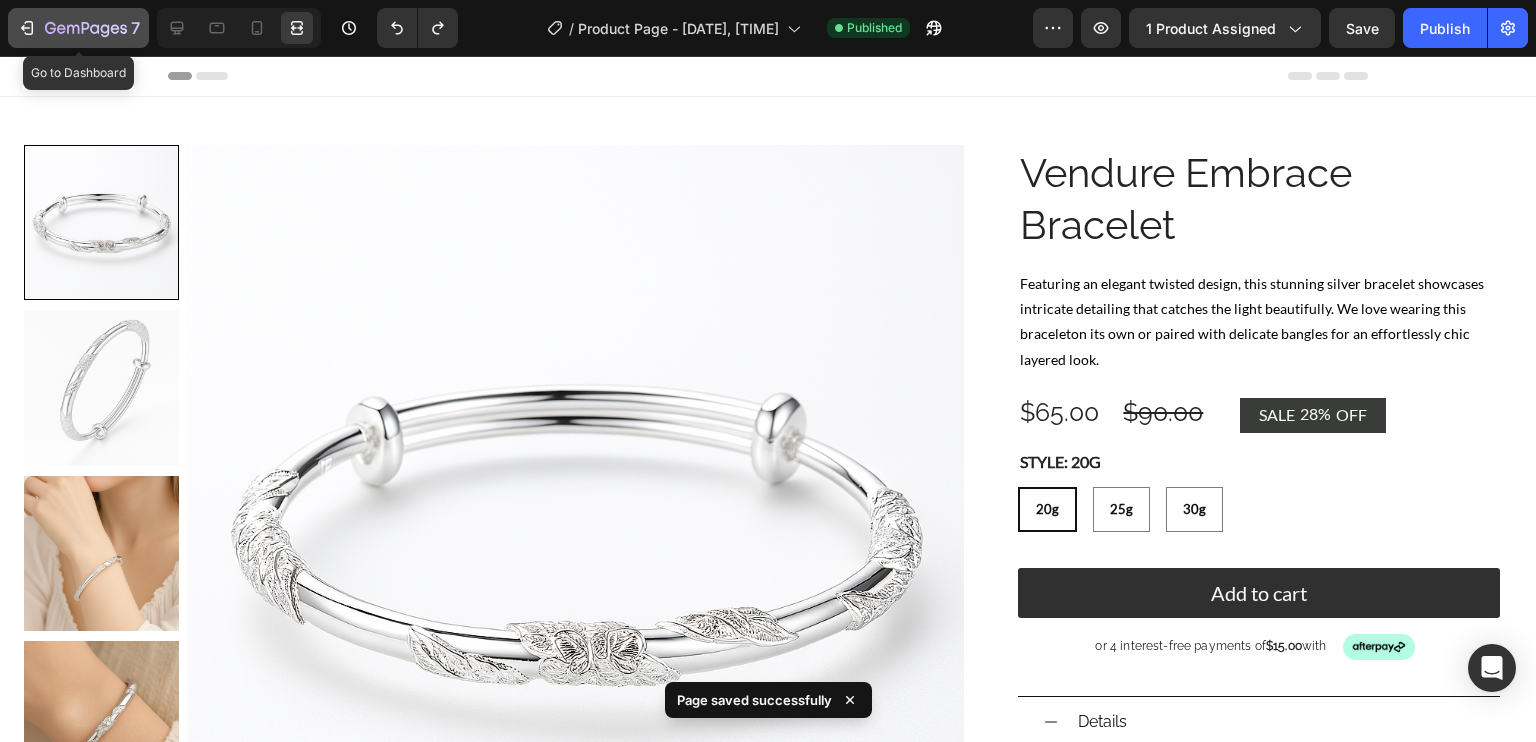click 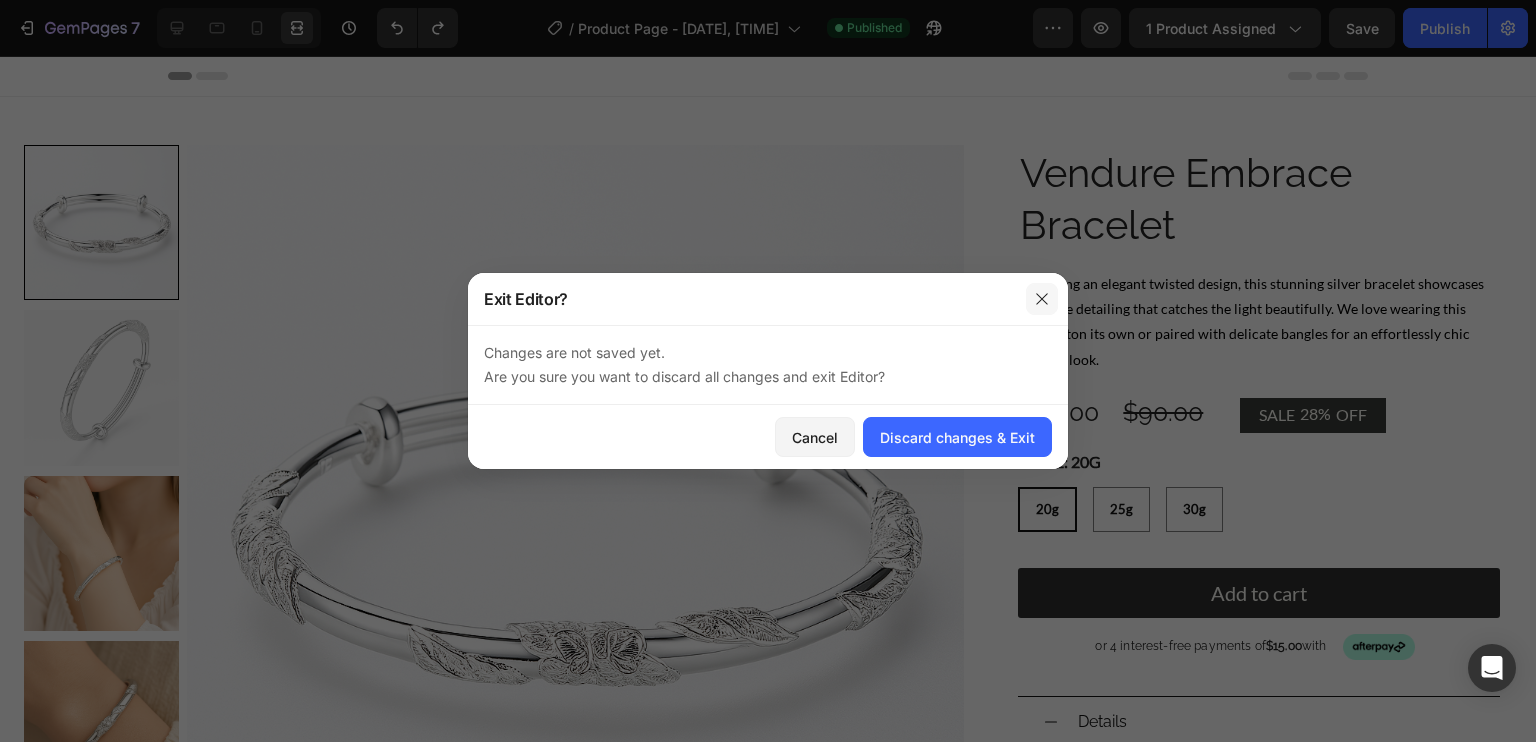 click at bounding box center [1042, 299] 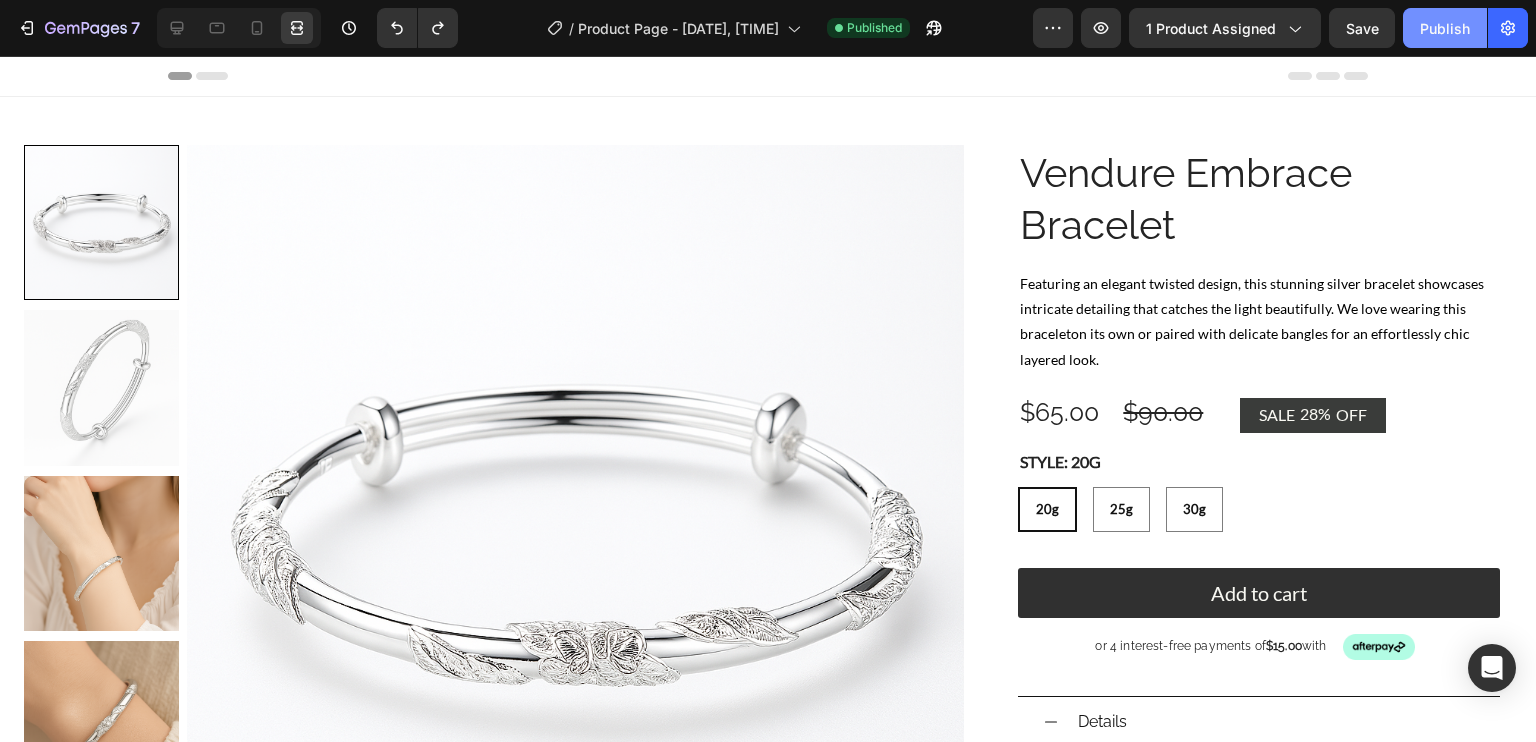 click on "Publish" at bounding box center (1445, 28) 